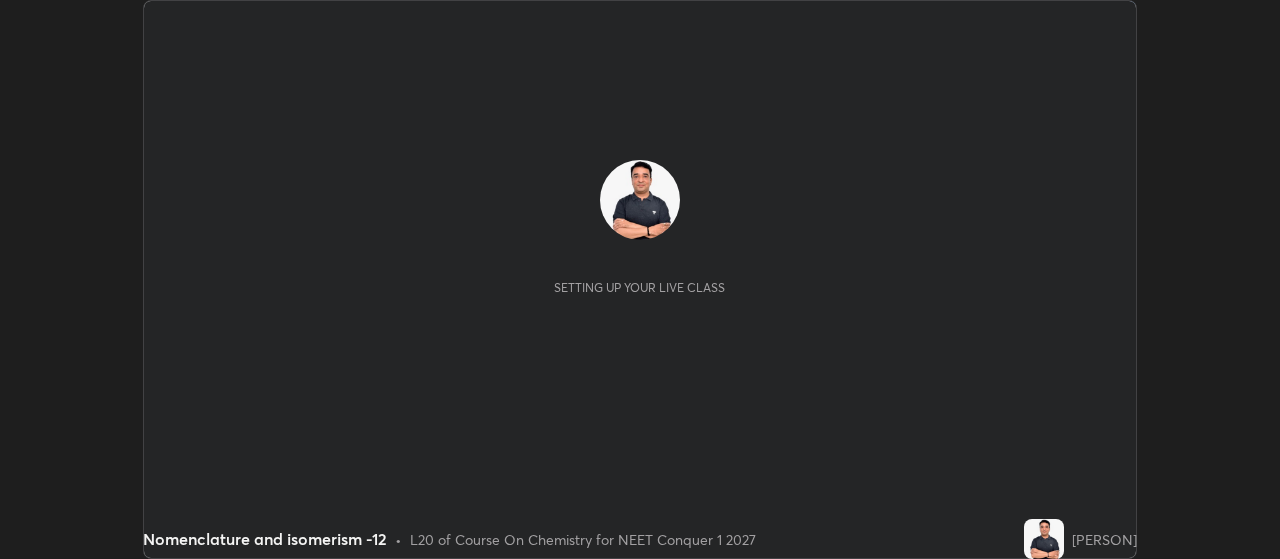 scroll, scrollTop: 0, scrollLeft: 0, axis: both 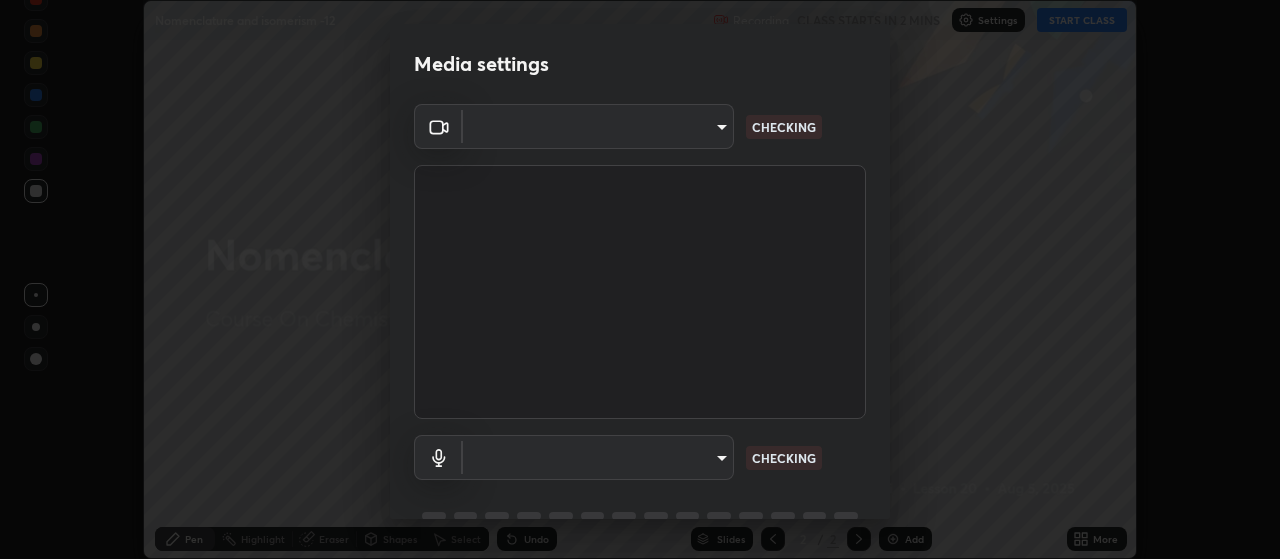 type on "3aa1f2dfd03d01f189a8a01f68d52051269995ca7ca0ffcaee6397e0c867a5cc" 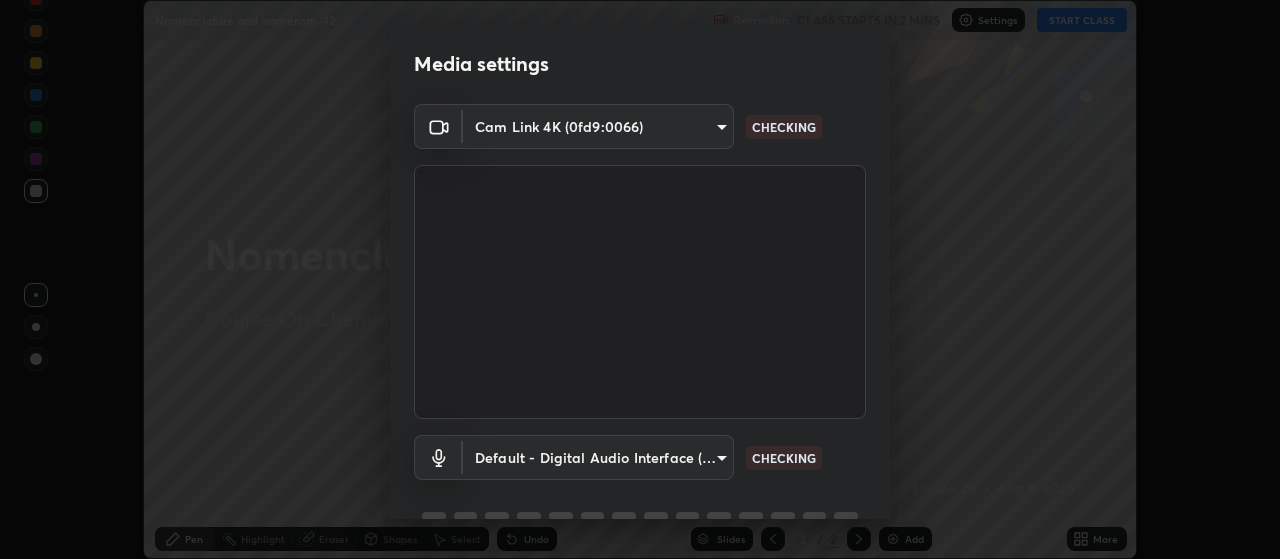 scroll, scrollTop: 97, scrollLeft: 0, axis: vertical 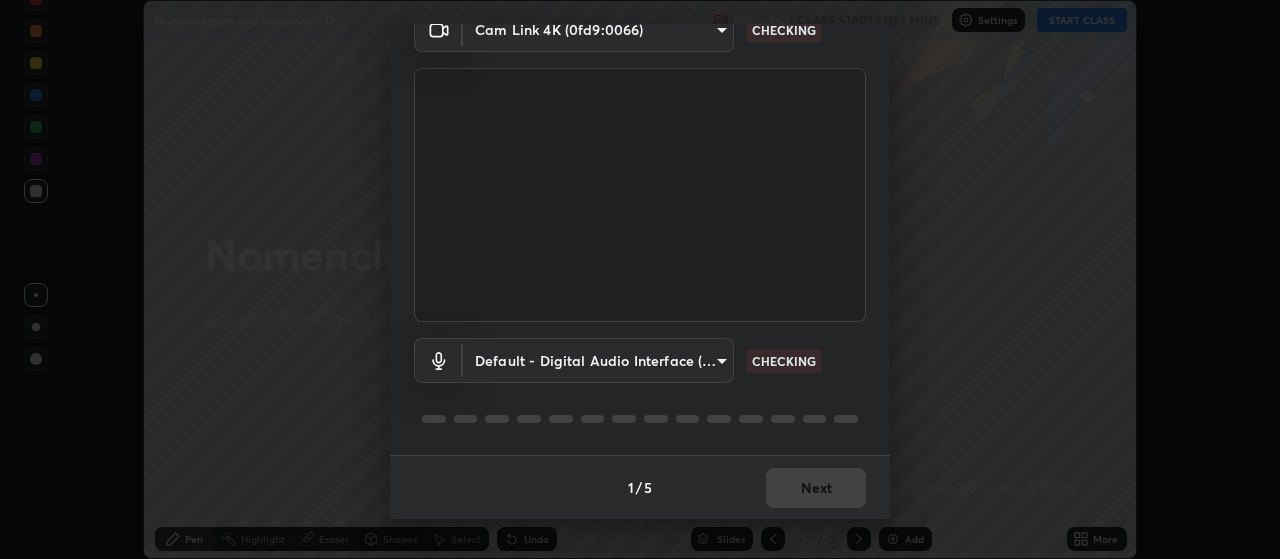 click on "Erase all Nomenclature and isomerism -12 Recording CLASS STARTS IN 2 MINS Settings START CLASS Setting up your live class Nomenclature and isomerism -12 • L20 of Course On Chemistry for NEET Conquer 1 2027 [PERSON] Pen Highlight Eraser Shapes Select Undo Slides 2 / 2 Add More No doubts shared Encourage your learners to ask a doubt for better clarity Report an issue Reason for reporting Buffering Chat not working Audio - Video sync issue Educator video quality low ​ Attach an image Report Media settings Cam Link 4K ([DEVICE_ID]) [HASH] CHECKING Default - Digital Audio Interface (11- Cam Link 4K) default CHECKING 1 / 5 Next" at bounding box center [640, 279] 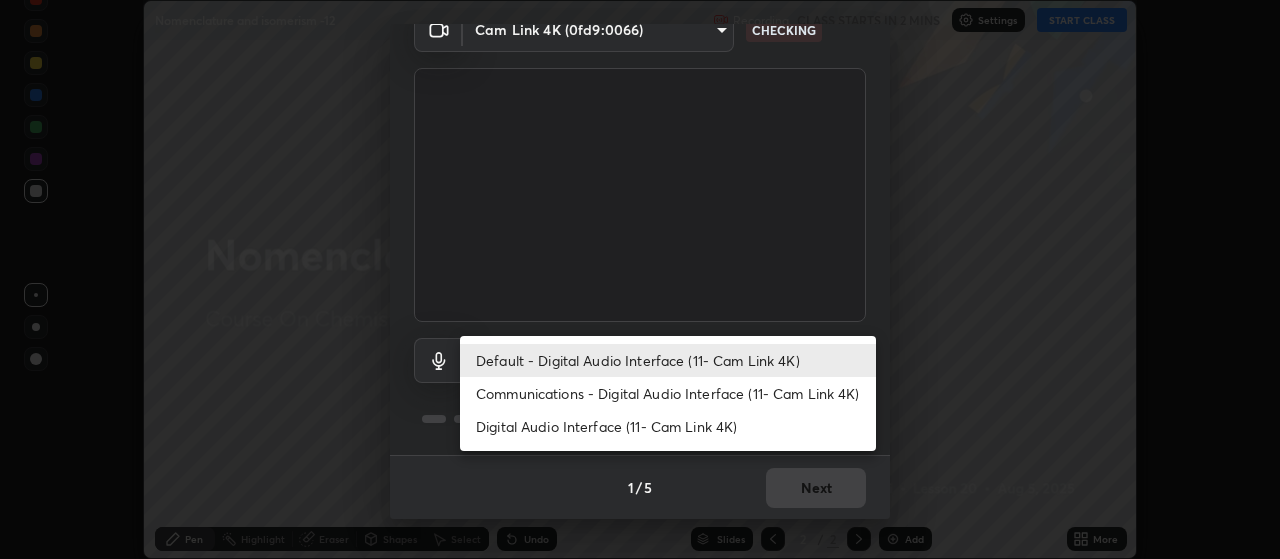 click on "Communications - Digital Audio Interface (11- Cam Link 4K)" at bounding box center [668, 393] 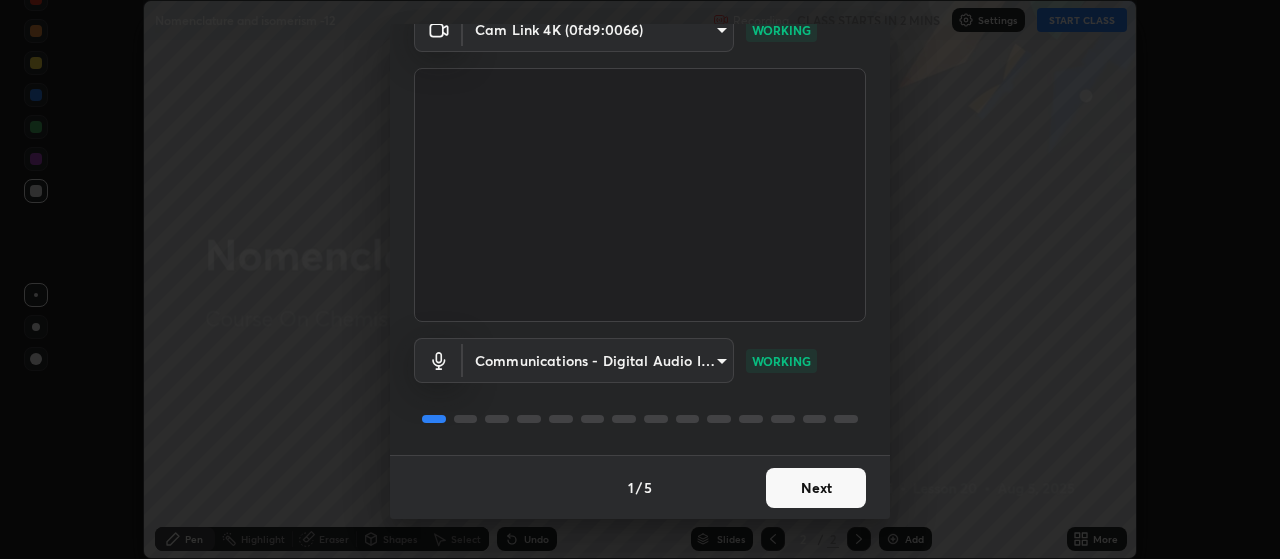 click on "Next" at bounding box center [816, 488] 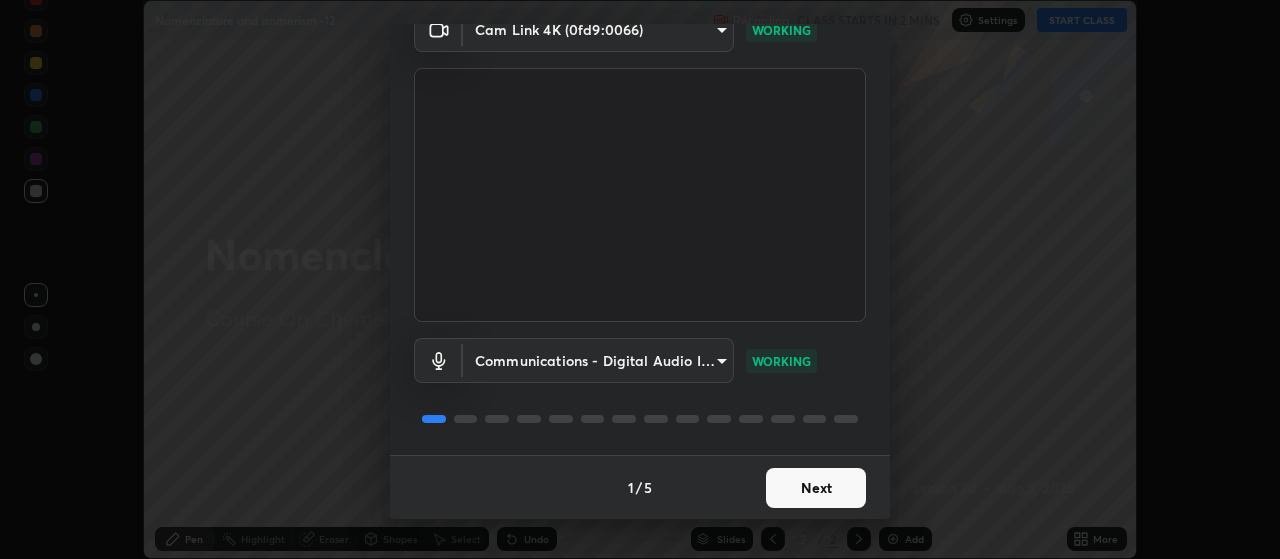 scroll, scrollTop: 0, scrollLeft: 0, axis: both 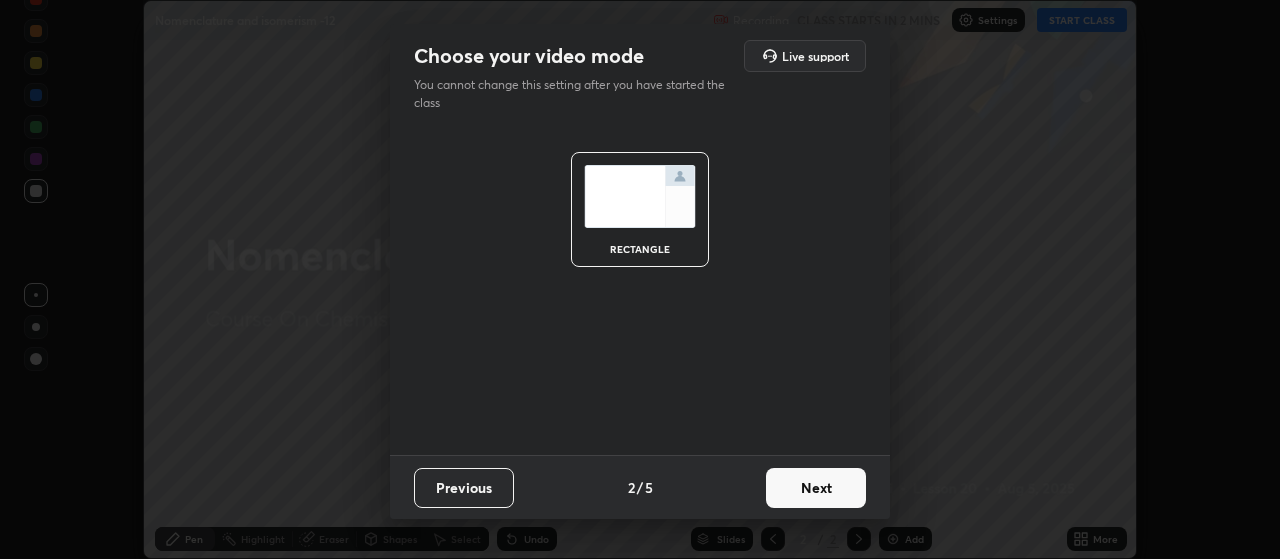 click on "Next" at bounding box center (816, 488) 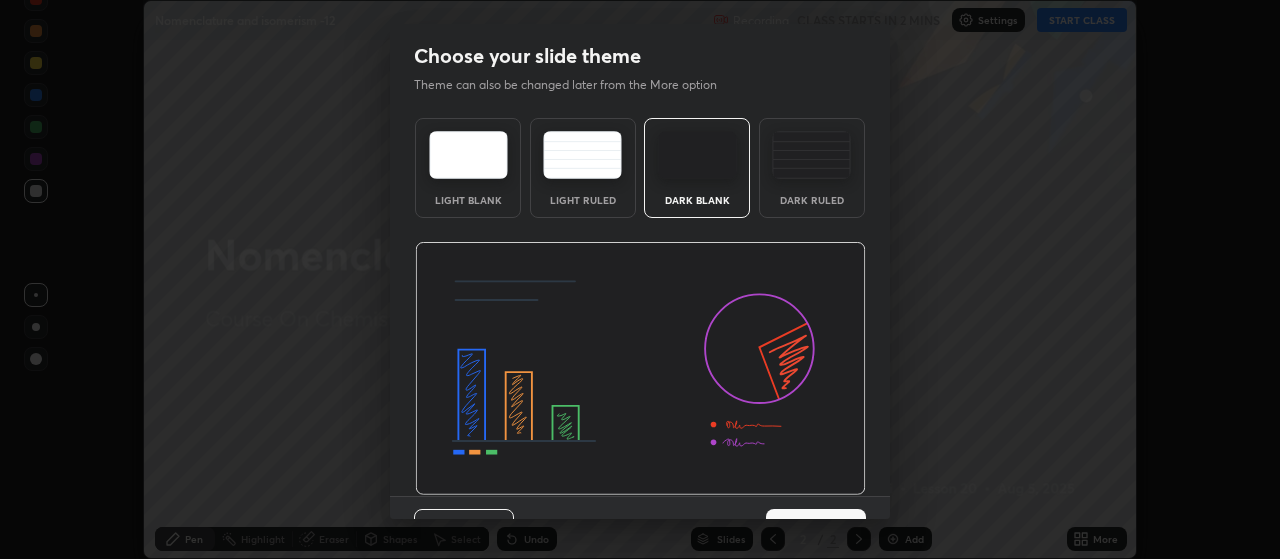 scroll, scrollTop: 41, scrollLeft: 0, axis: vertical 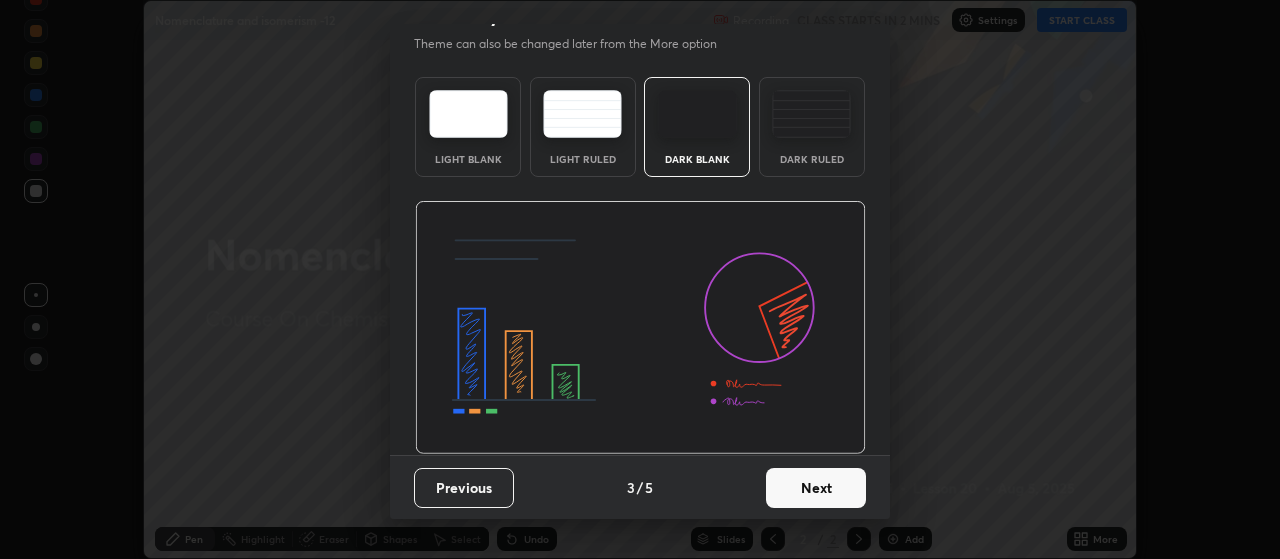 click on "Next" at bounding box center [816, 488] 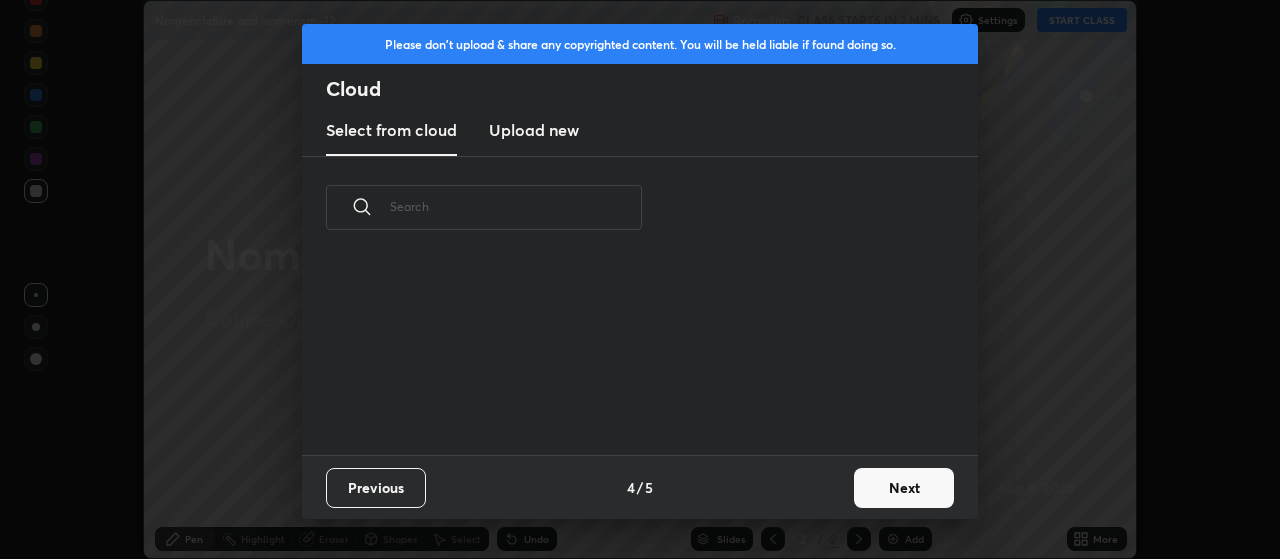 scroll, scrollTop: 0, scrollLeft: 0, axis: both 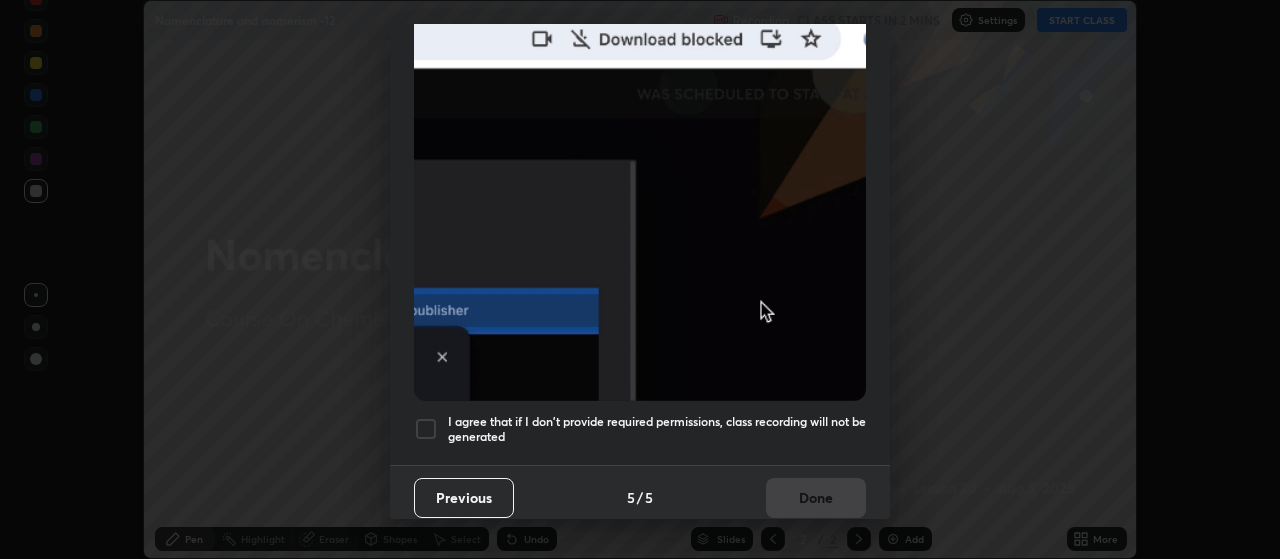 click at bounding box center [426, 429] 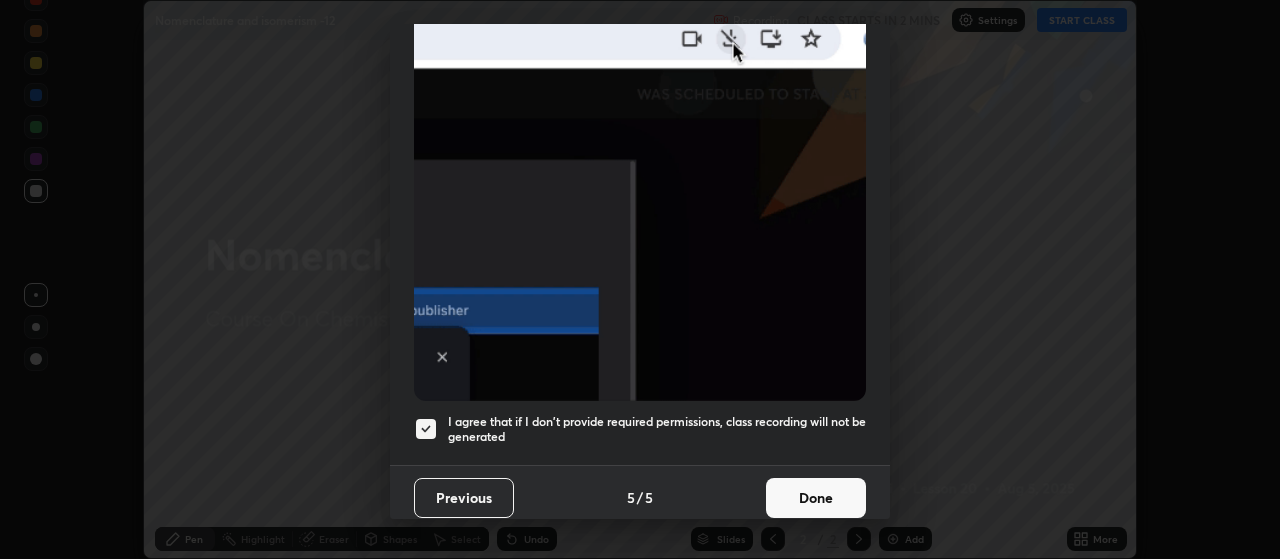 click on "Done" at bounding box center [816, 498] 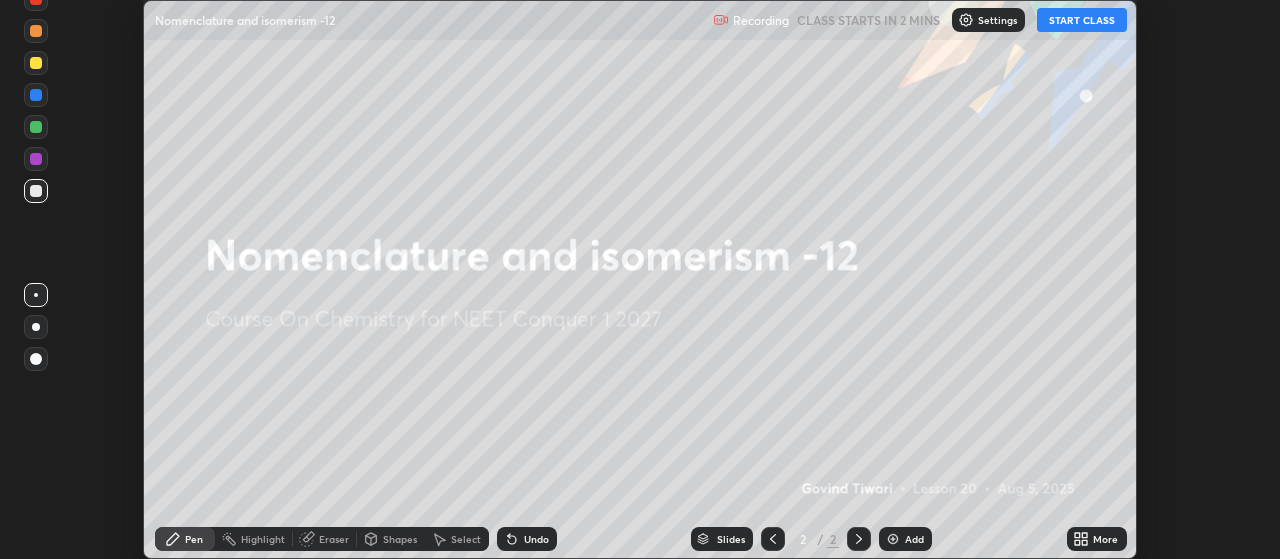 click on "More" at bounding box center (1105, 539) 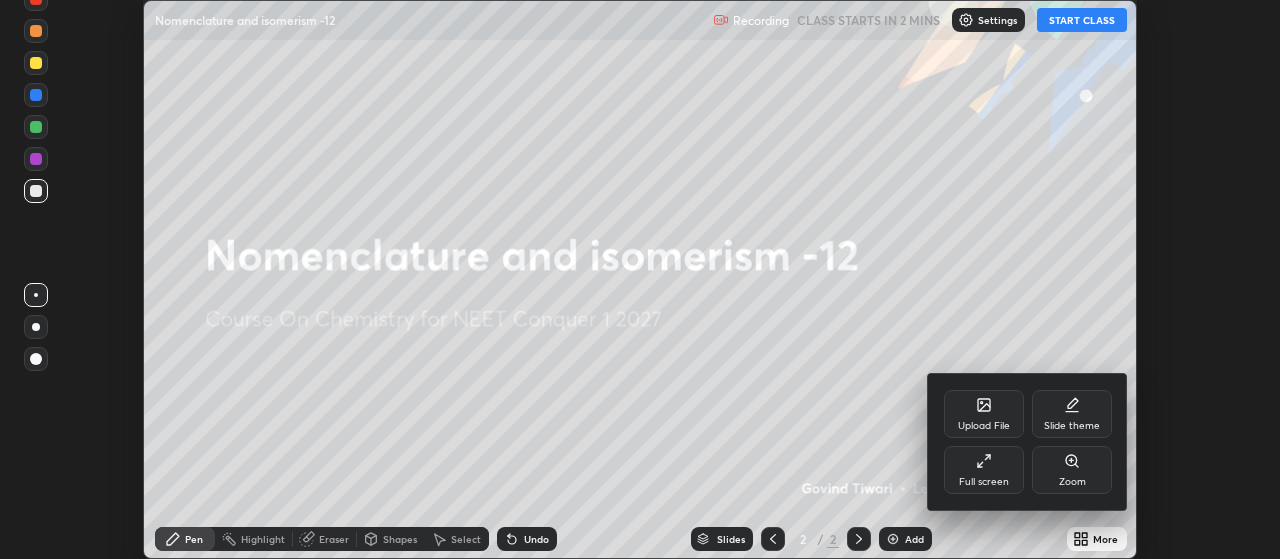 click on "Full screen" at bounding box center [984, 482] 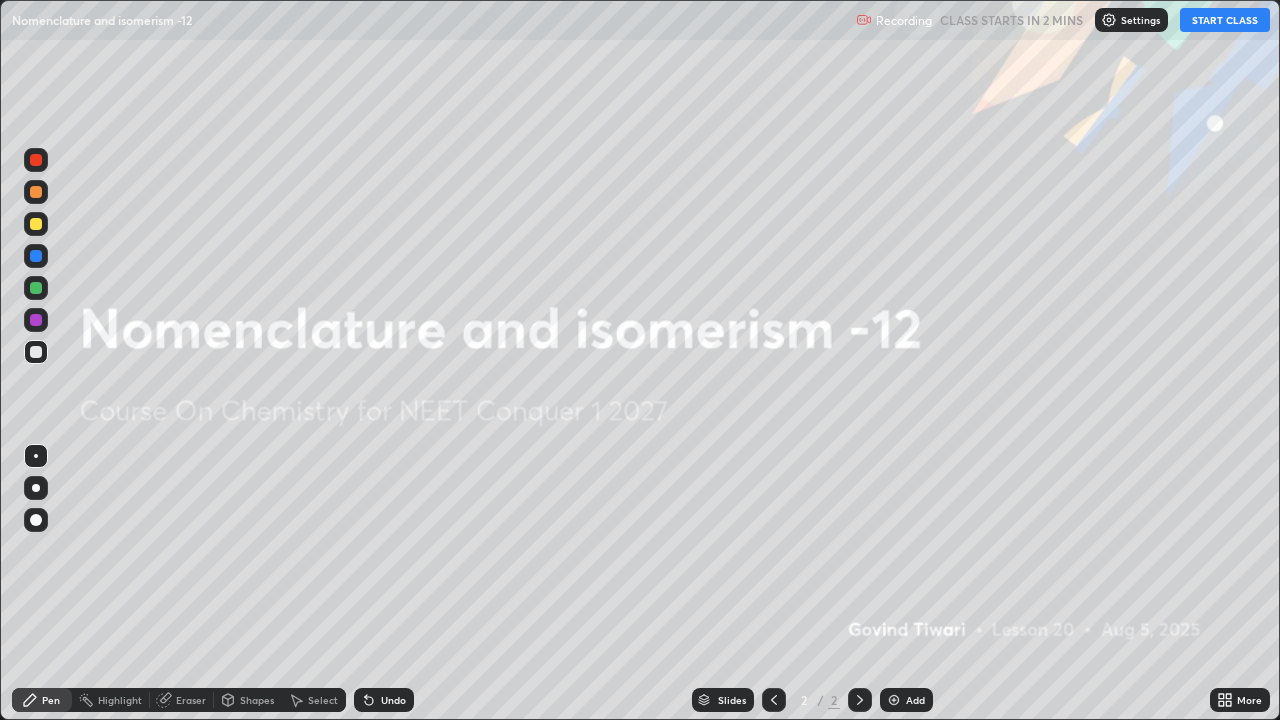 scroll, scrollTop: 99280, scrollLeft: 98720, axis: both 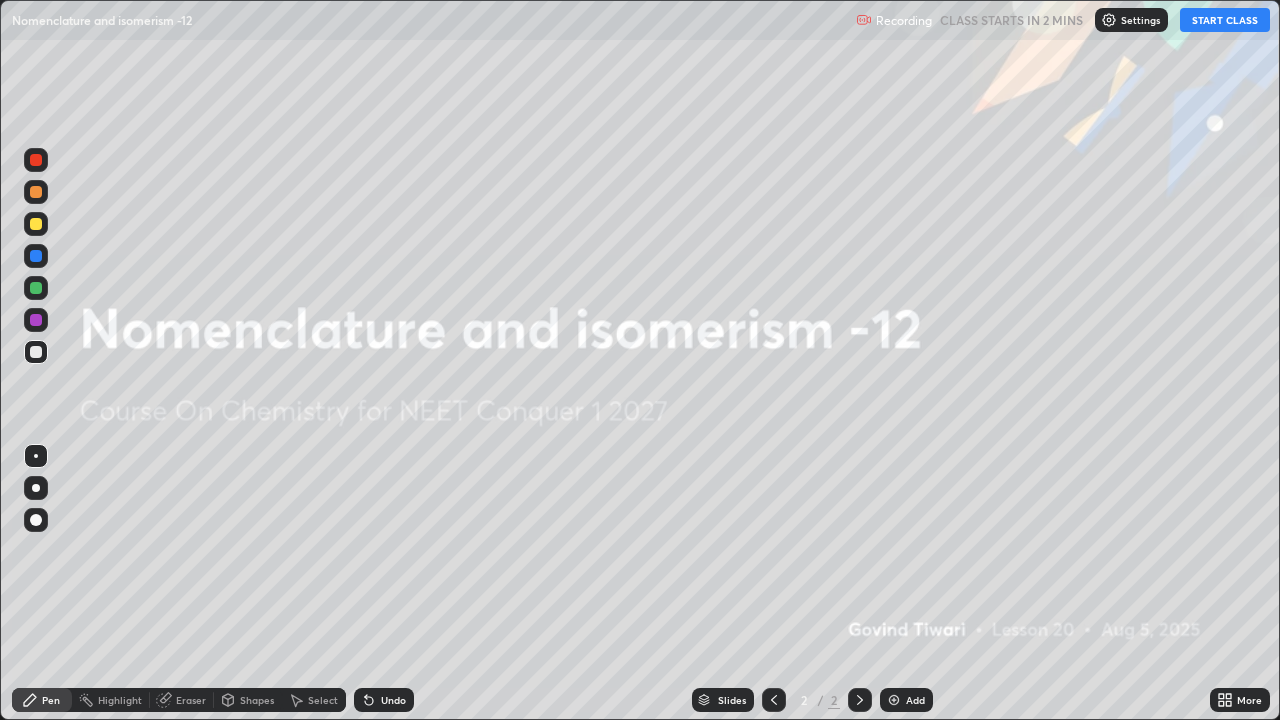 click on "START CLASS" at bounding box center [1225, 20] 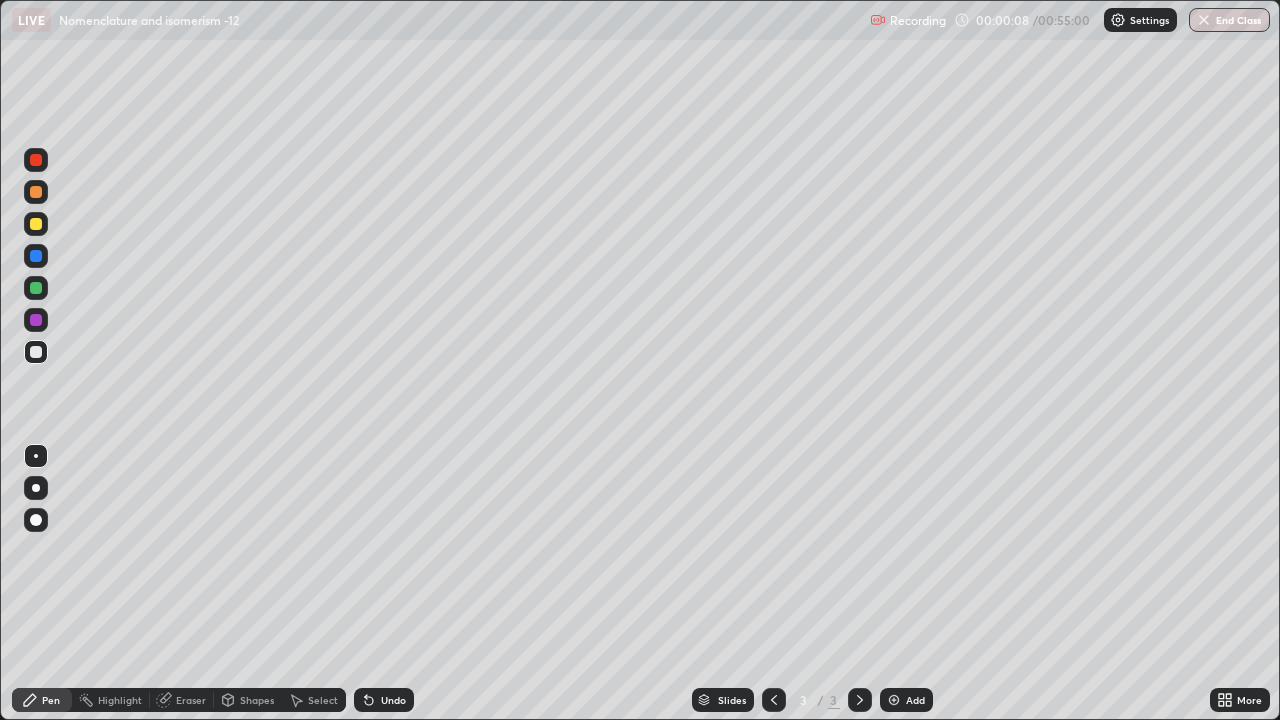 click at bounding box center (36, 224) 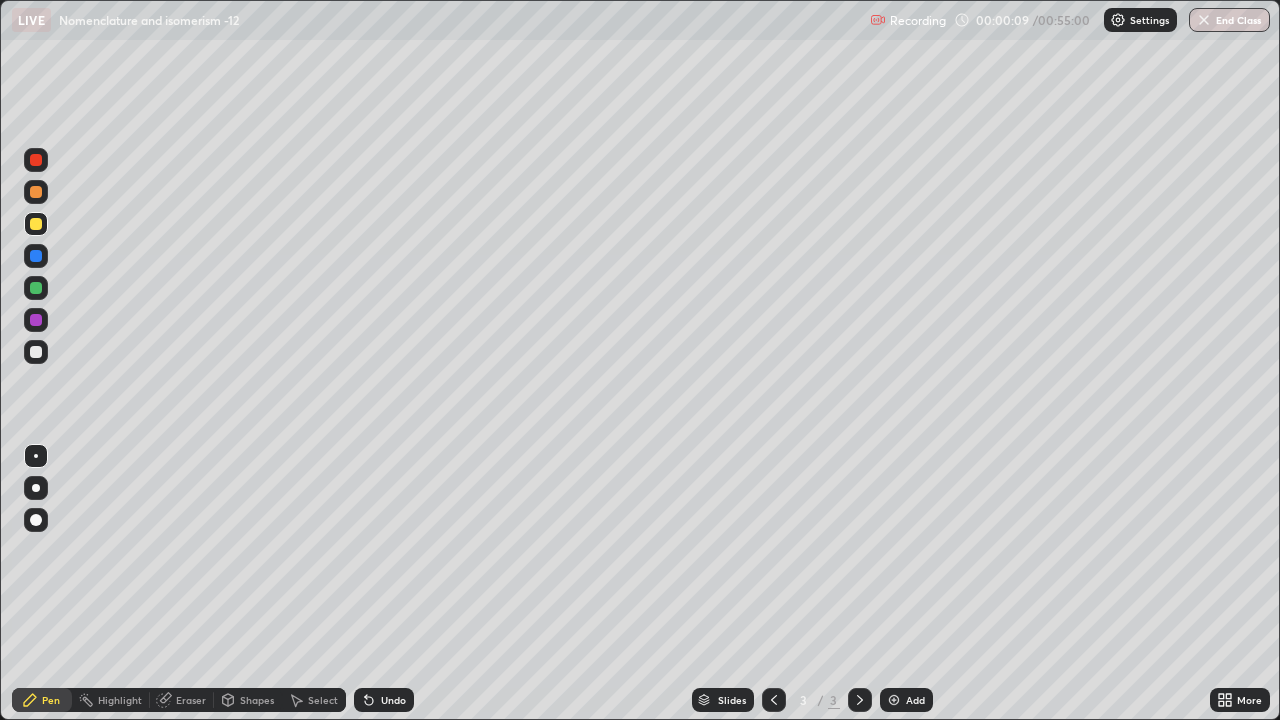 click at bounding box center (36, 488) 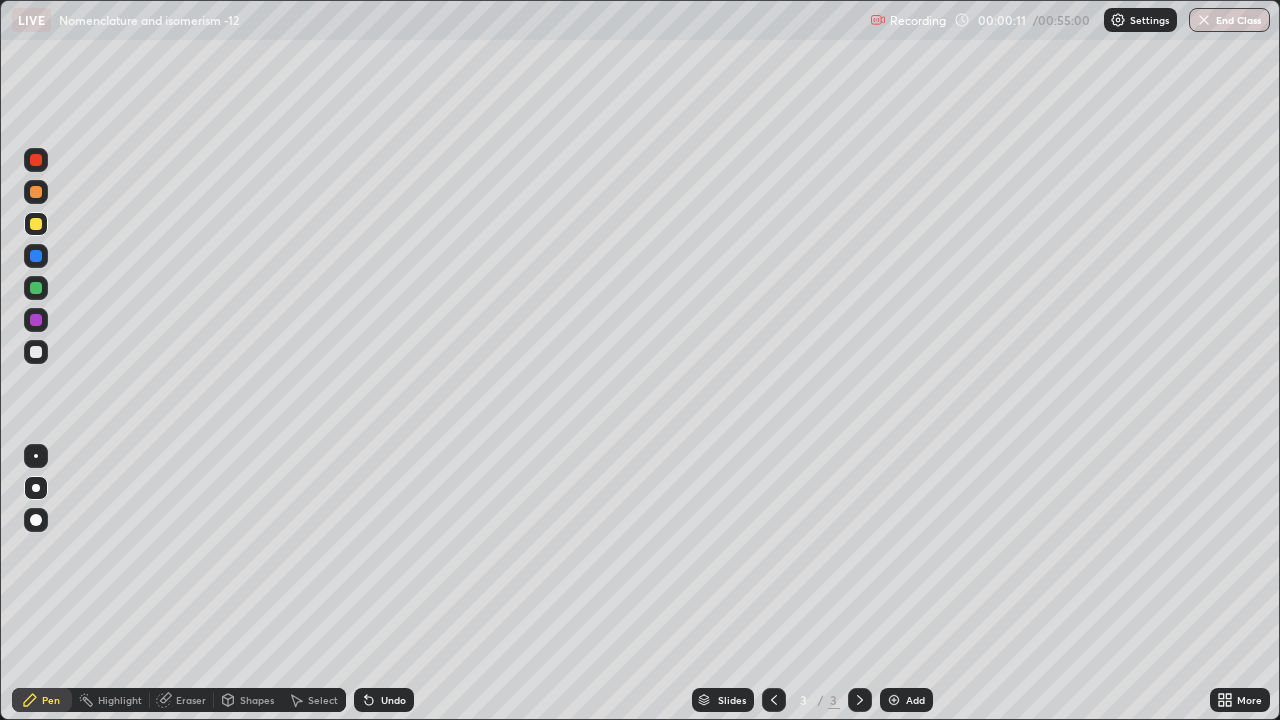click at bounding box center (36, 520) 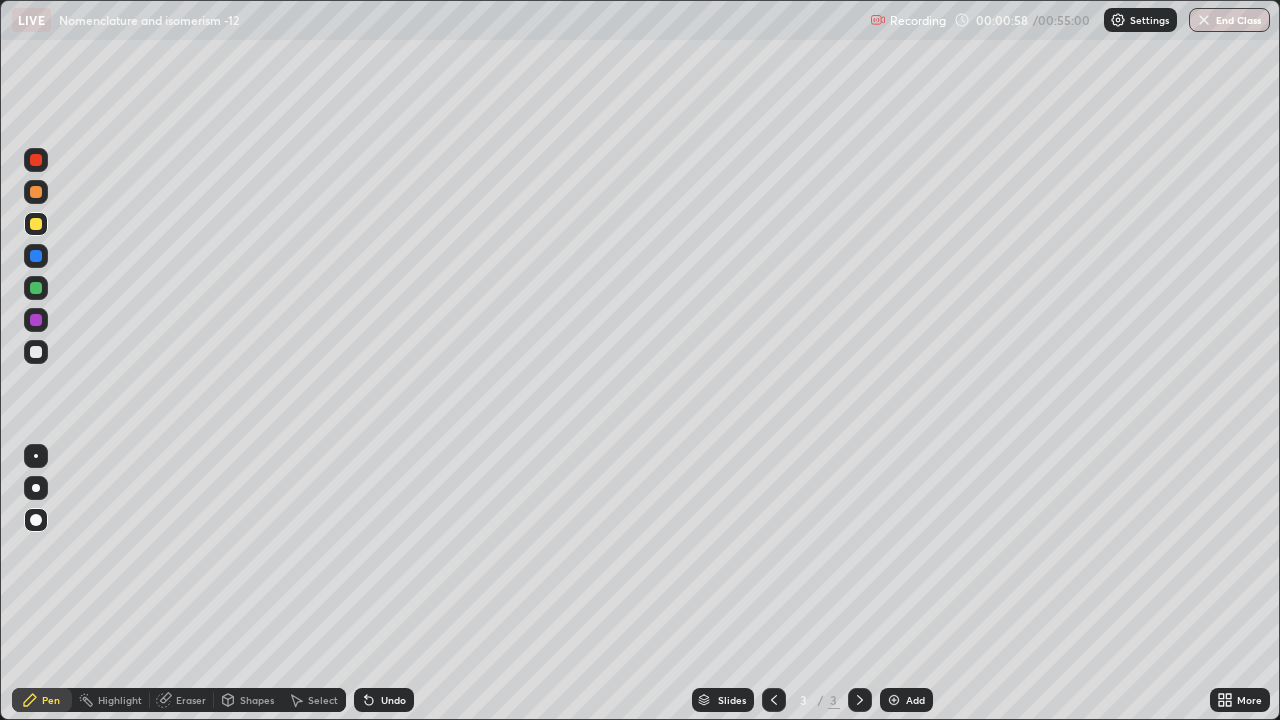 click at bounding box center [36, 352] 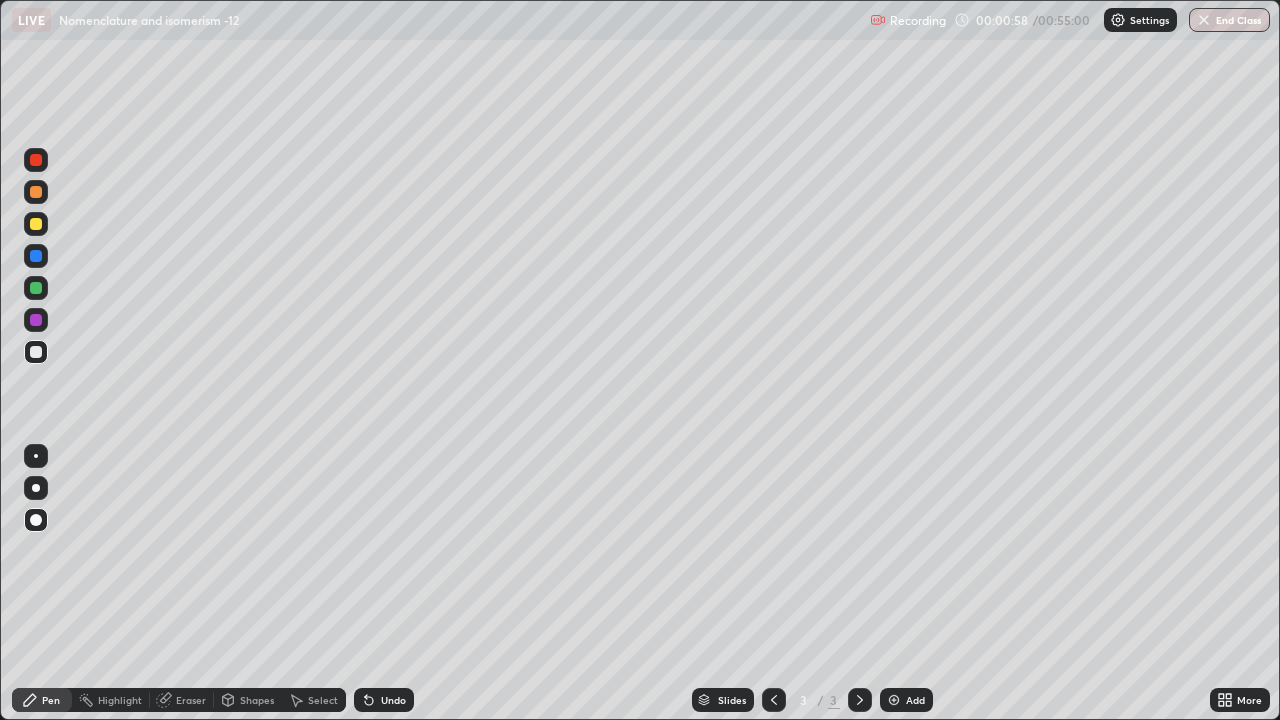 click at bounding box center [36, 488] 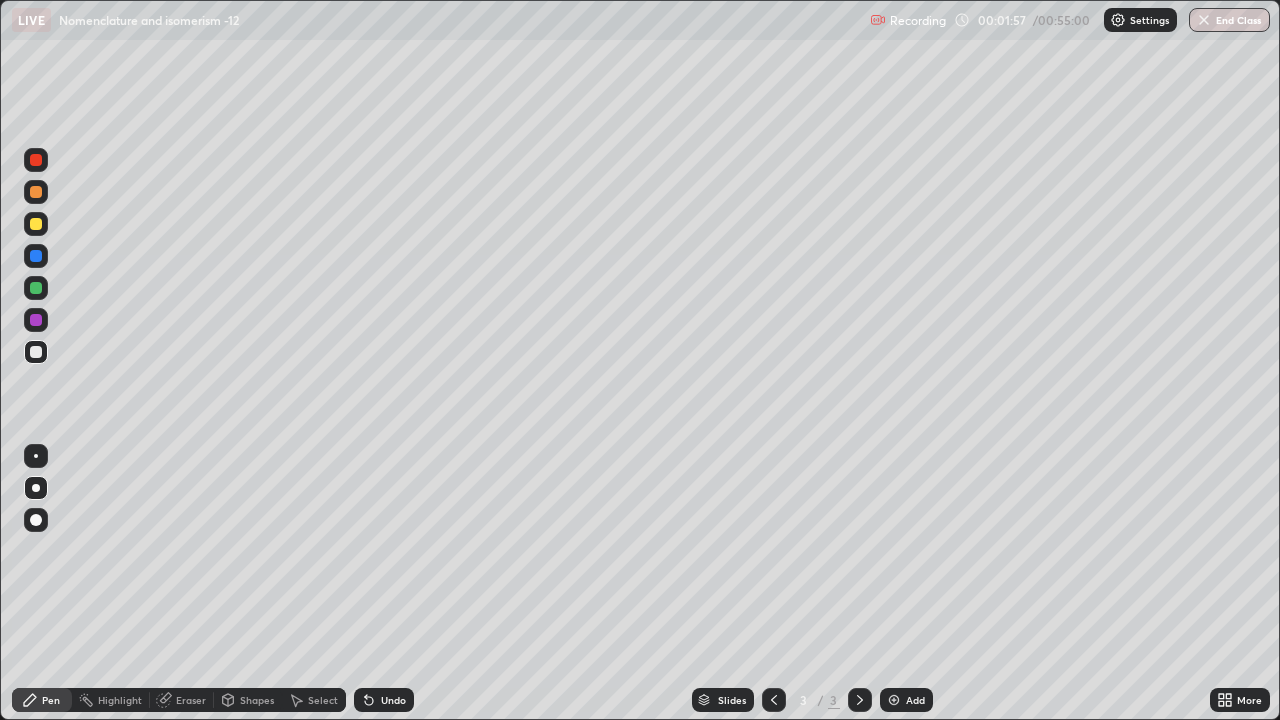 click at bounding box center [36, 224] 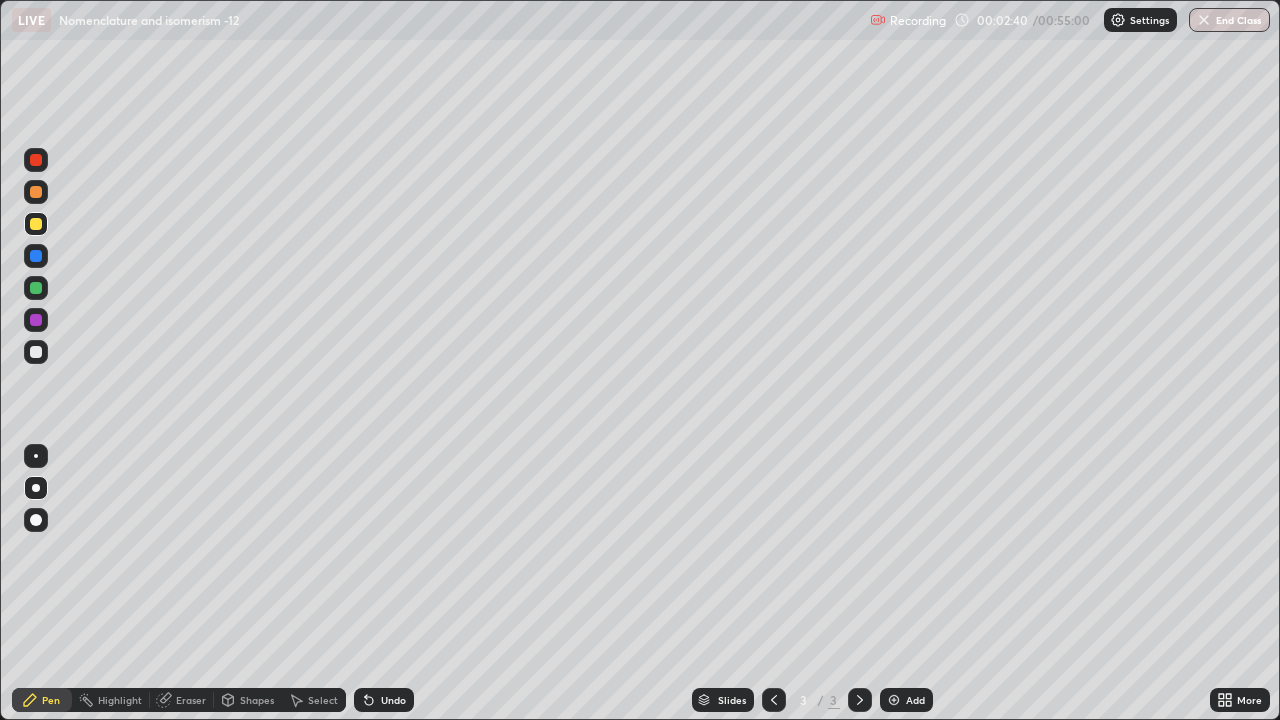 click at bounding box center [36, 352] 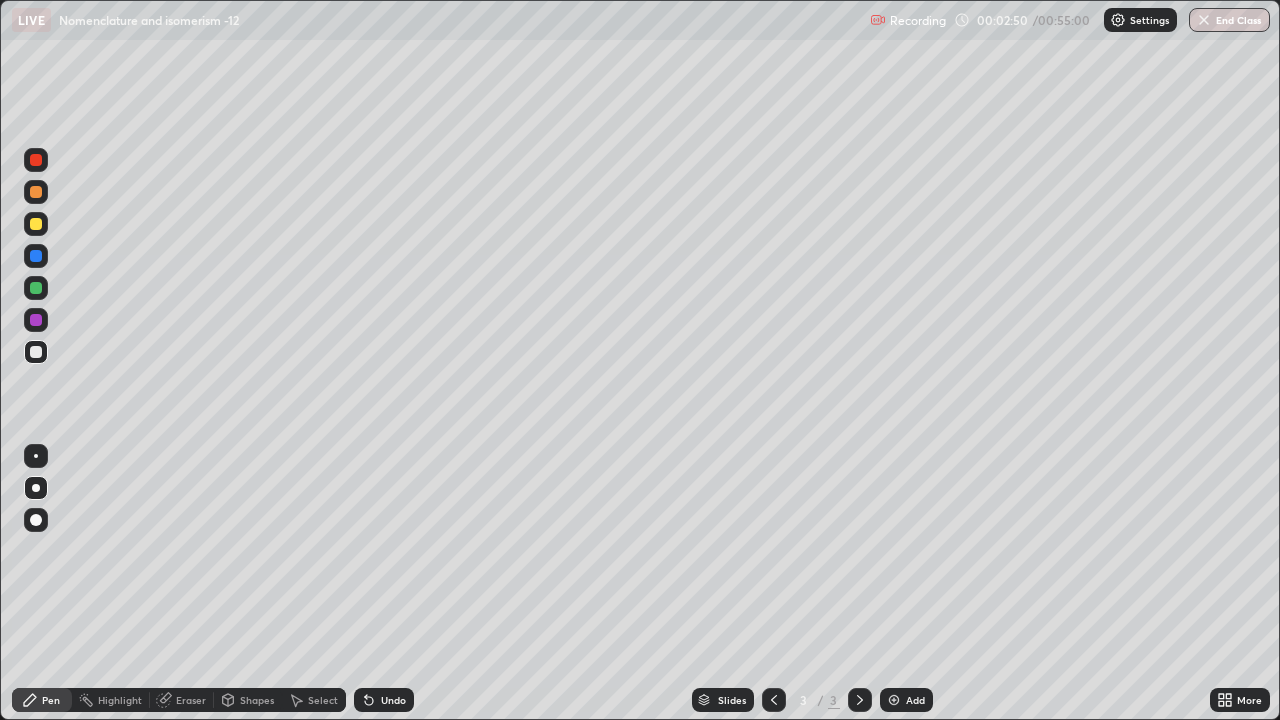 click at bounding box center [36, 224] 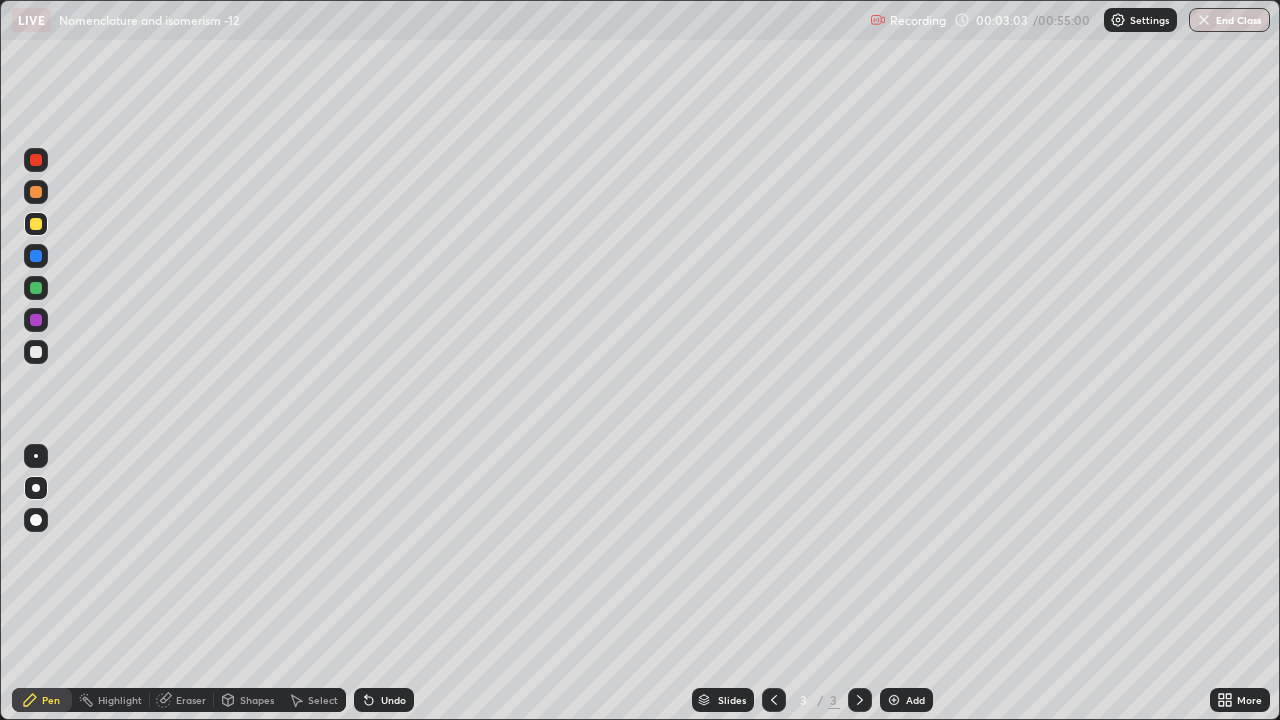 click on "Eraser" at bounding box center (191, 700) 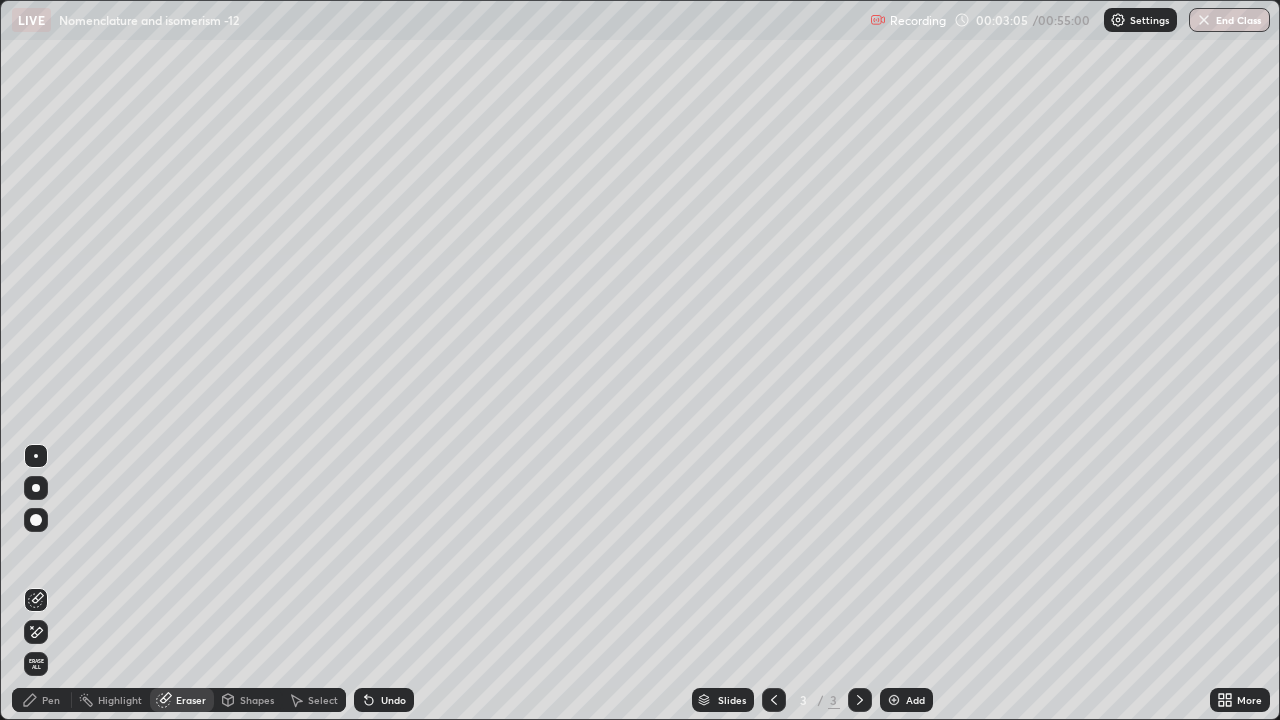 click 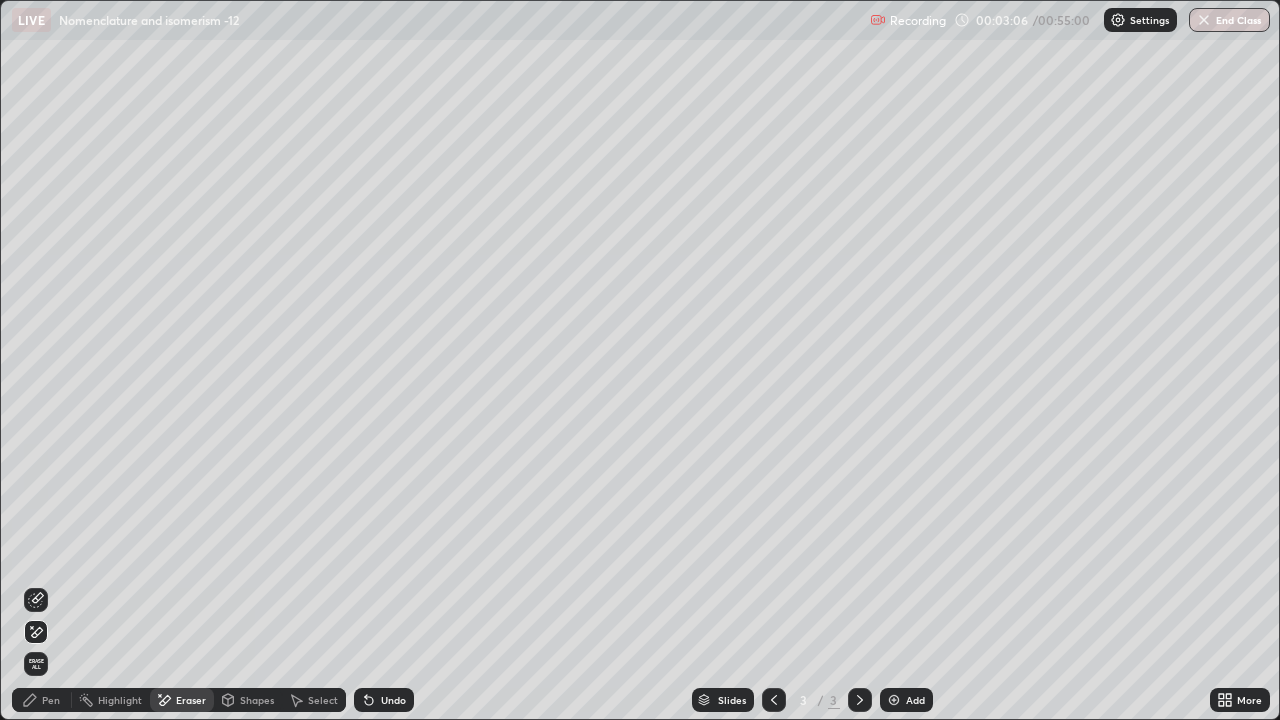 click on "Pen" at bounding box center (42, 700) 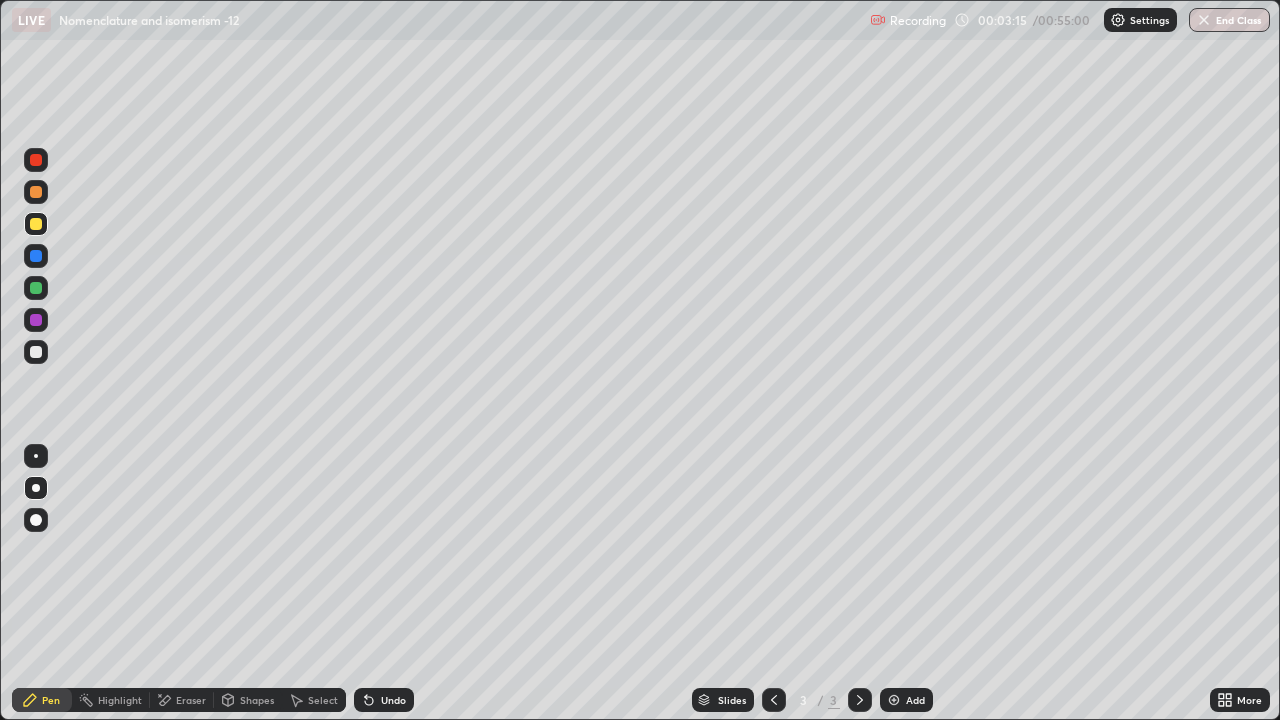 click at bounding box center (36, 352) 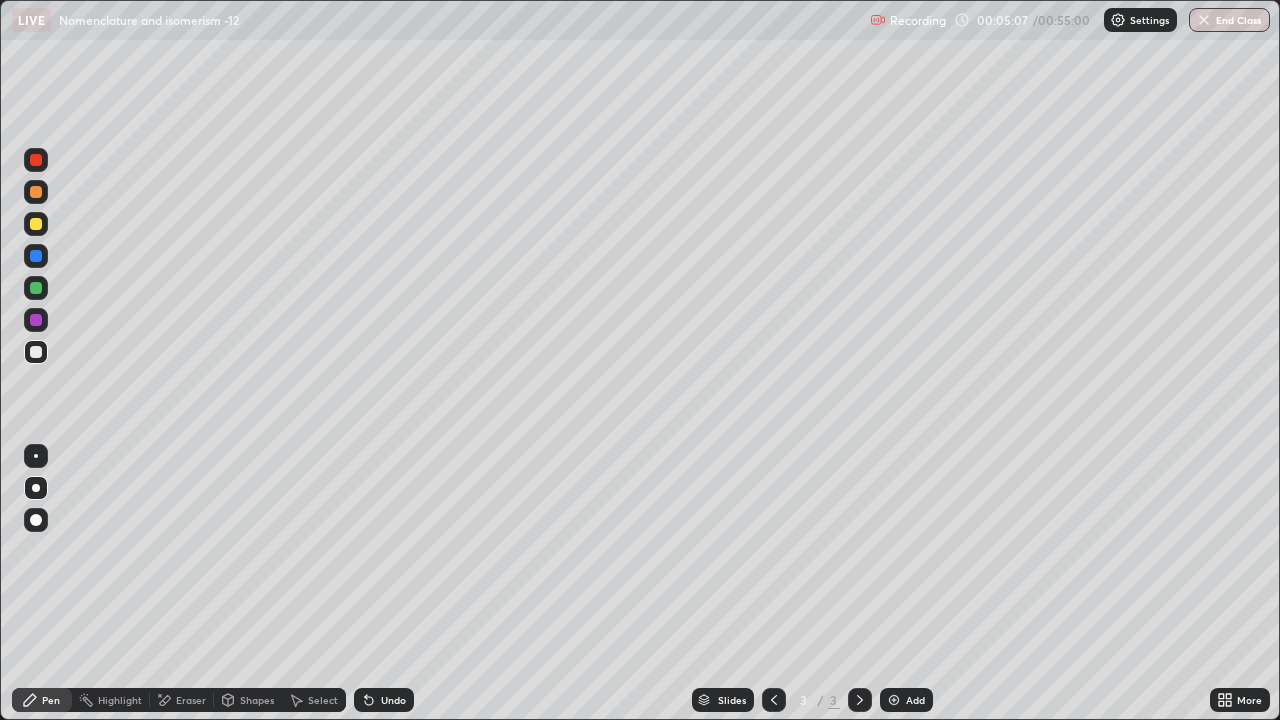 click on "Eraser" at bounding box center (191, 700) 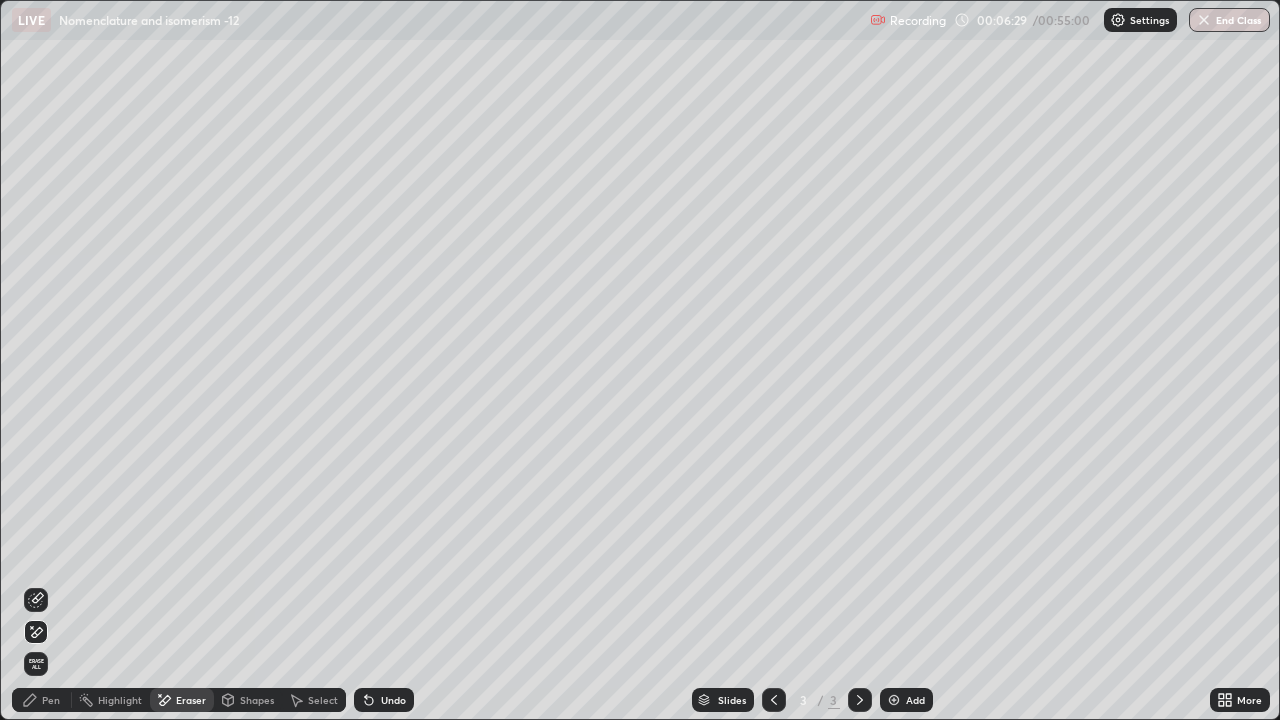 click on "Pen" at bounding box center (42, 700) 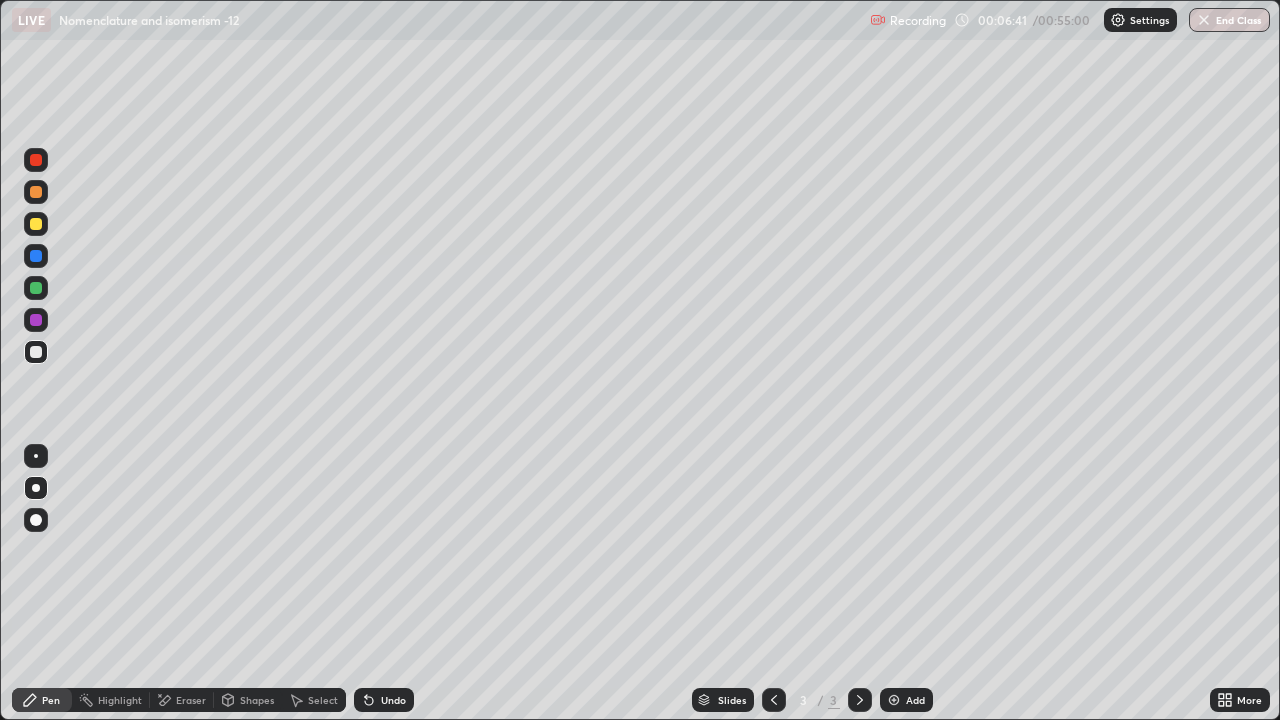 click at bounding box center (894, 700) 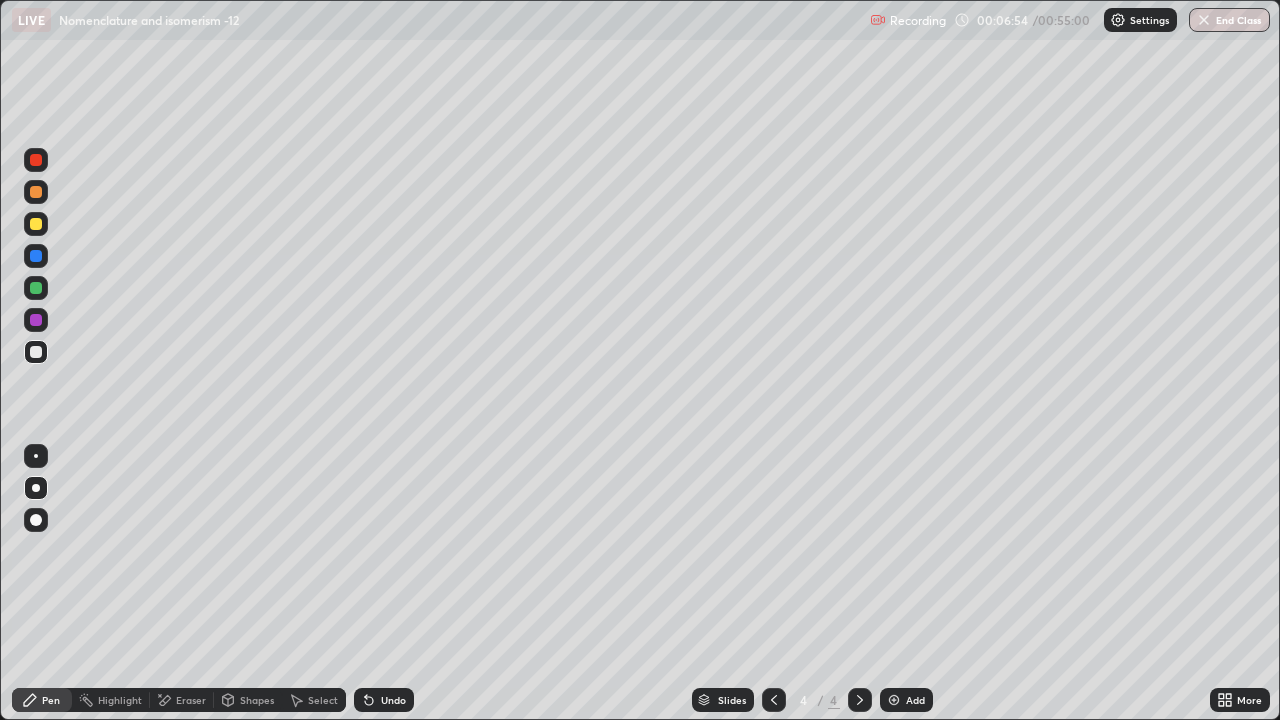 click at bounding box center [774, 700] 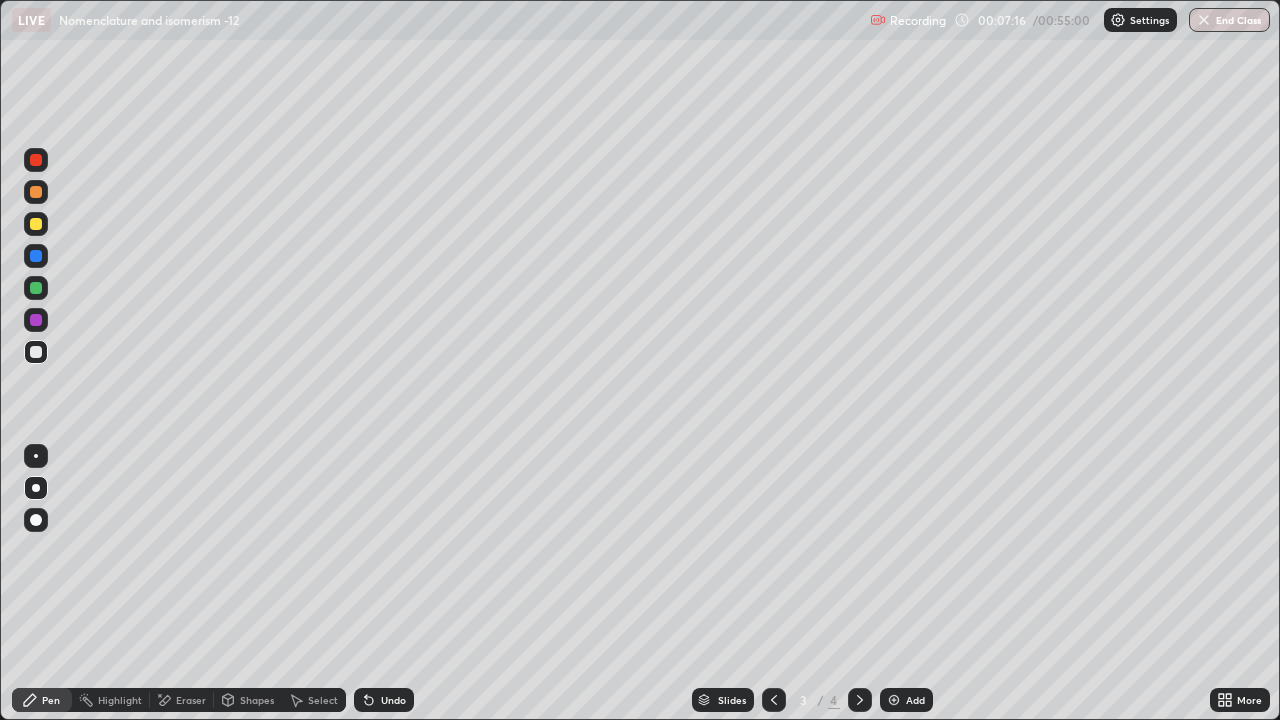 click 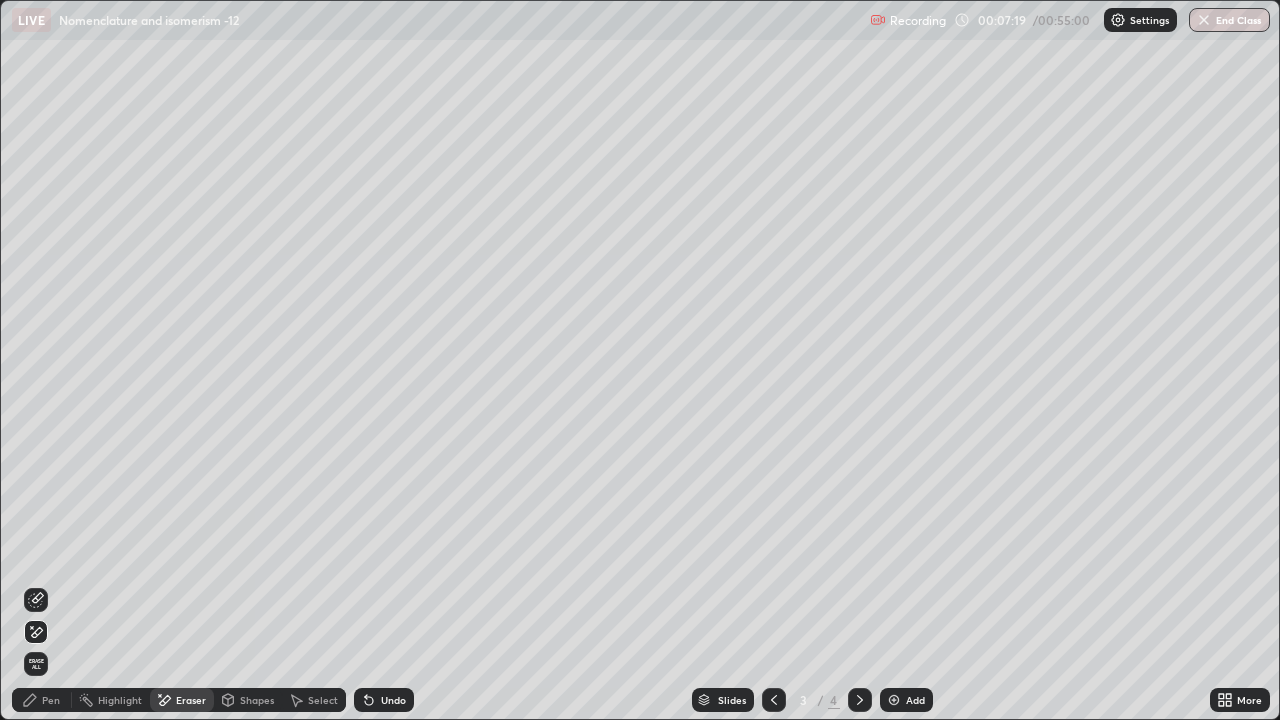 click on "Pen" at bounding box center (42, 700) 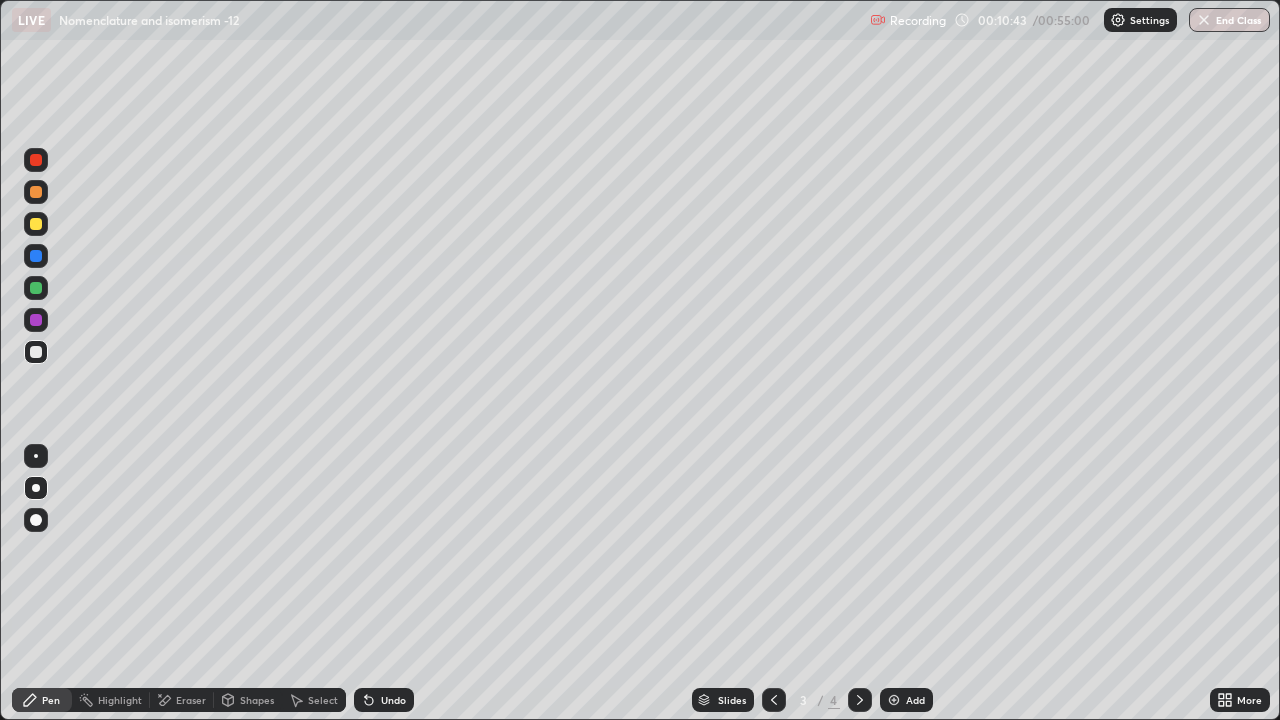 click 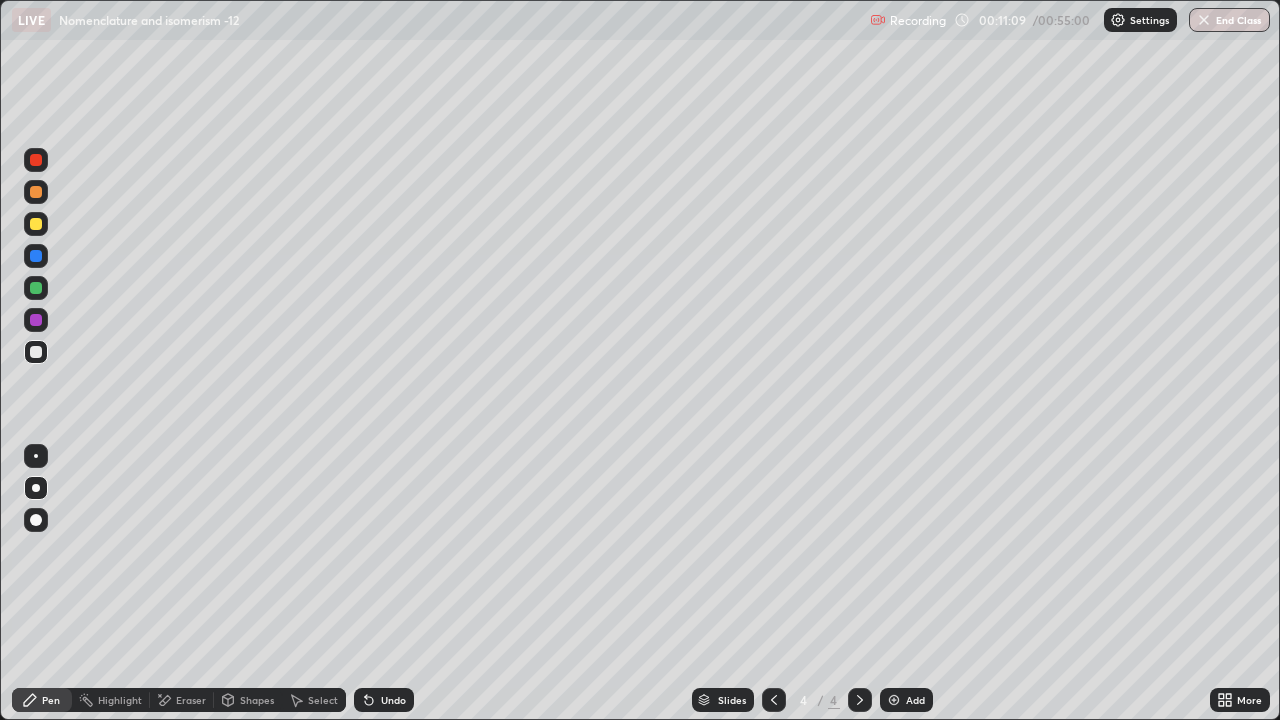 click 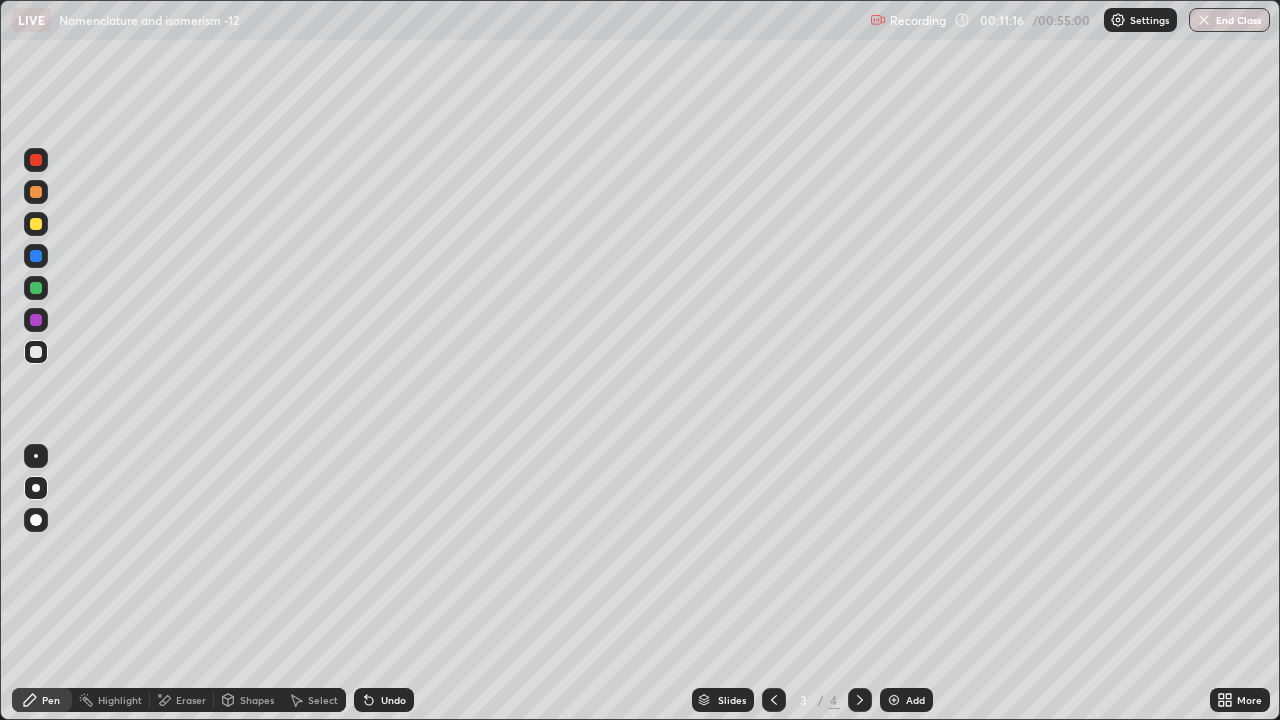 click 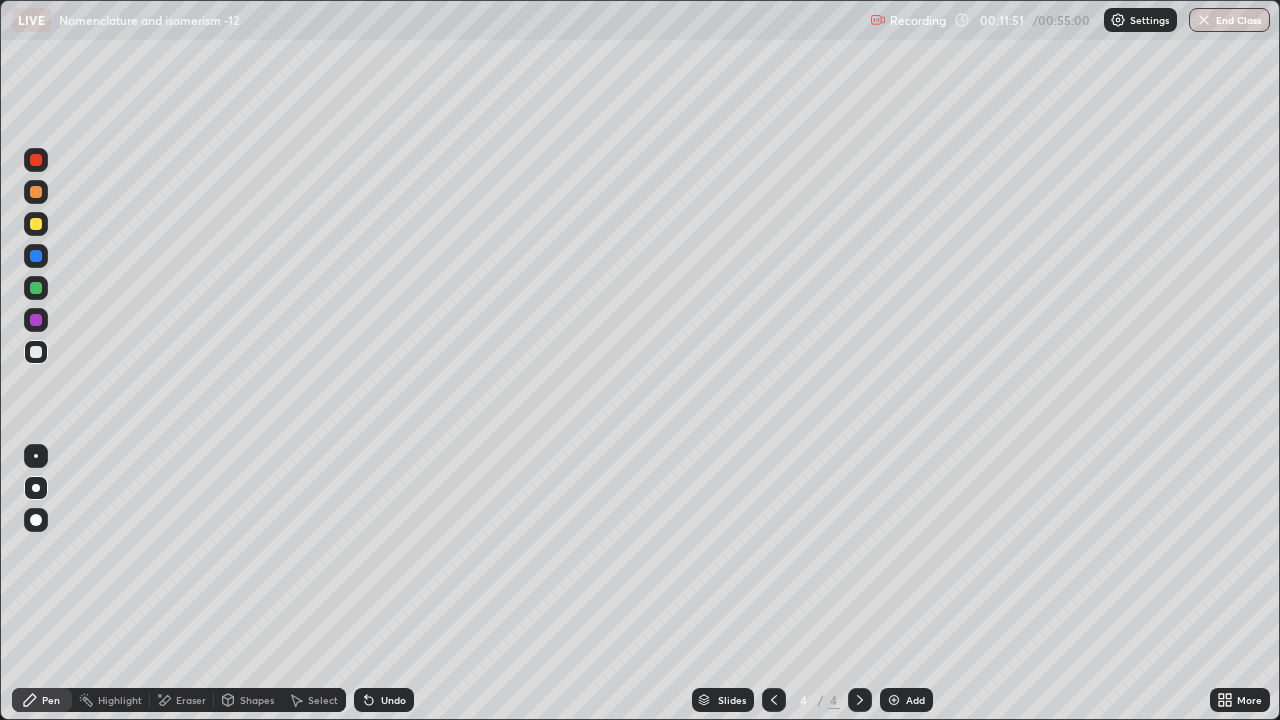 click at bounding box center (36, 224) 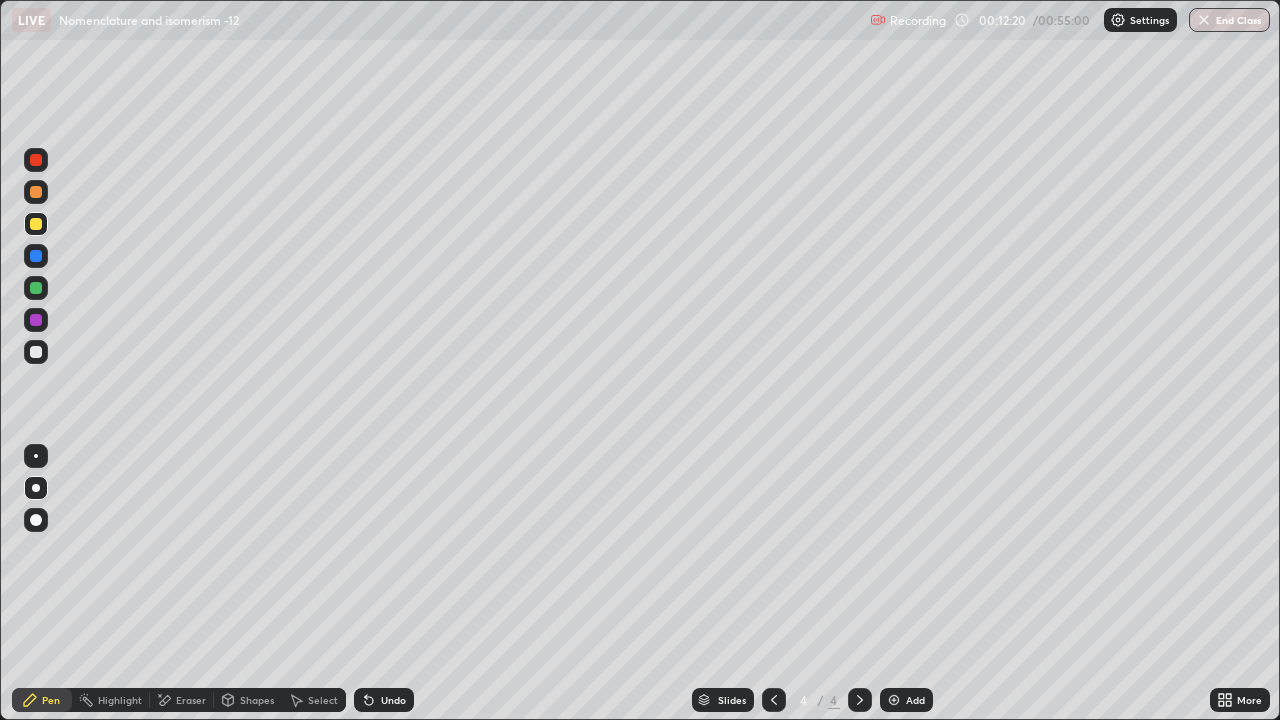 click at bounding box center (36, 352) 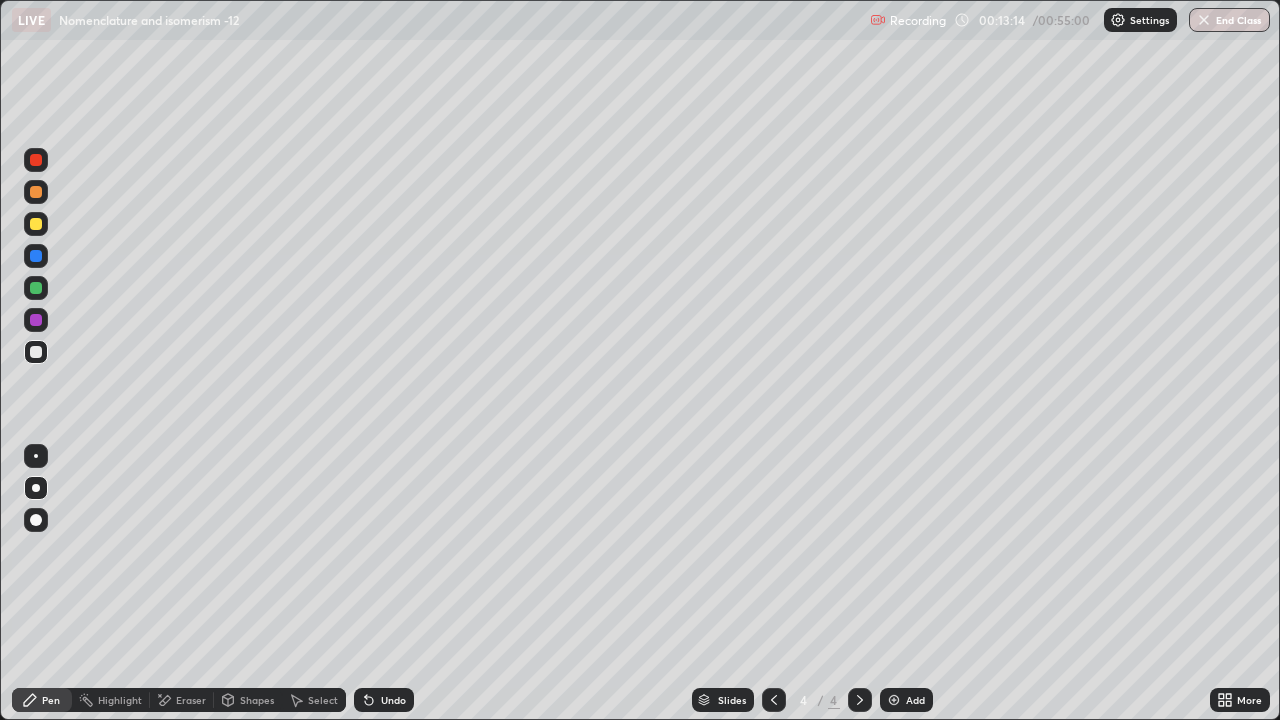 click at bounding box center [36, 224] 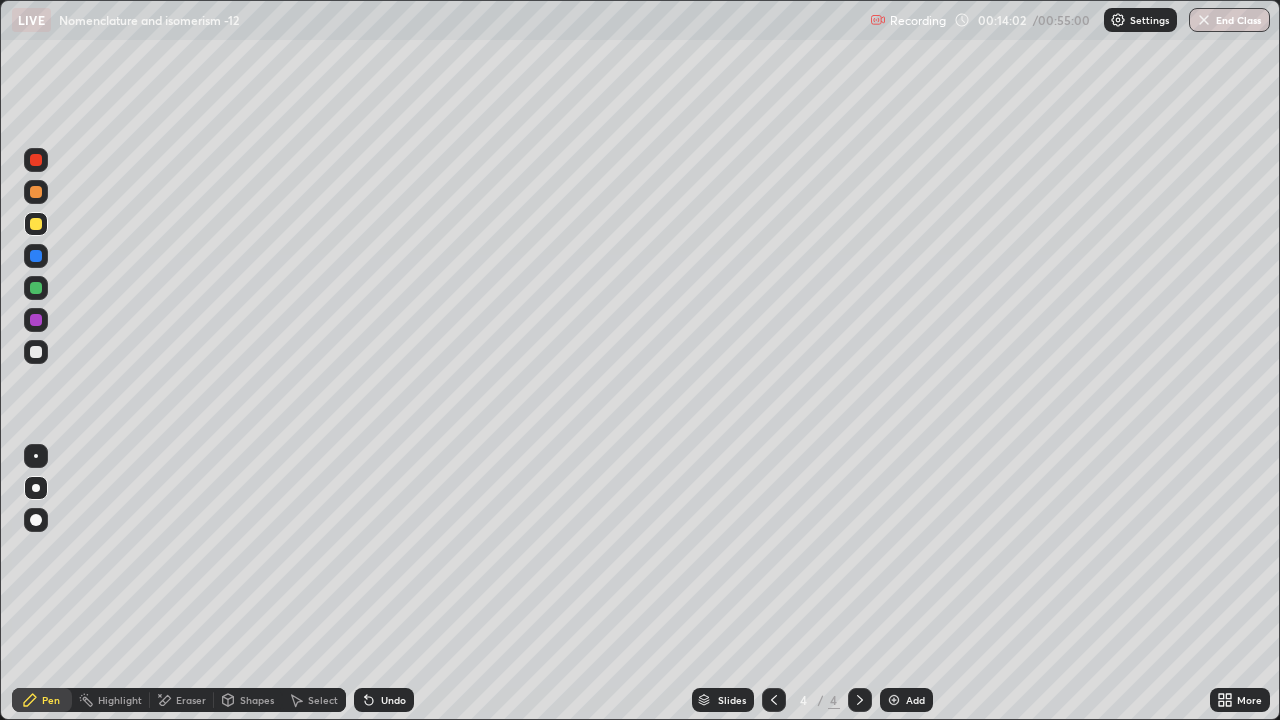 click at bounding box center [36, 352] 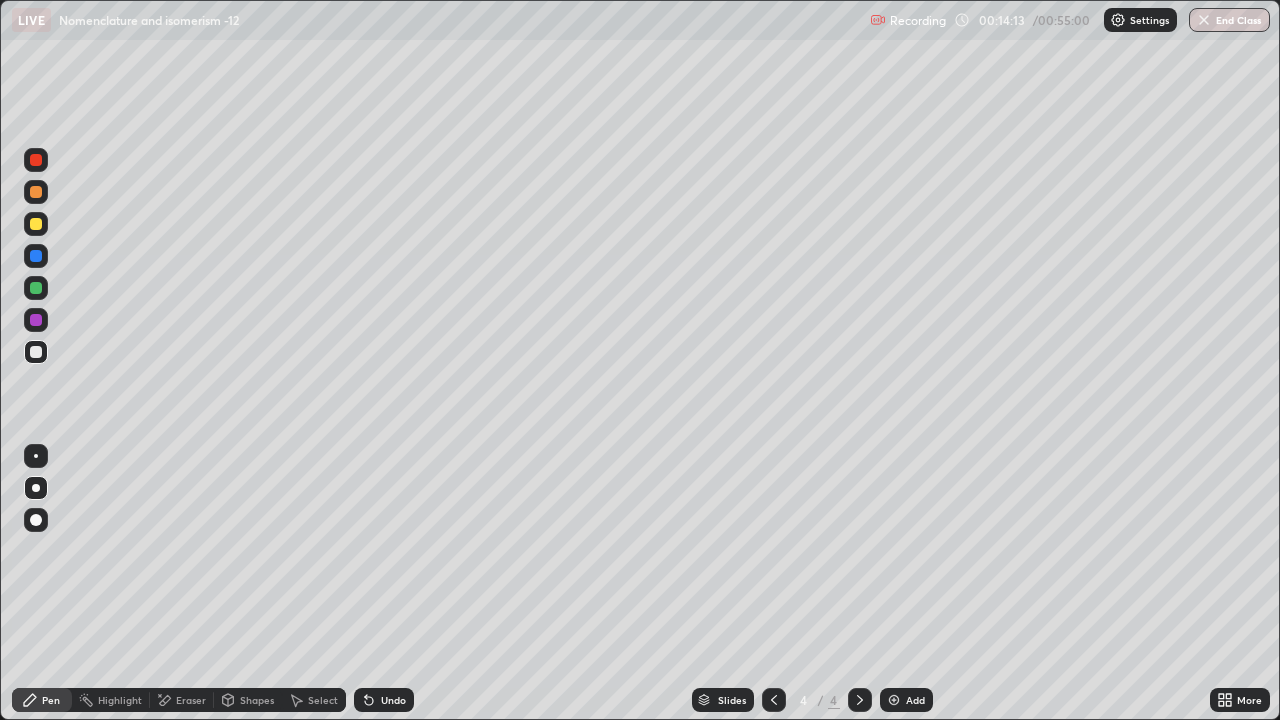 click at bounding box center (36, 224) 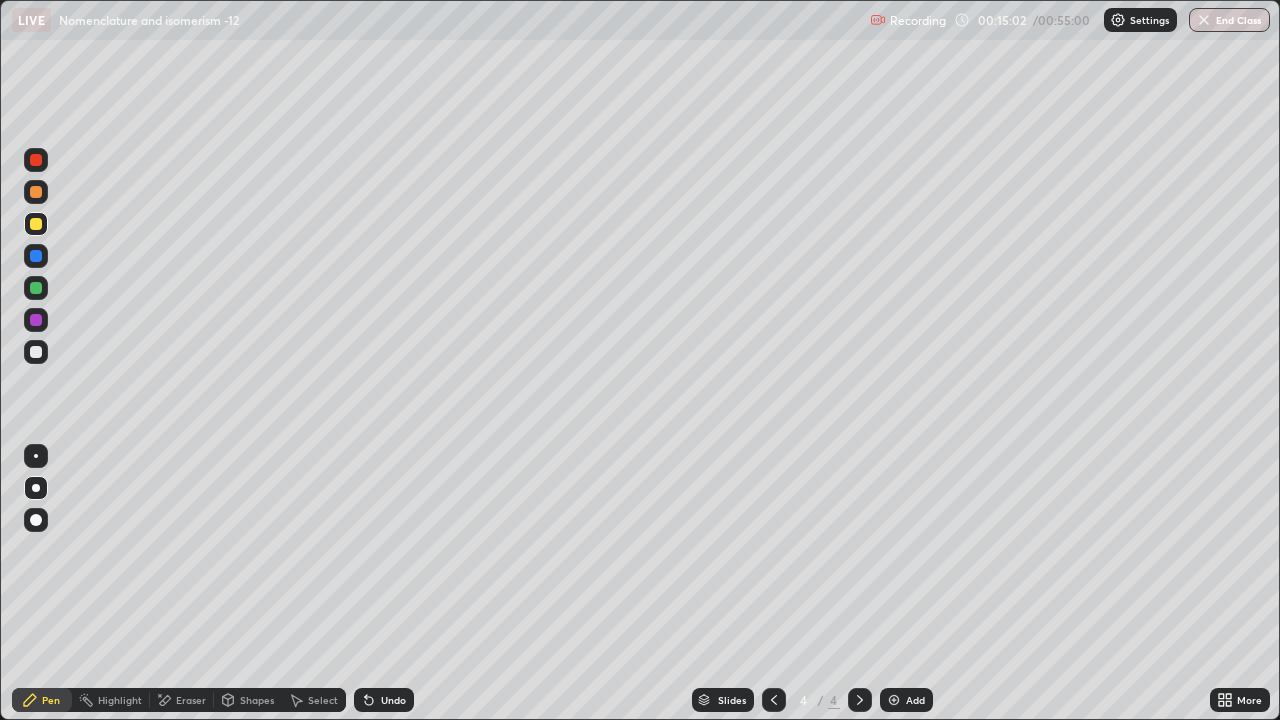 click at bounding box center (36, 352) 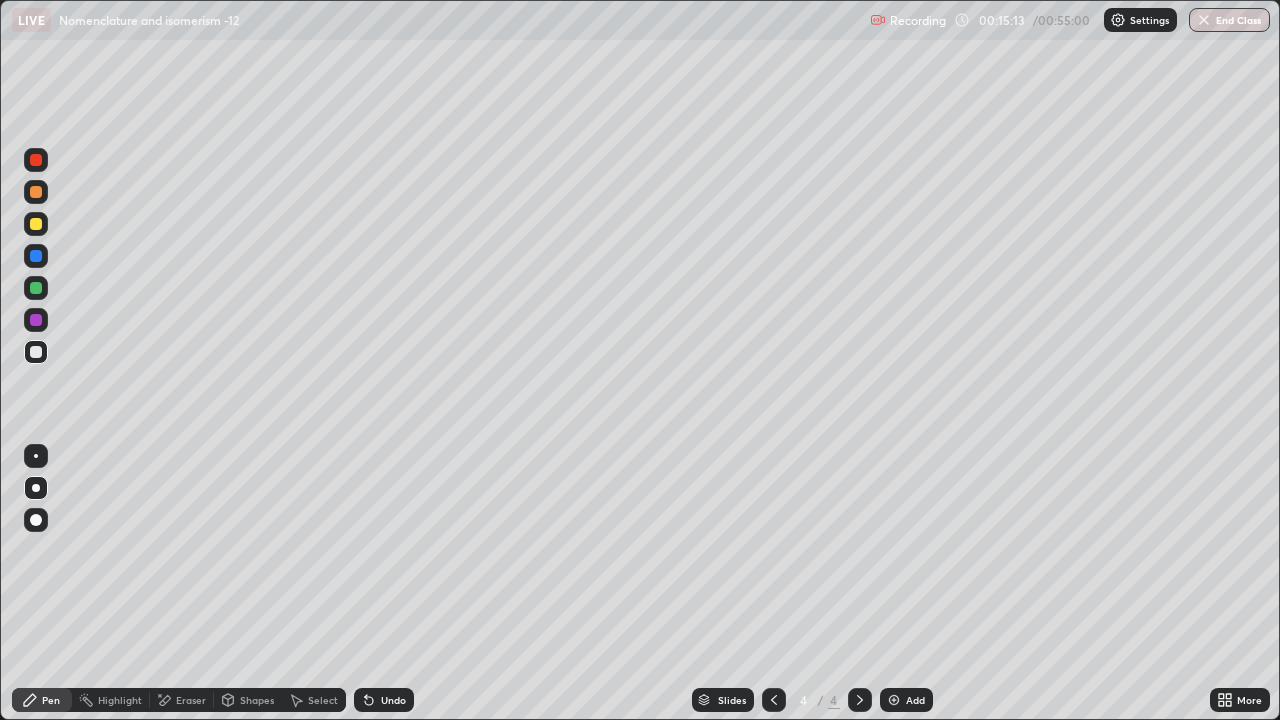 click at bounding box center (36, 224) 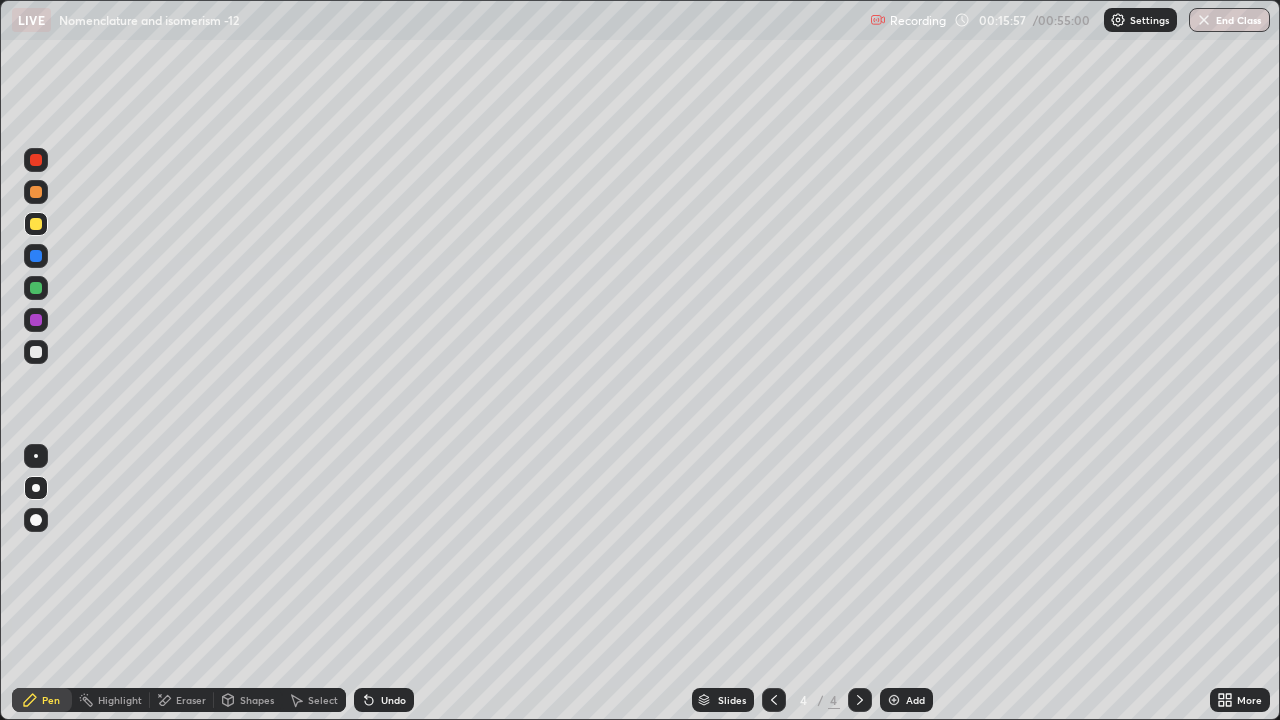 click at bounding box center [36, 352] 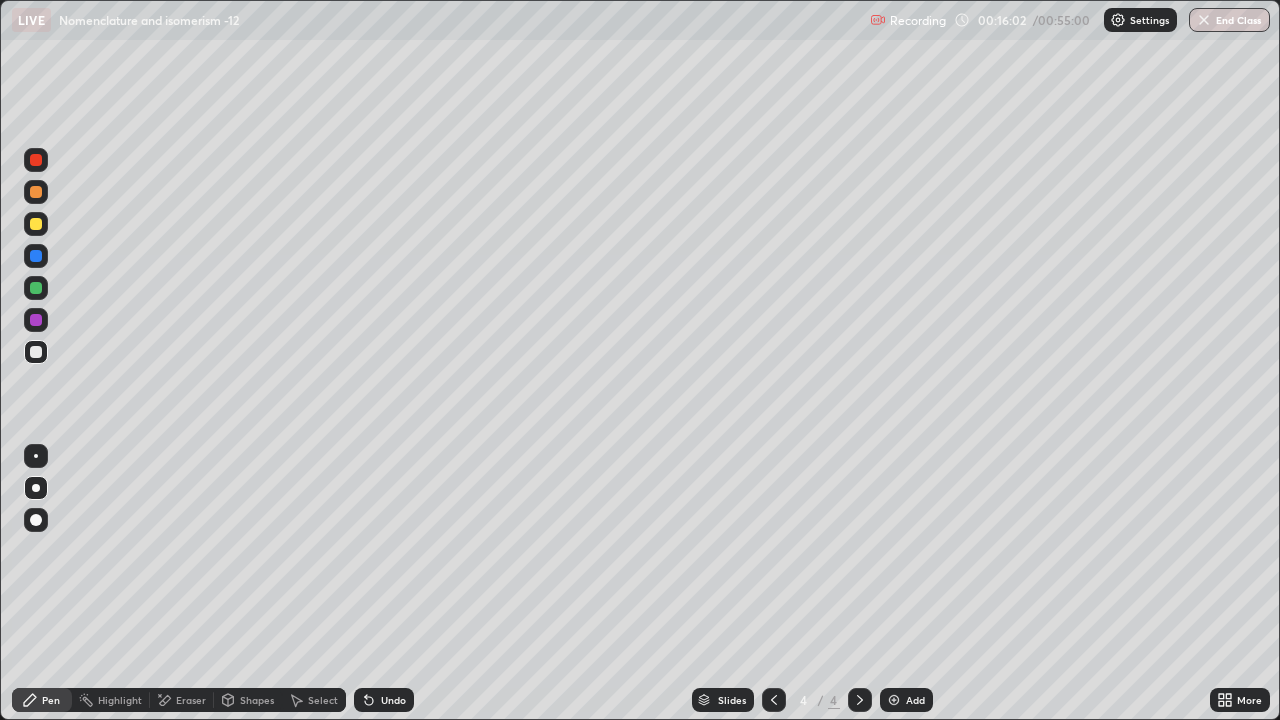 click on "Eraser" at bounding box center [191, 700] 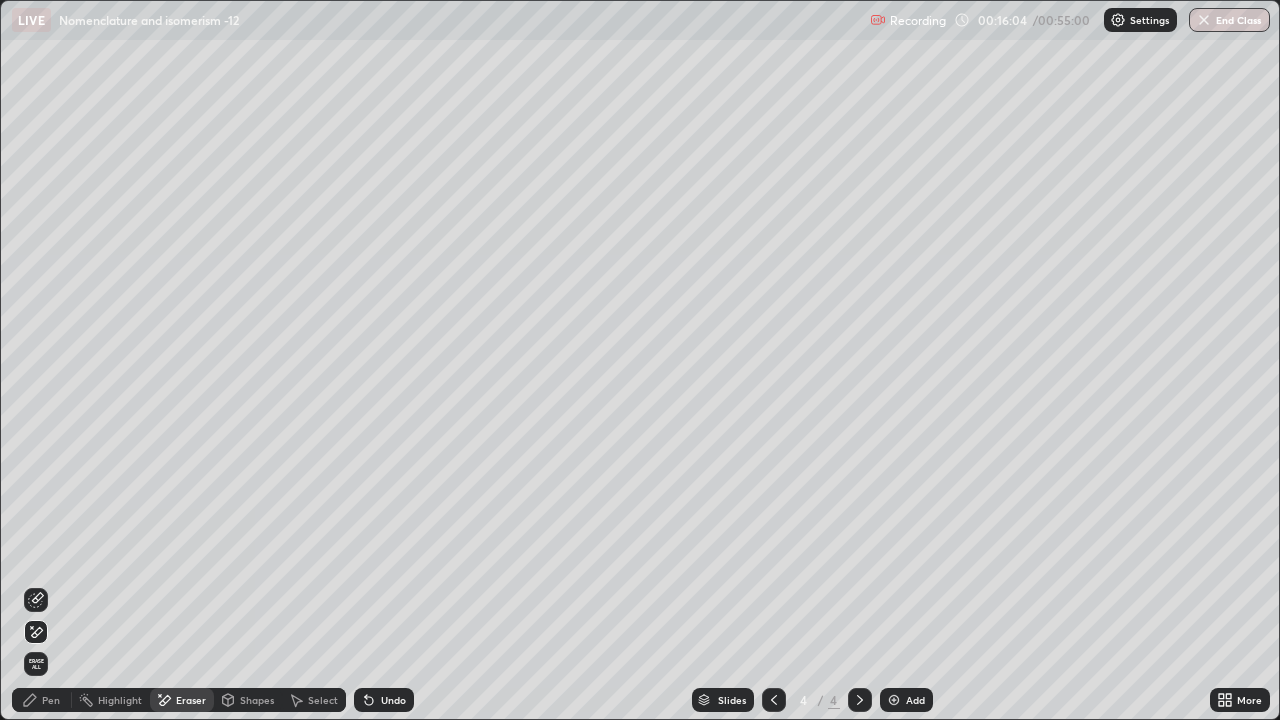 click 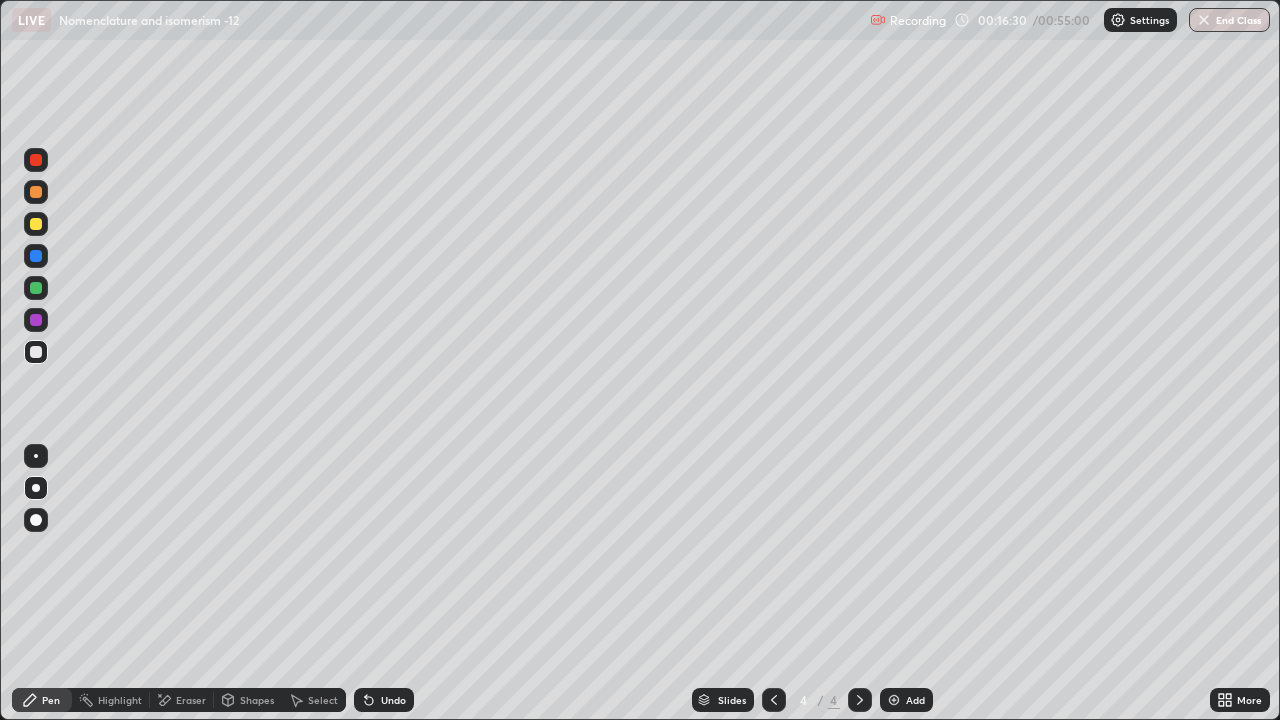 click at bounding box center [36, 224] 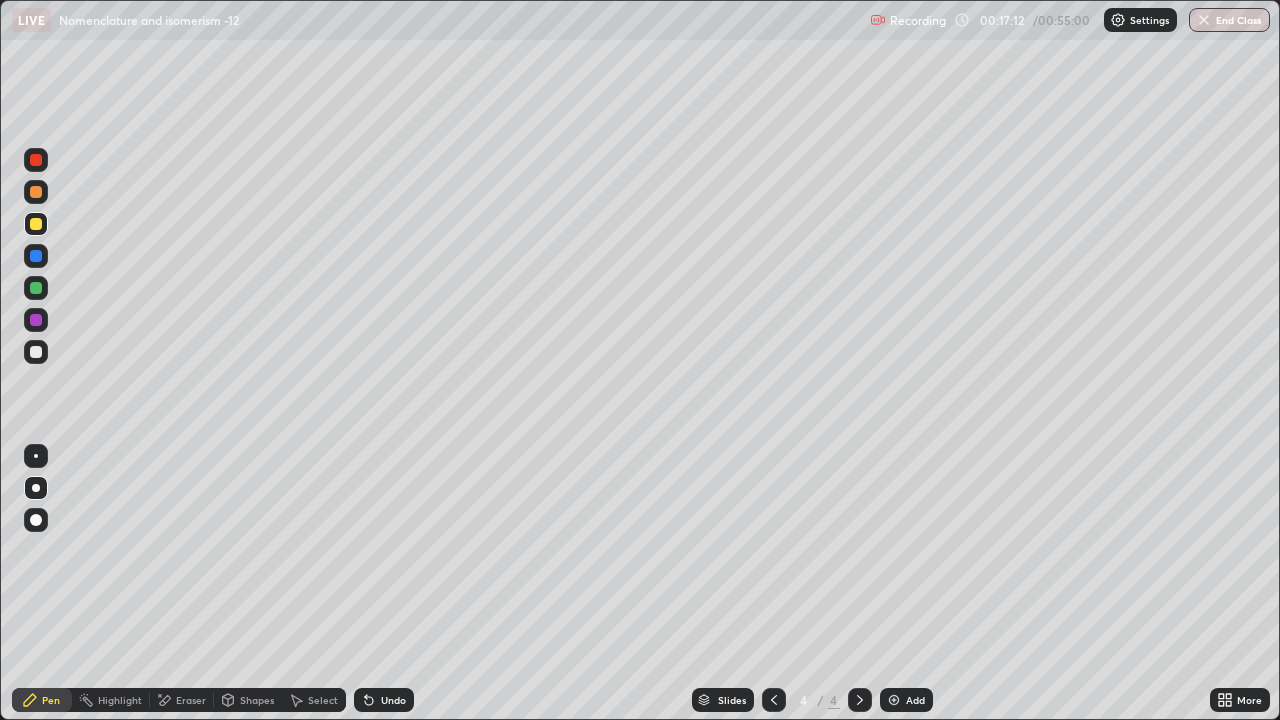 click at bounding box center [894, 700] 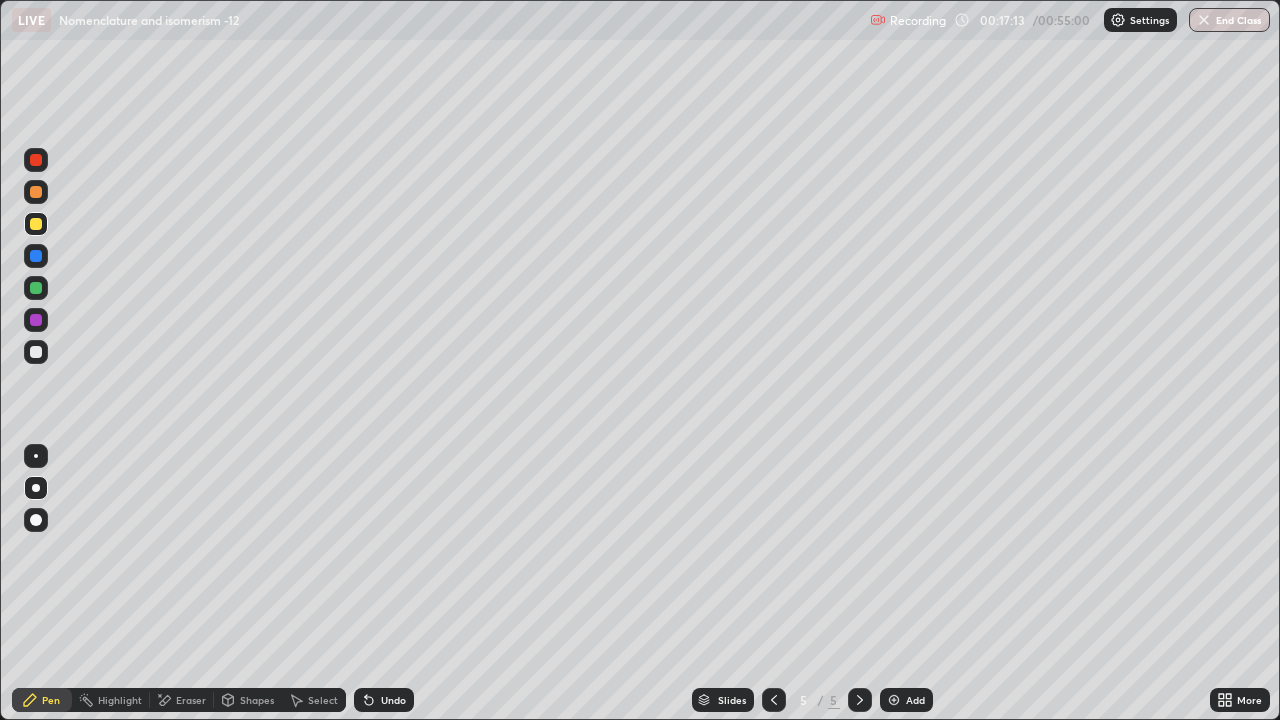 click at bounding box center (36, 352) 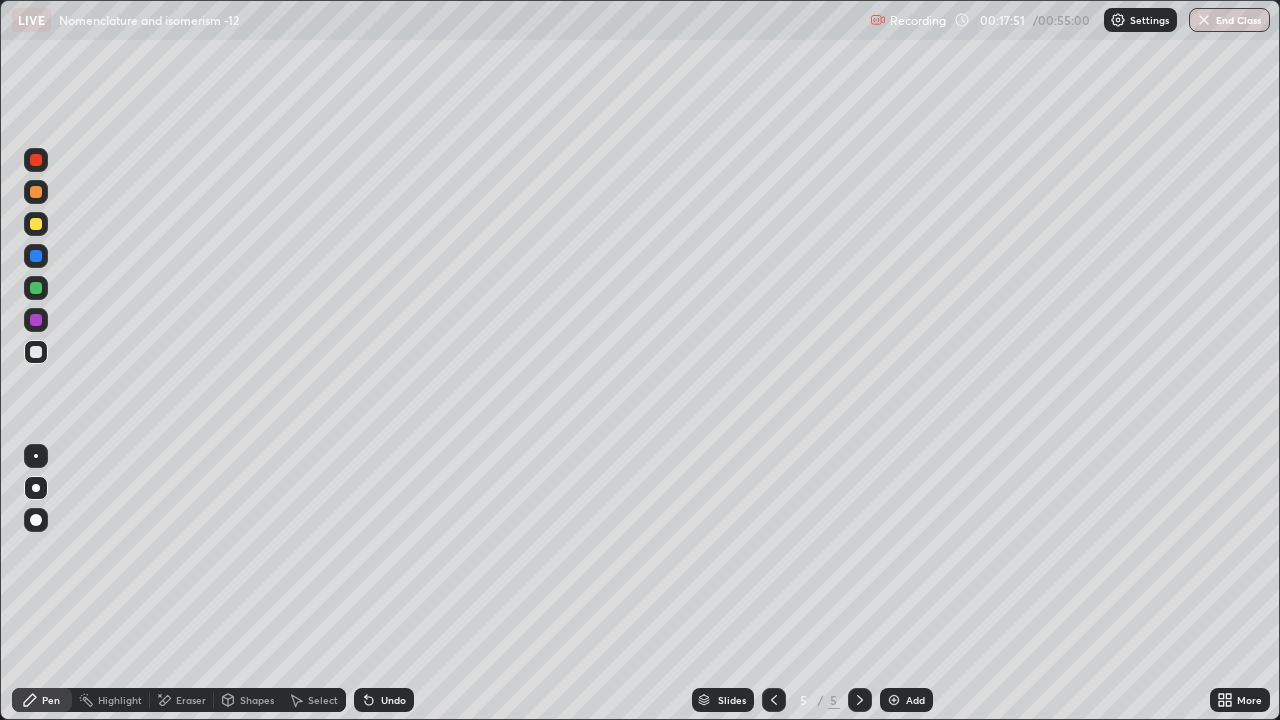click 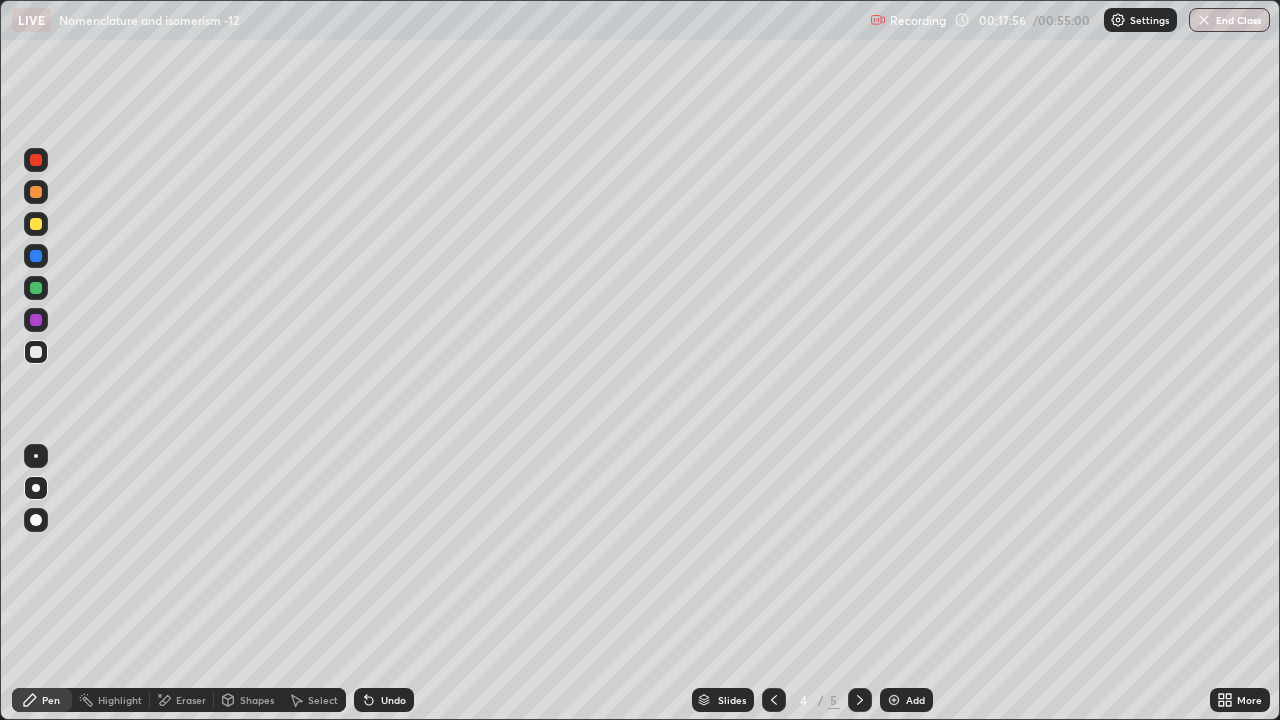 click 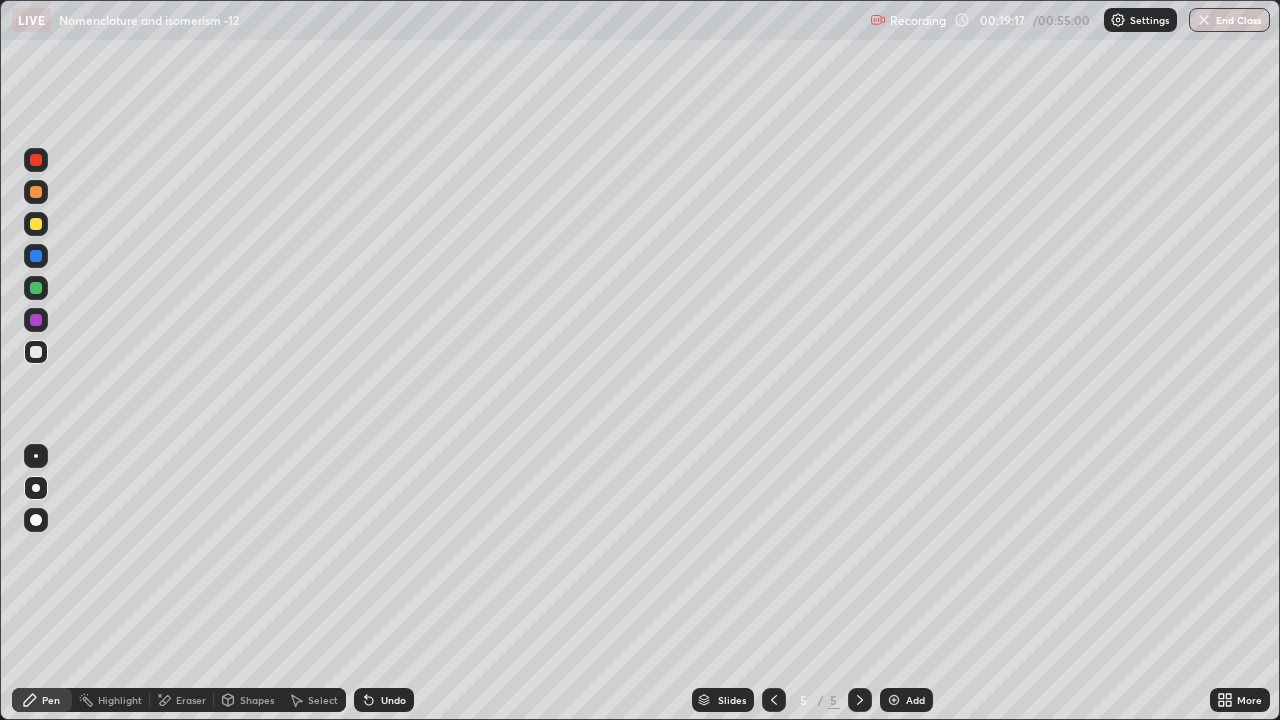 click on "Eraser" at bounding box center (191, 700) 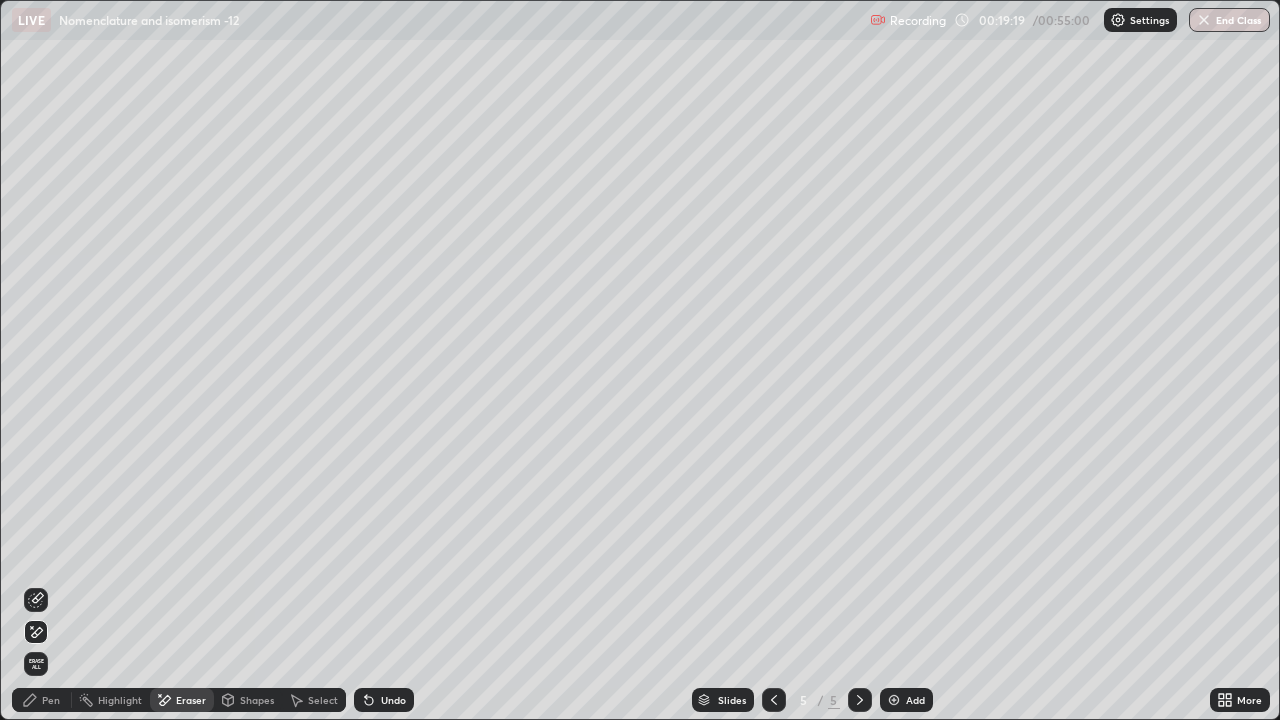 click on "Pen" at bounding box center [51, 700] 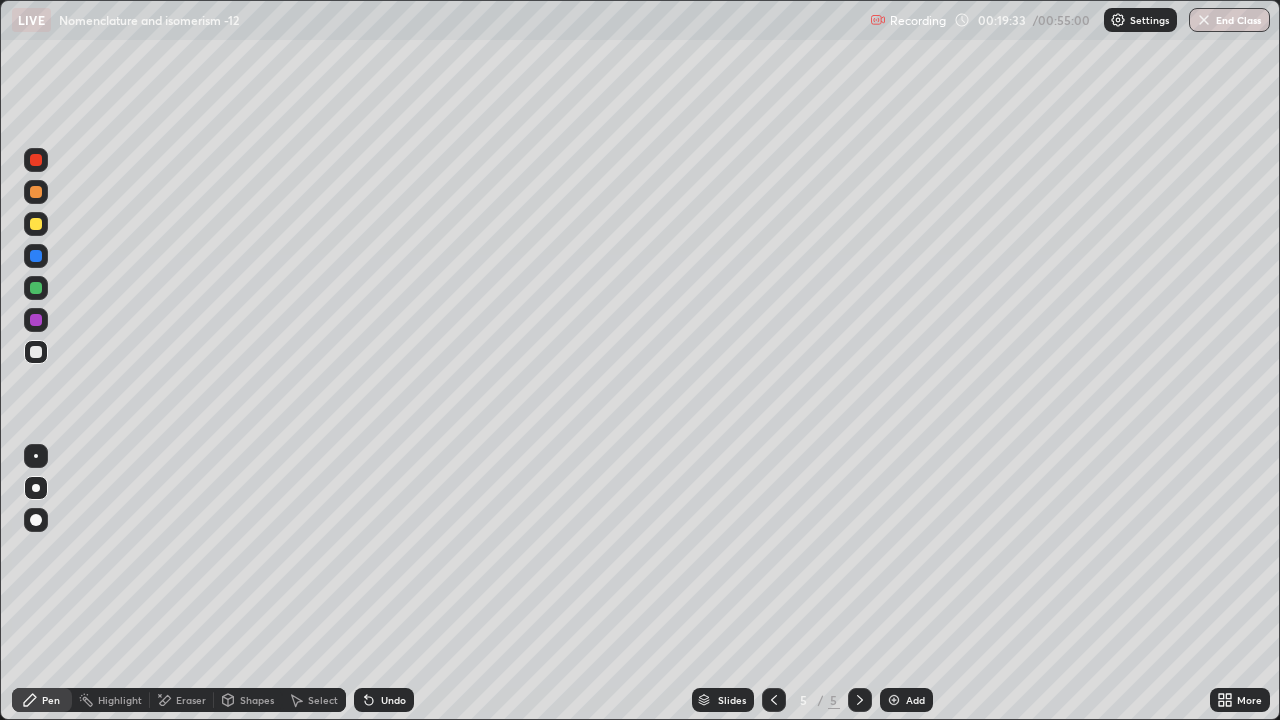 click 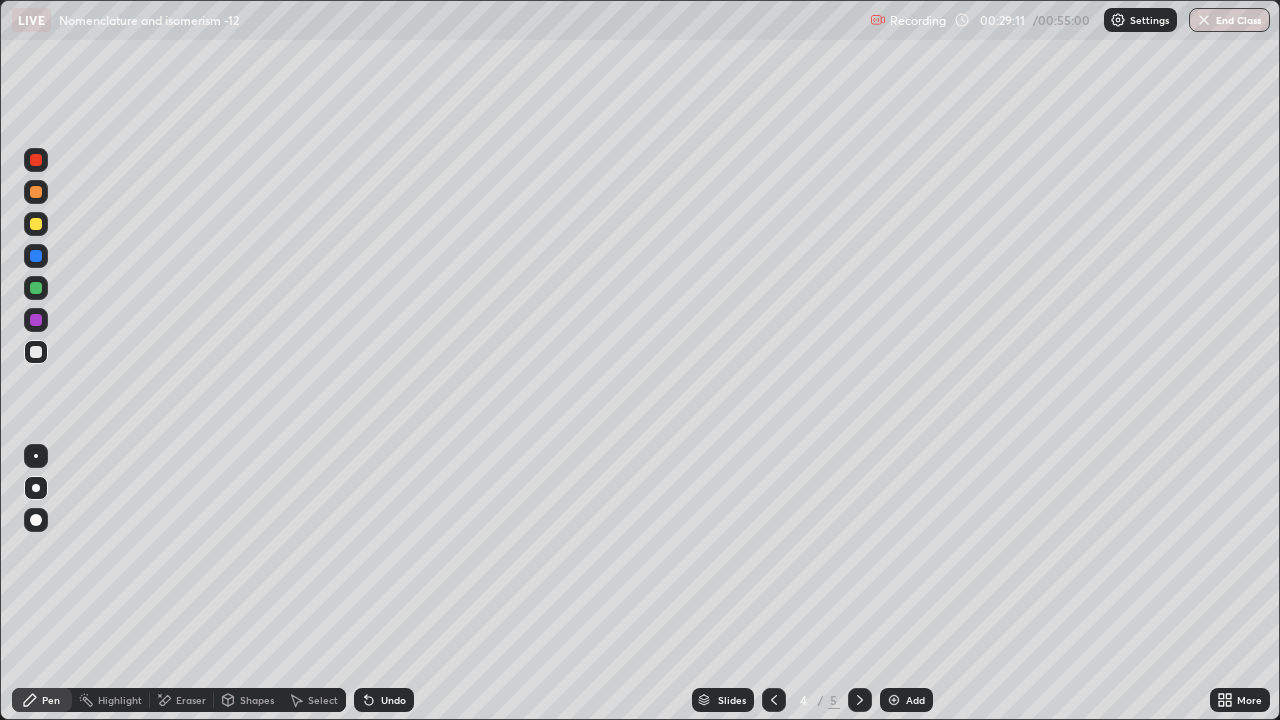 click on "Eraser" at bounding box center [182, 700] 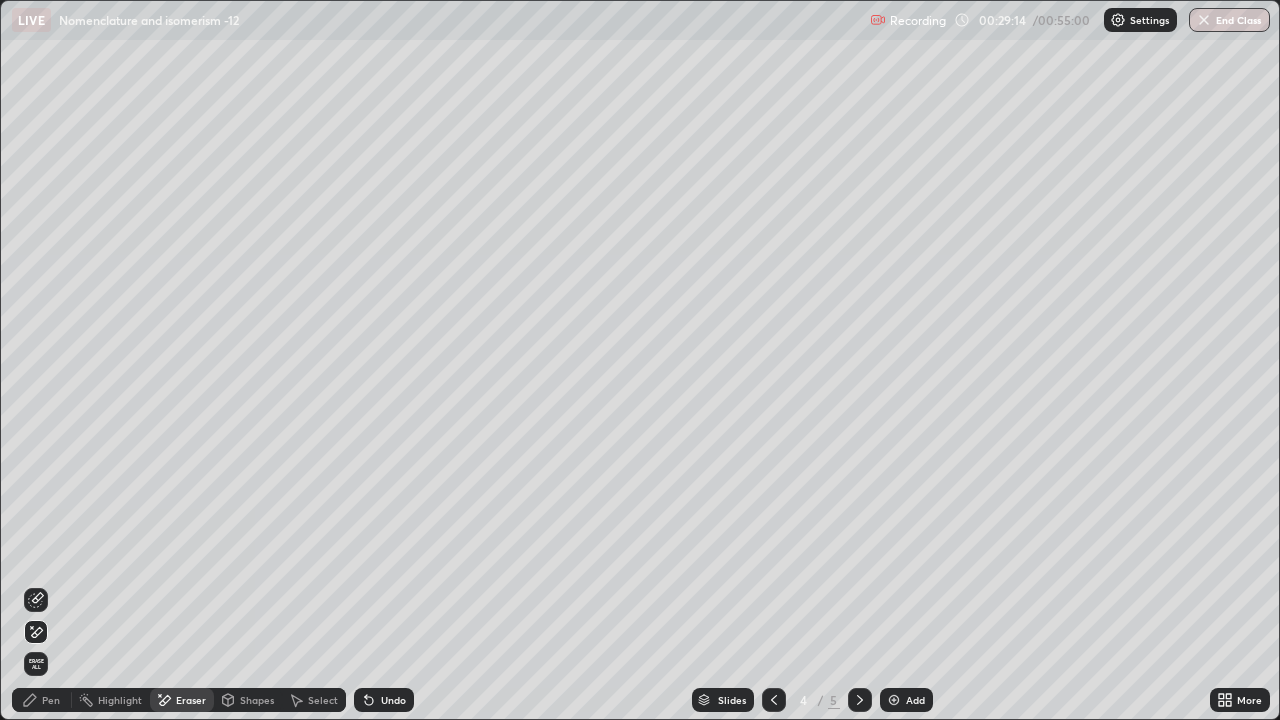 click on "Pen" at bounding box center (51, 700) 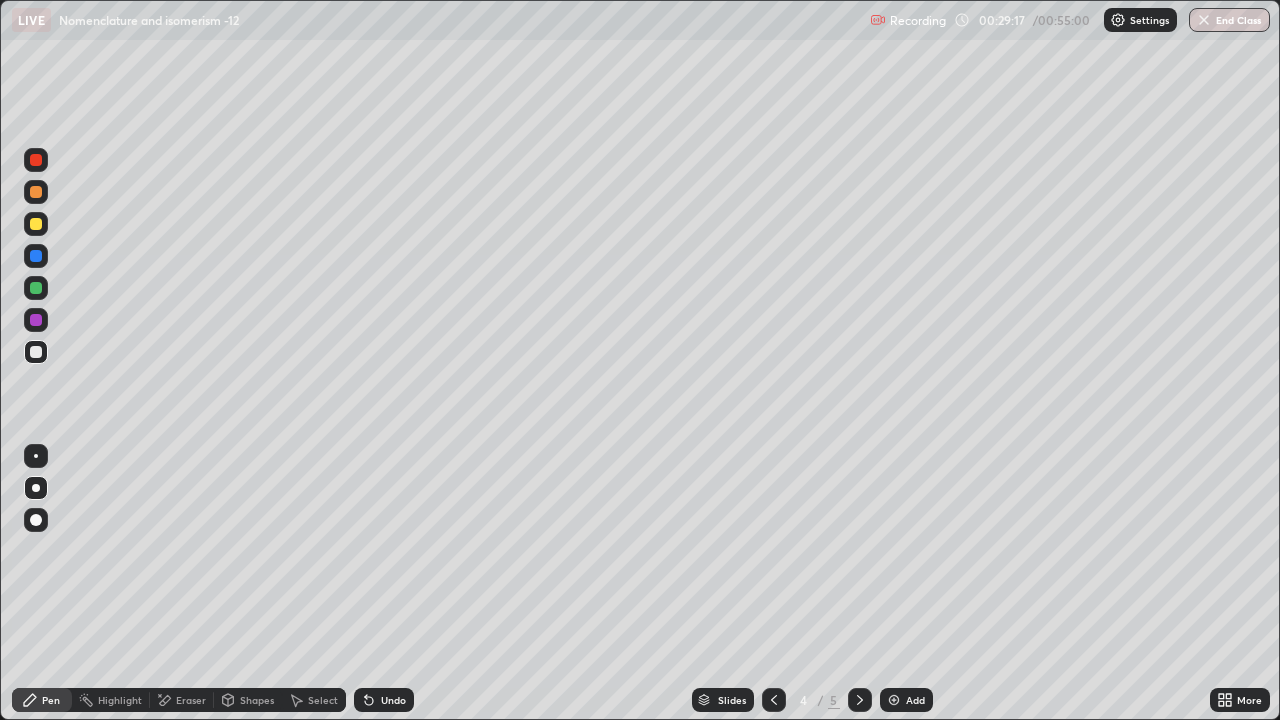 click on "Eraser" at bounding box center [191, 700] 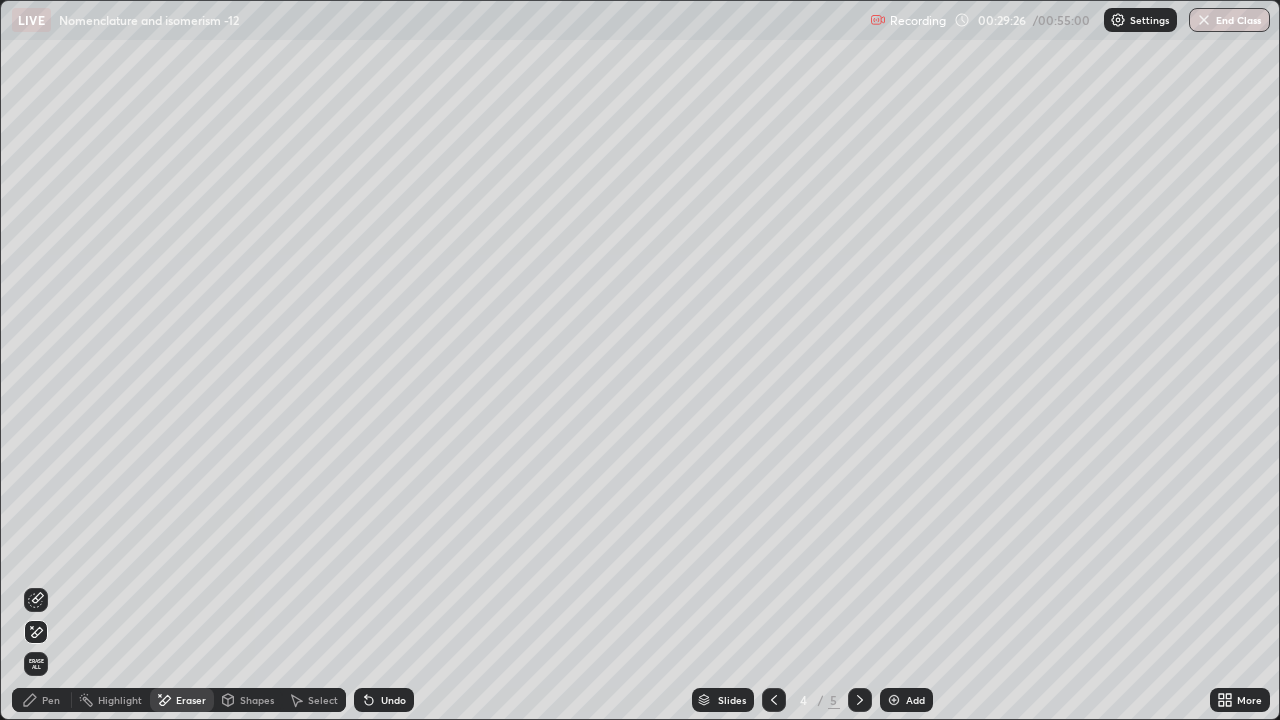click 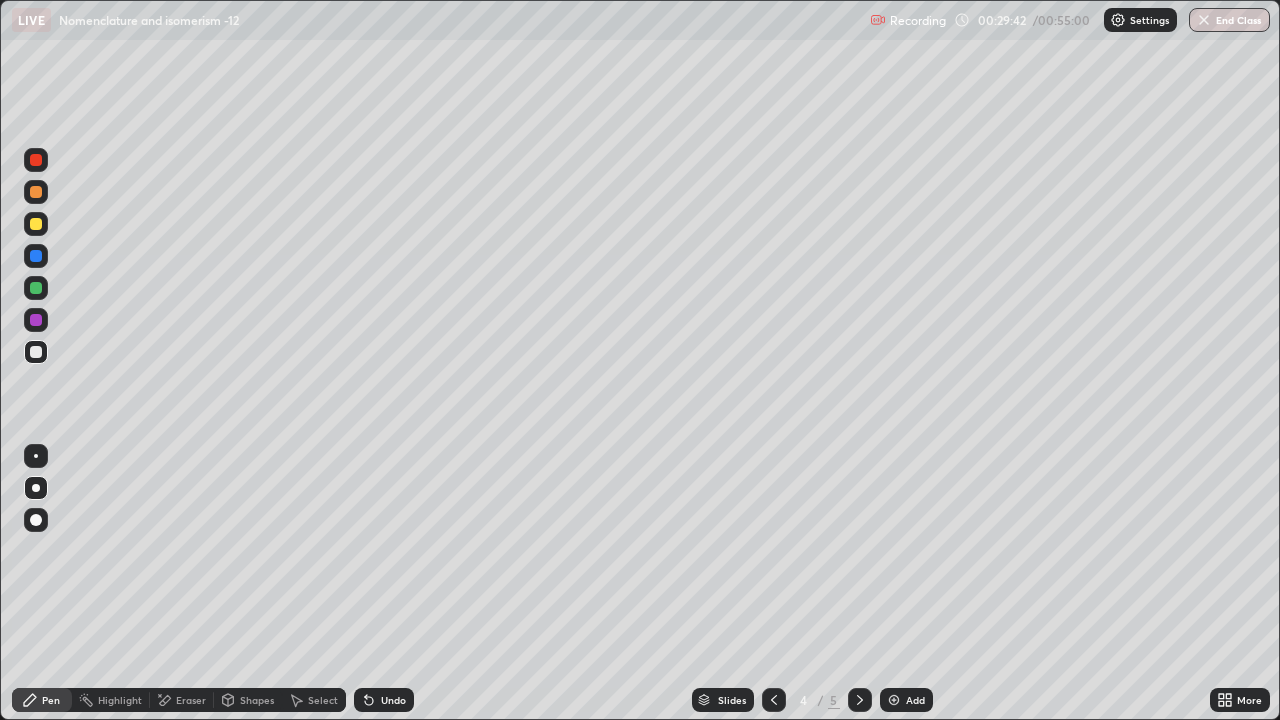 click 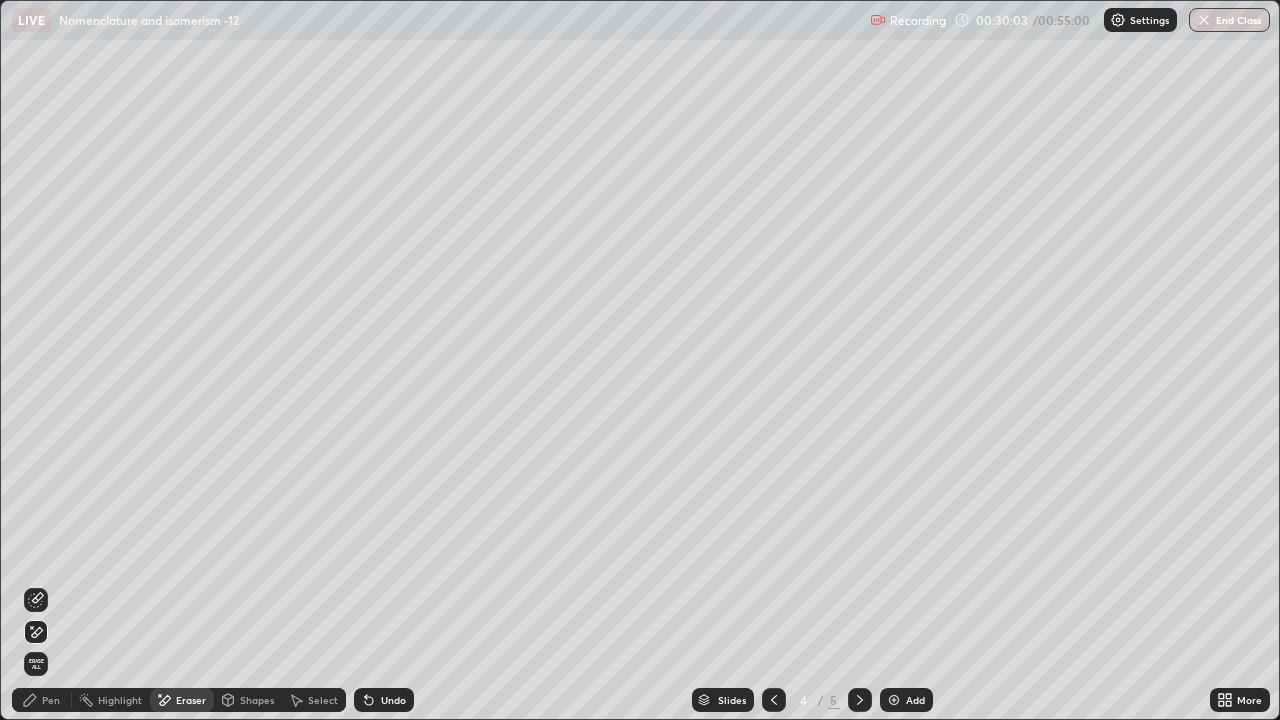 click on "Pen" at bounding box center (42, 700) 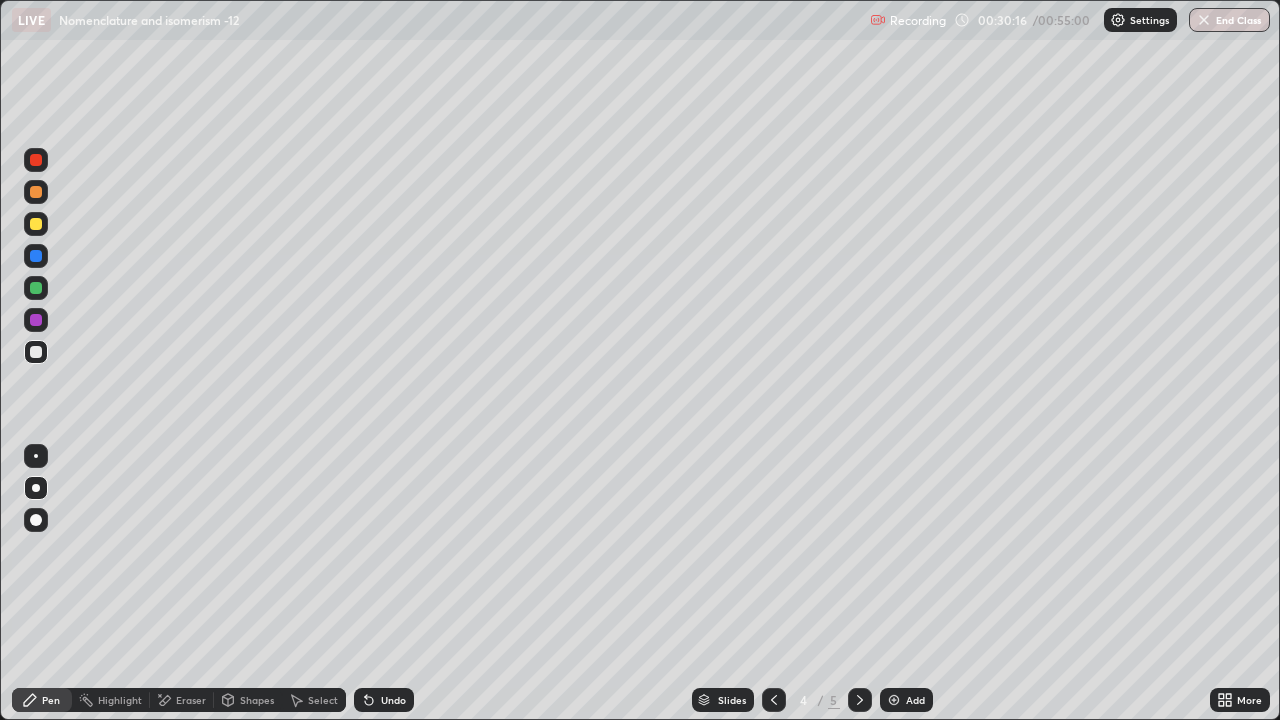 click at bounding box center (36, 224) 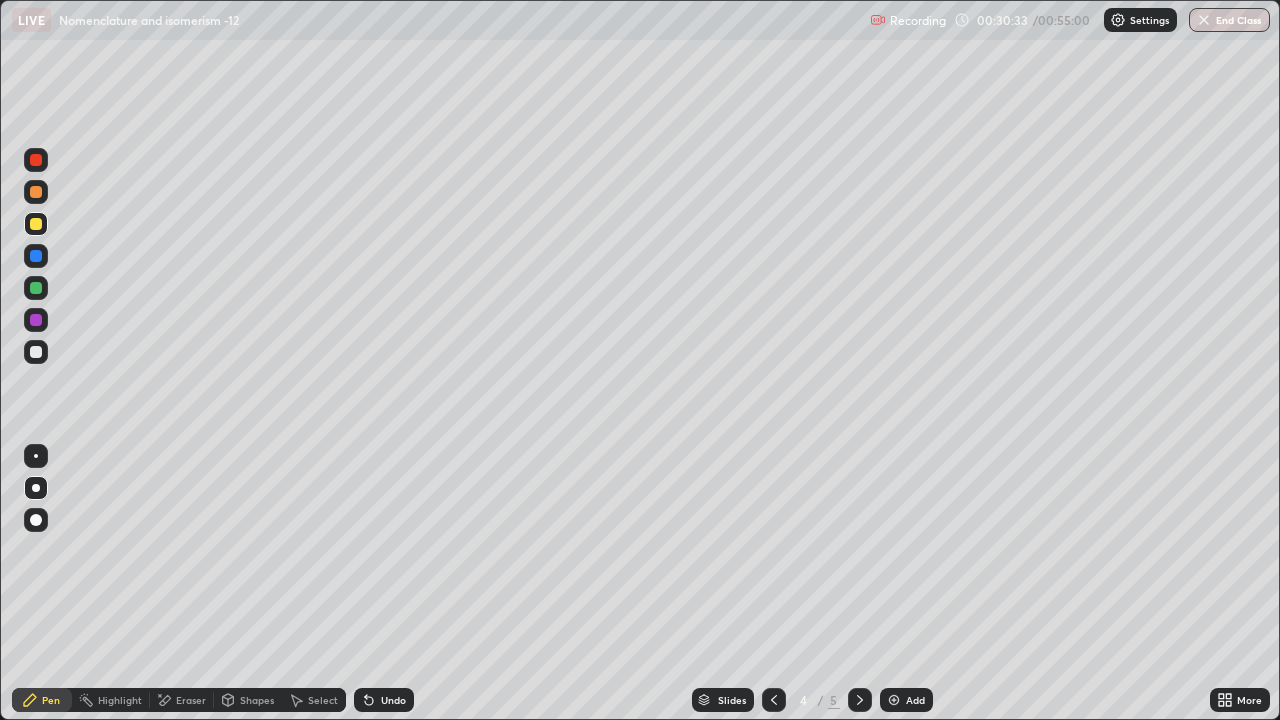click at bounding box center [36, 520] 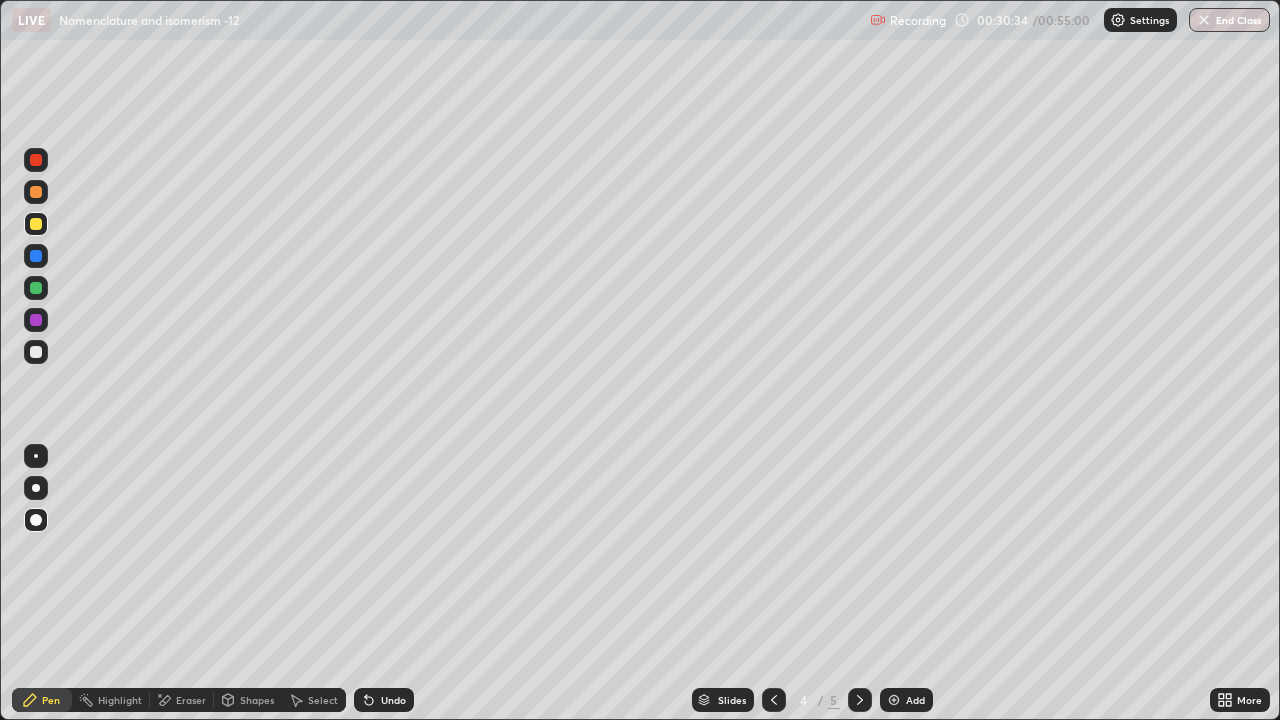 click at bounding box center [36, 160] 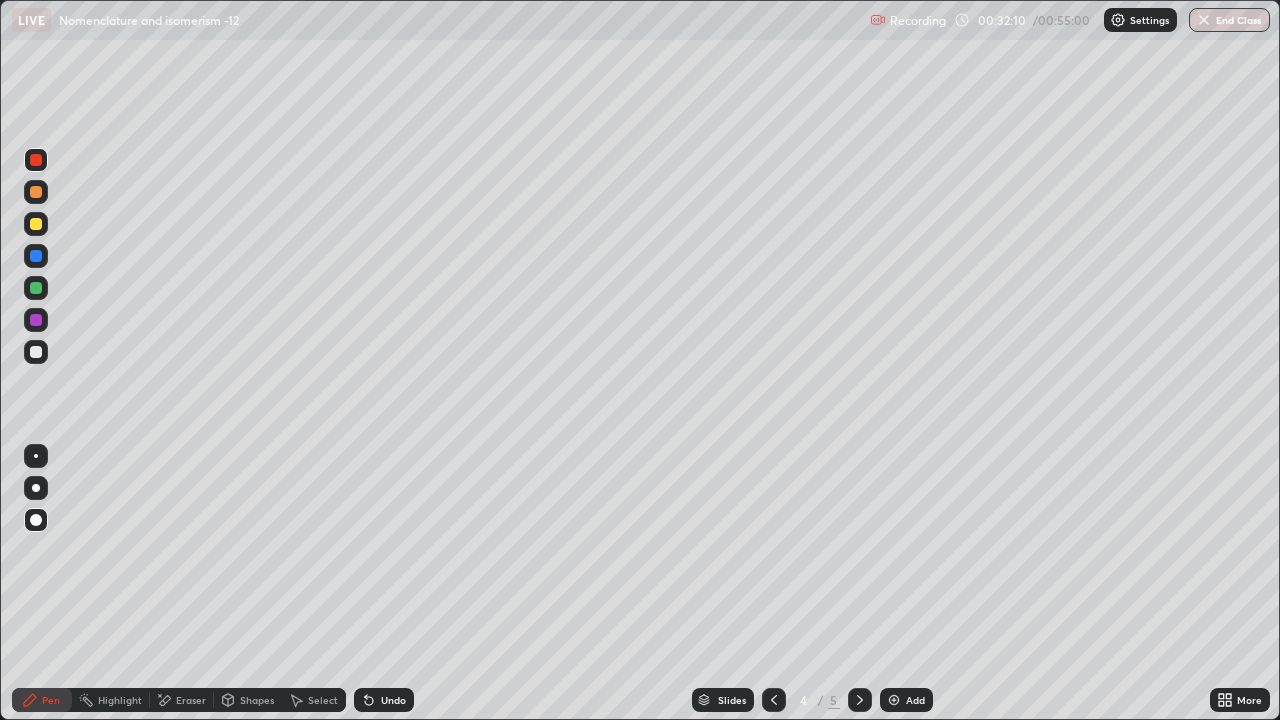 click at bounding box center (36, 352) 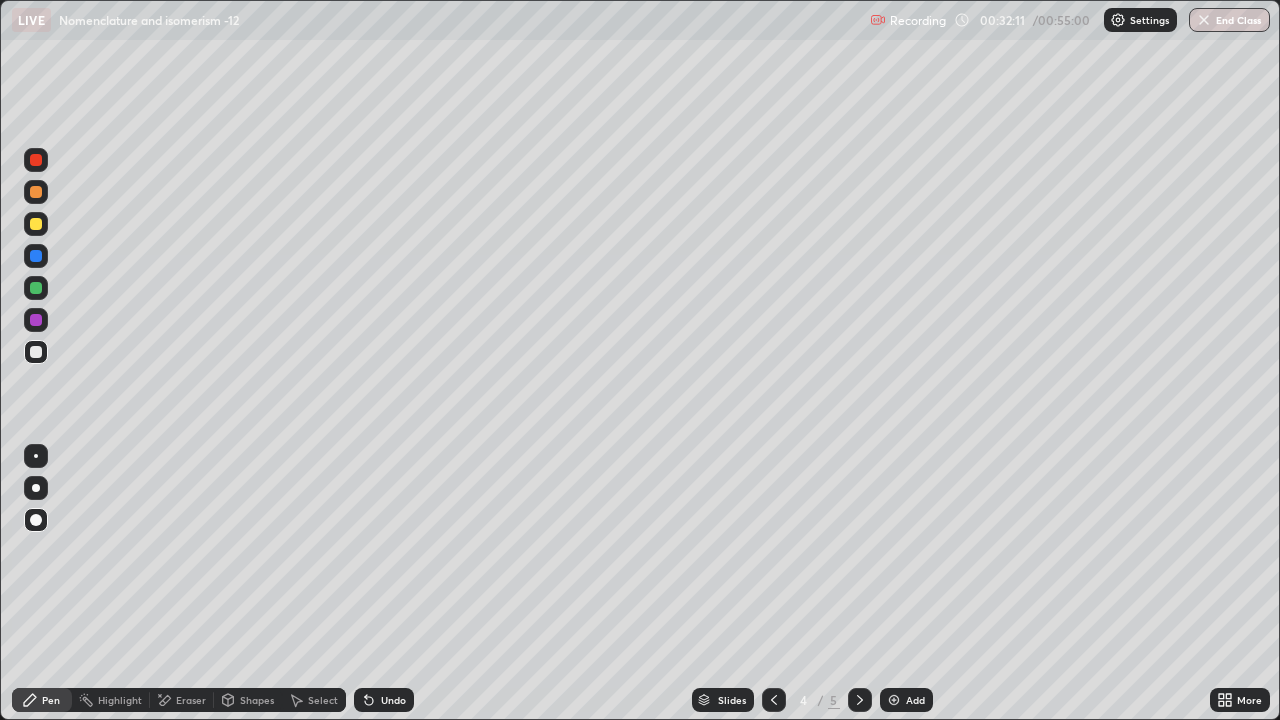 click at bounding box center (36, 456) 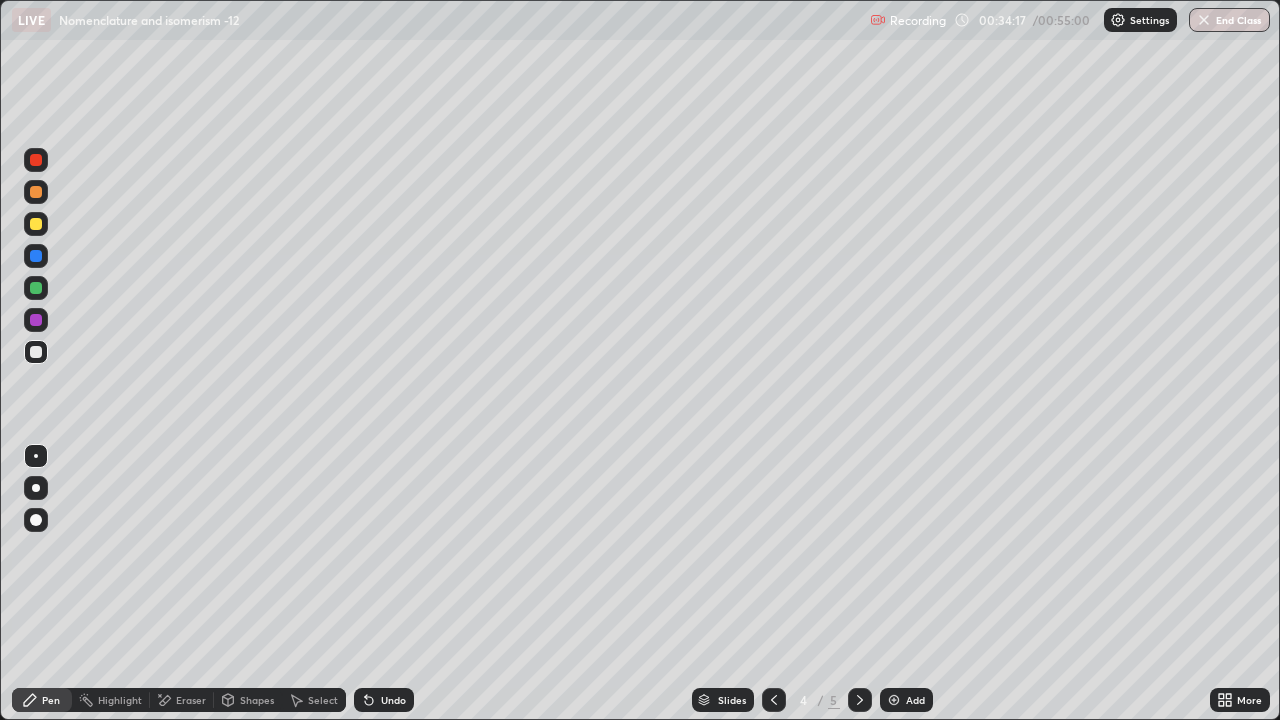 click 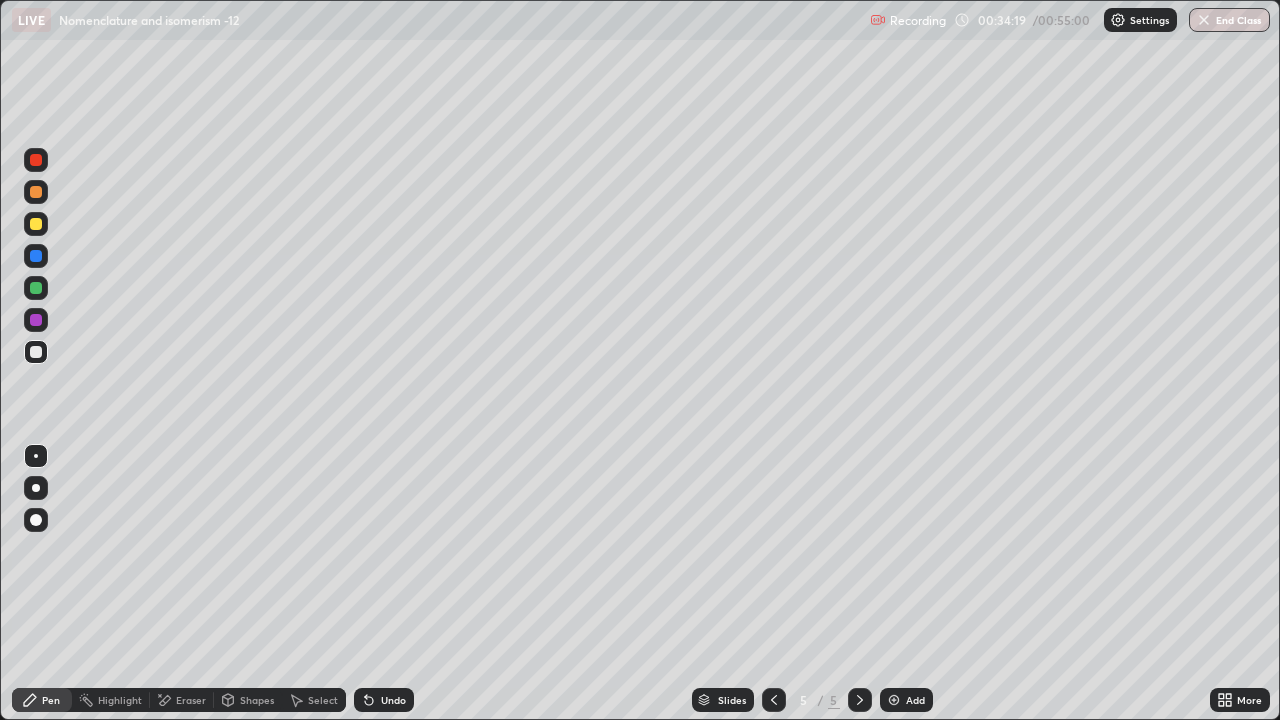 click on "Eraser" at bounding box center (191, 700) 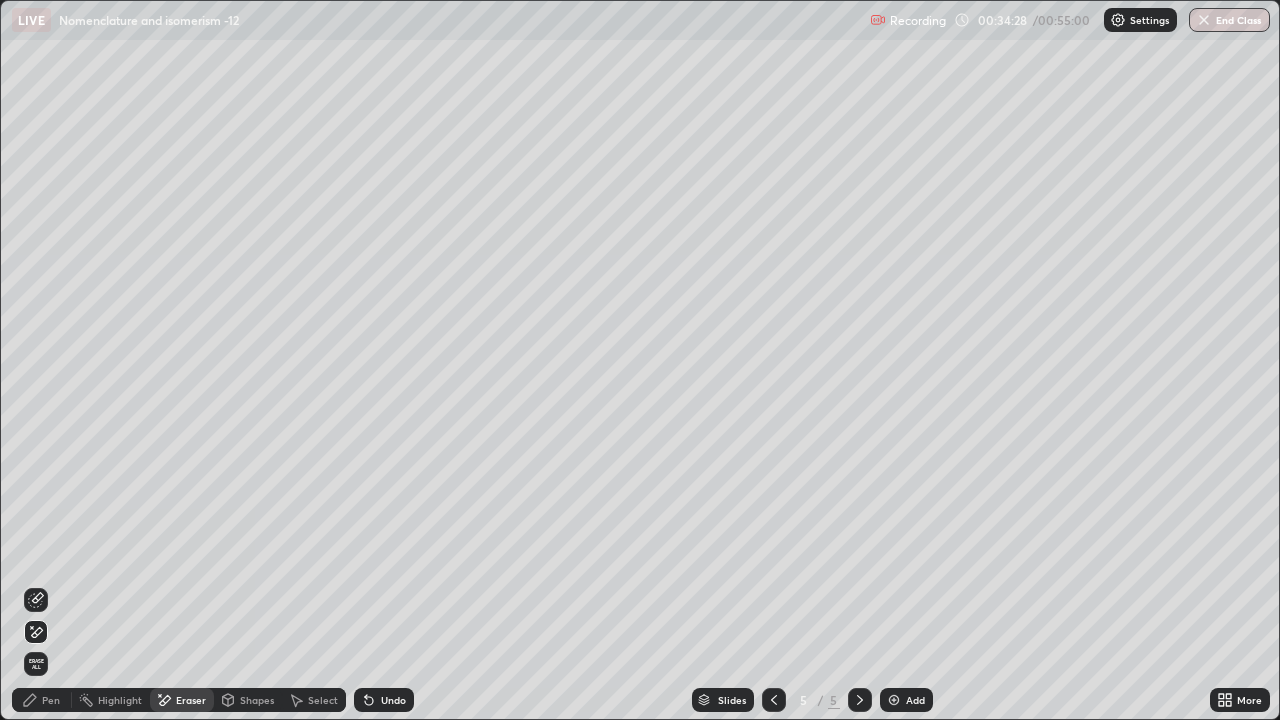click on "Pen" at bounding box center (51, 700) 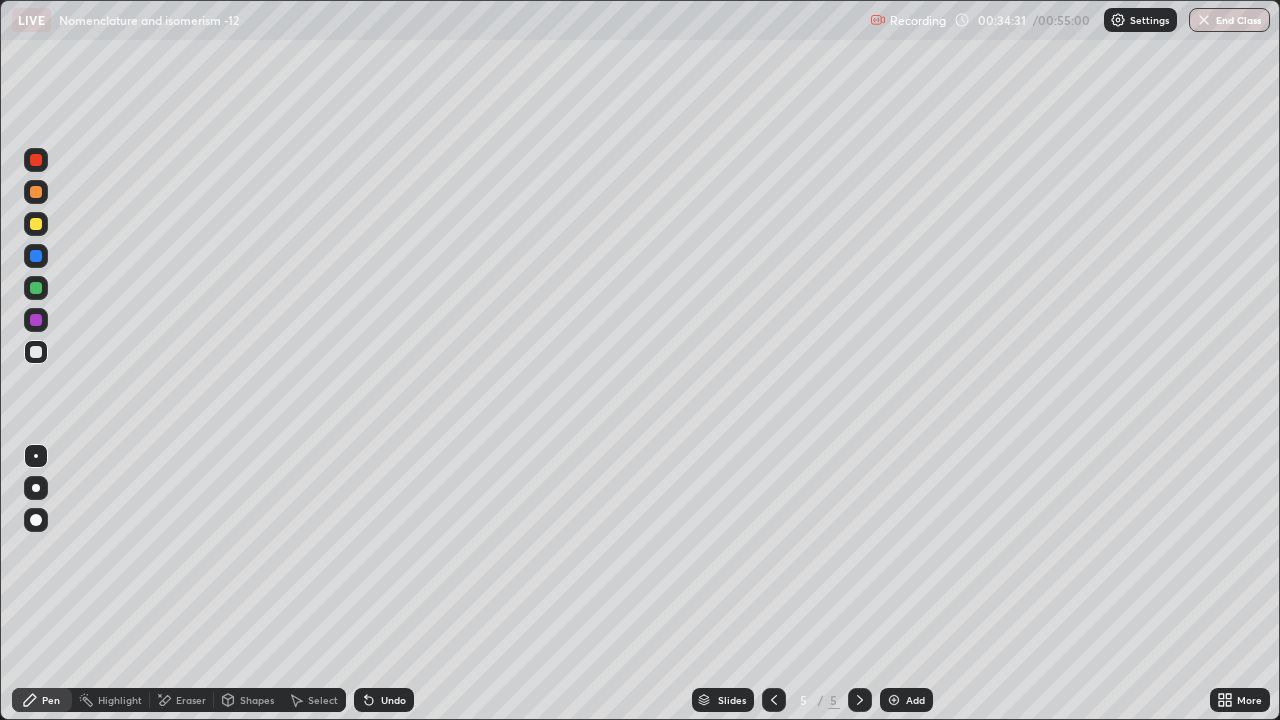 click on "Eraser" at bounding box center (182, 700) 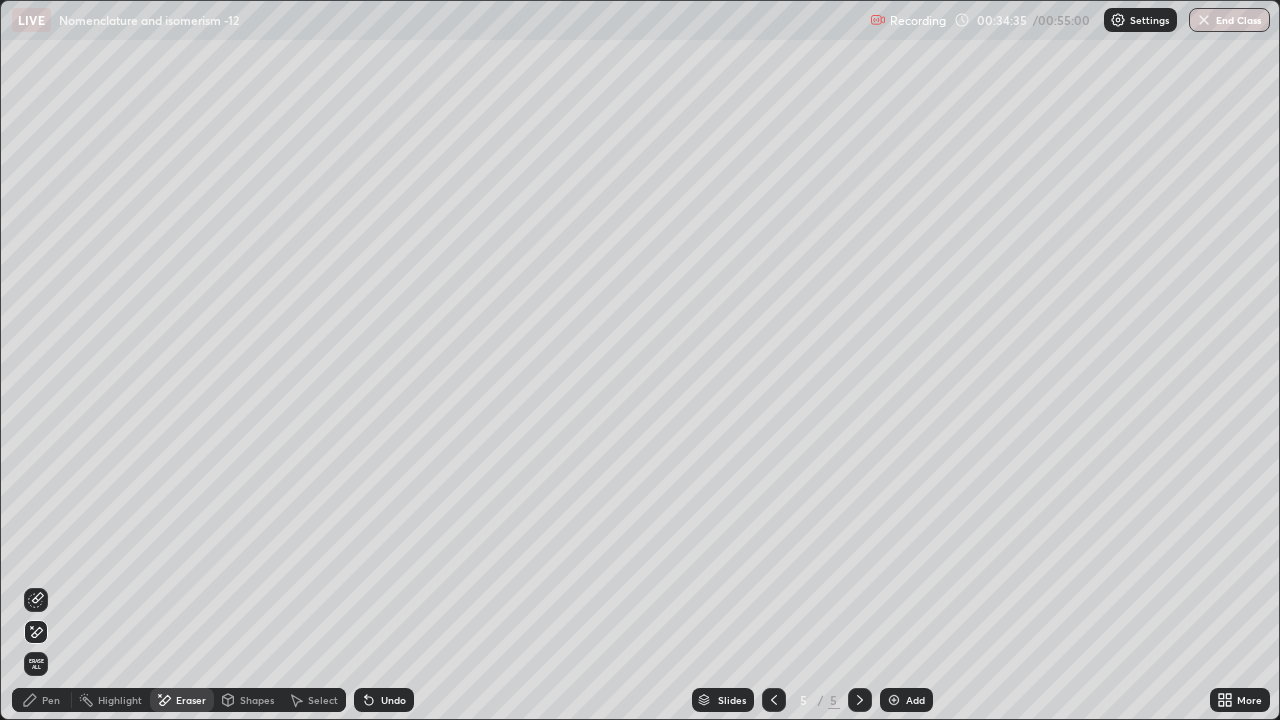 click on "Pen" at bounding box center (51, 700) 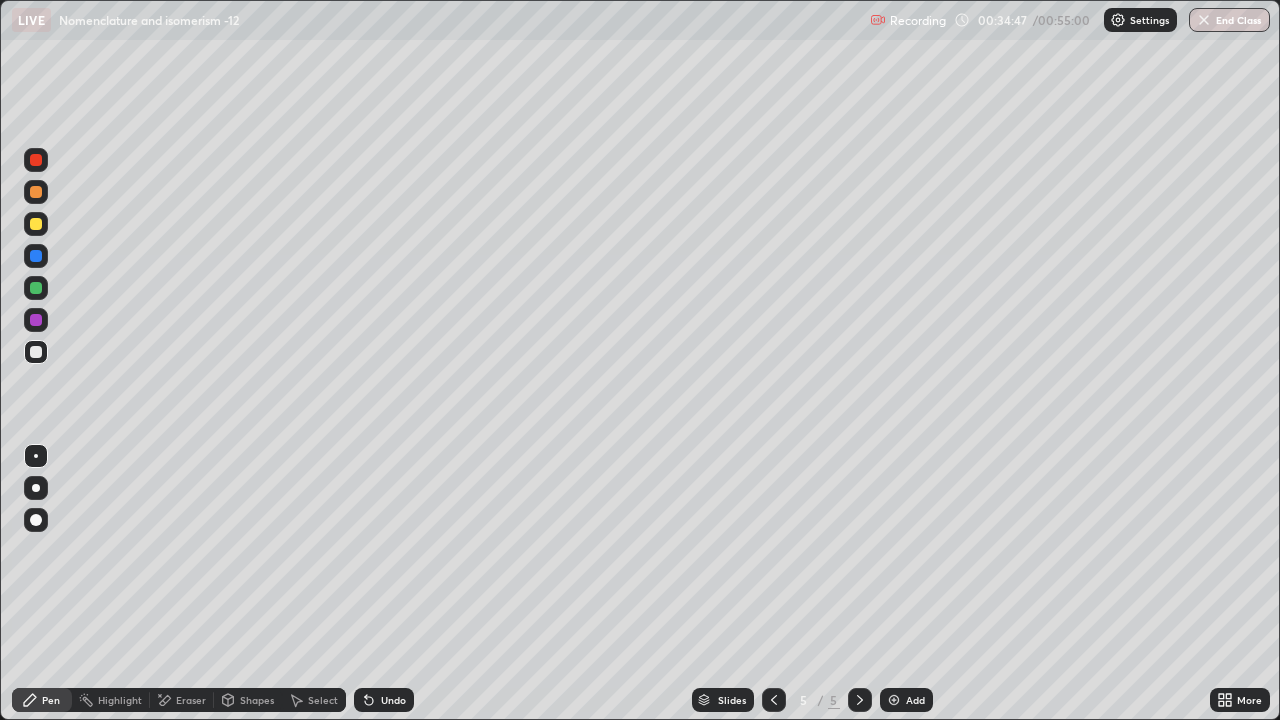 click at bounding box center (36, 488) 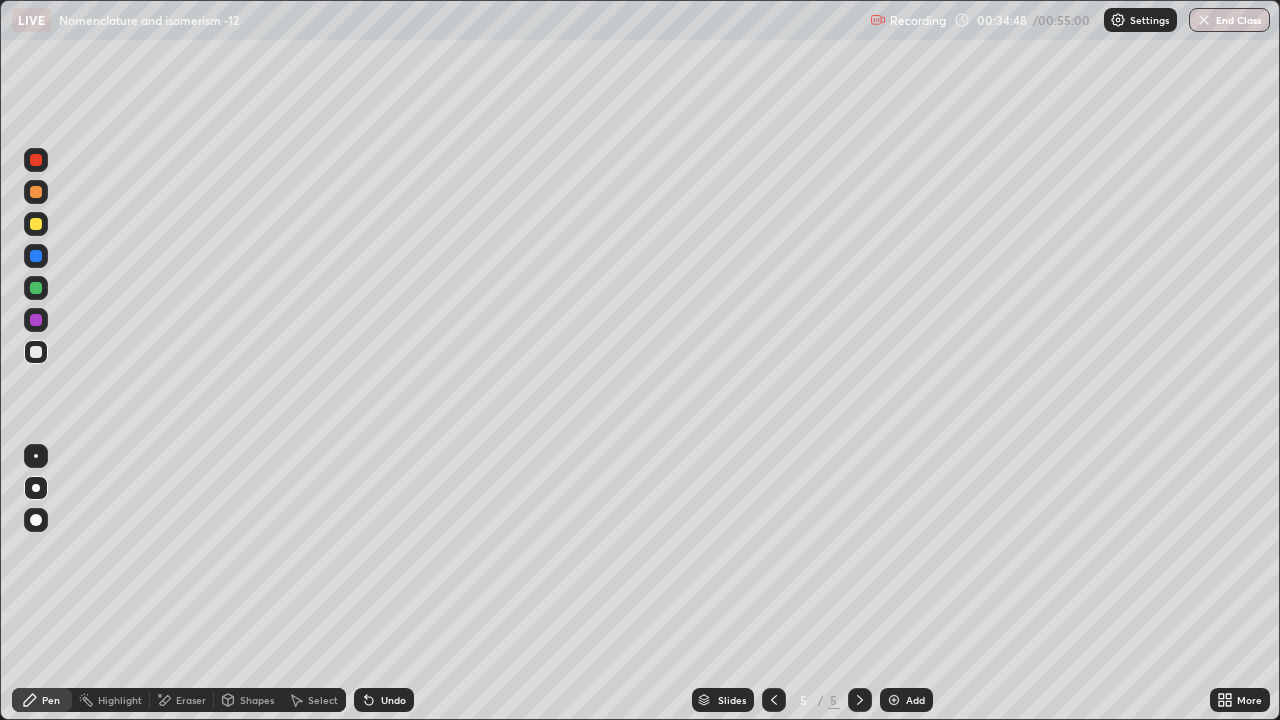 click at bounding box center [36, 224] 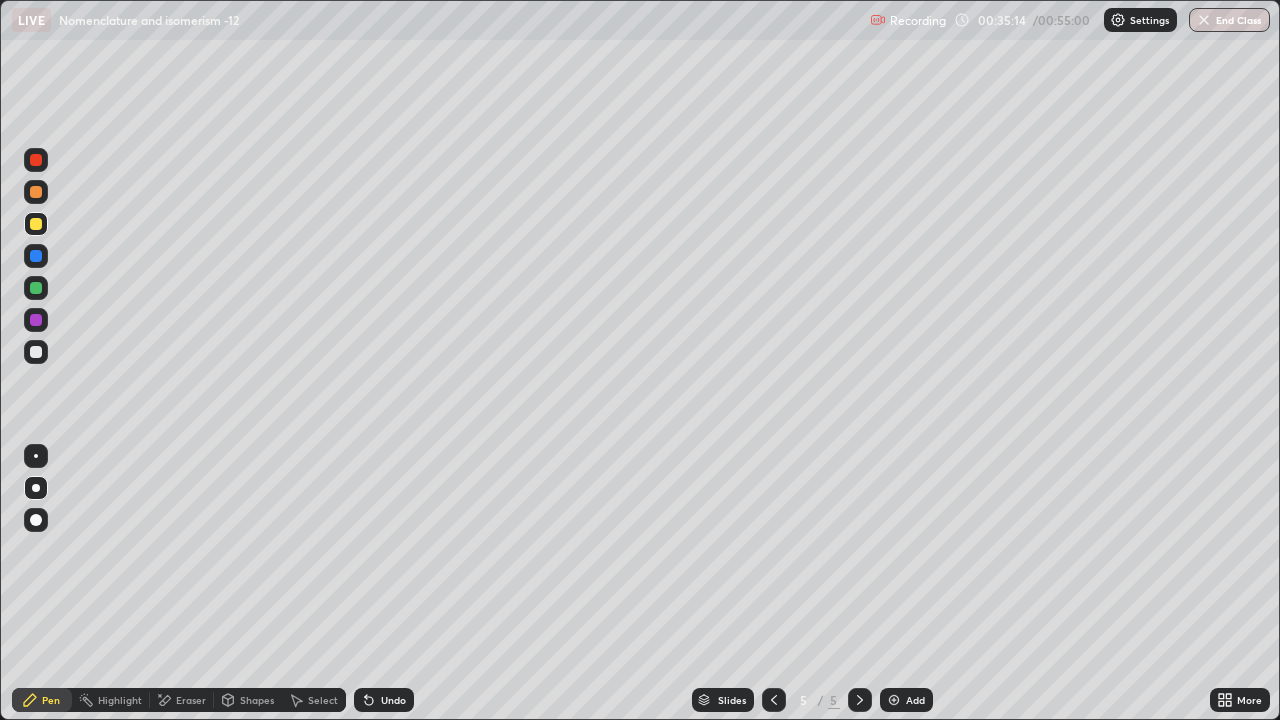 click at bounding box center (36, 352) 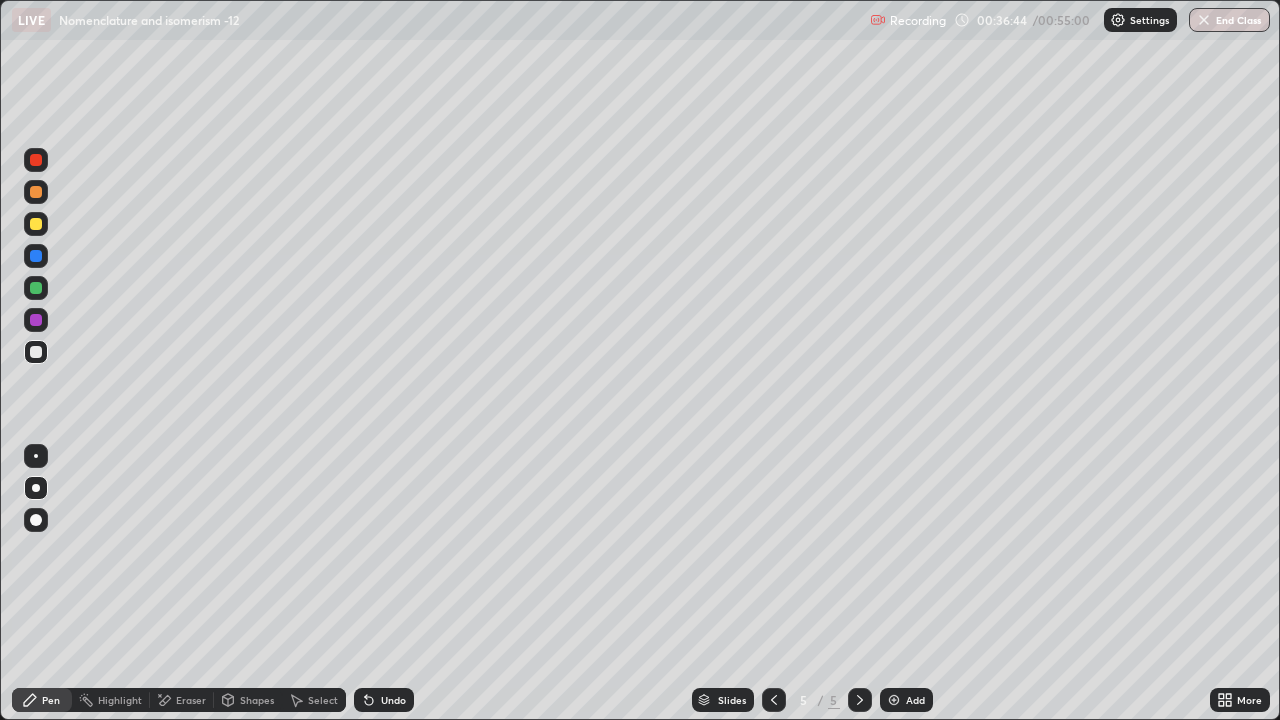 click at bounding box center (774, 700) 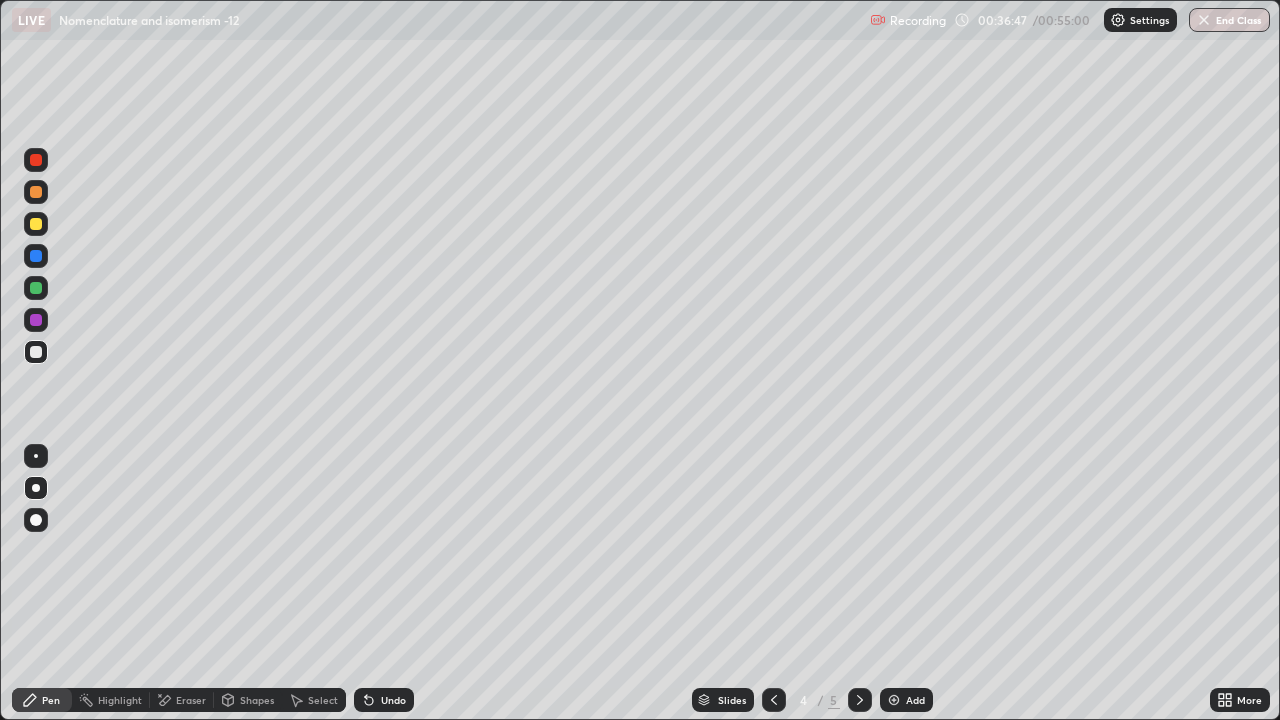 click on "Eraser" at bounding box center (191, 700) 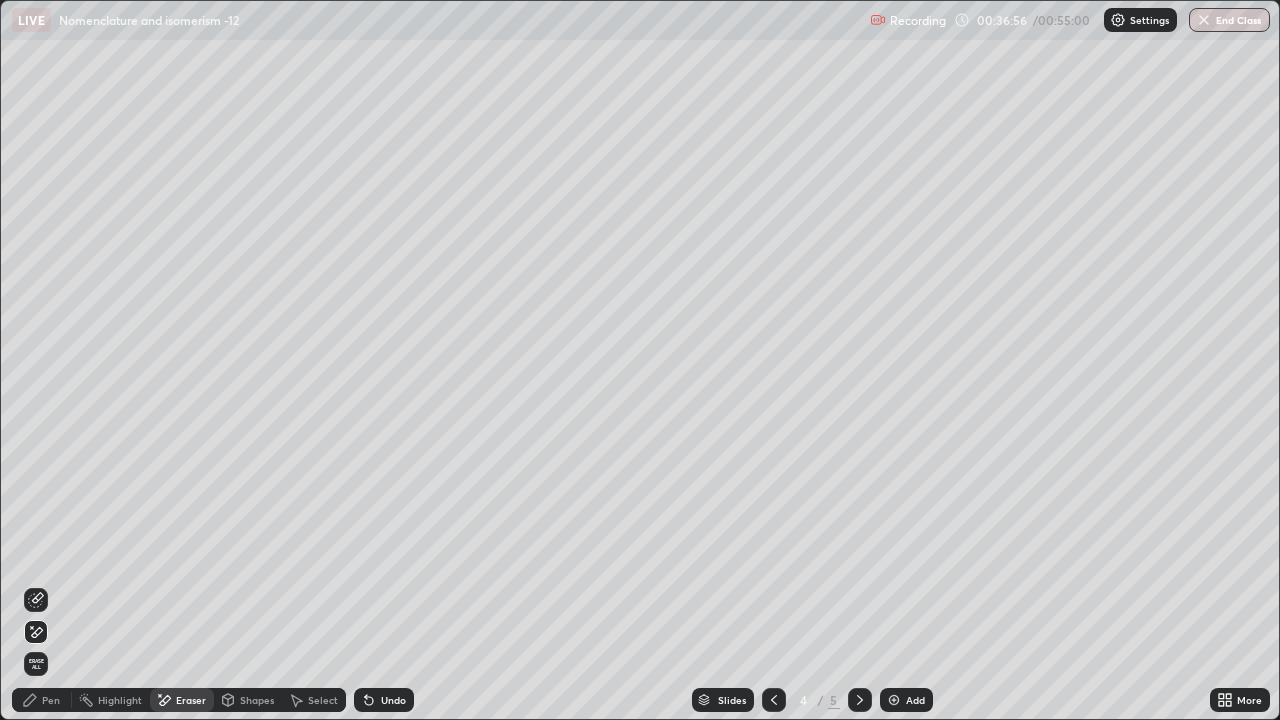 click on "Pen" at bounding box center [51, 700] 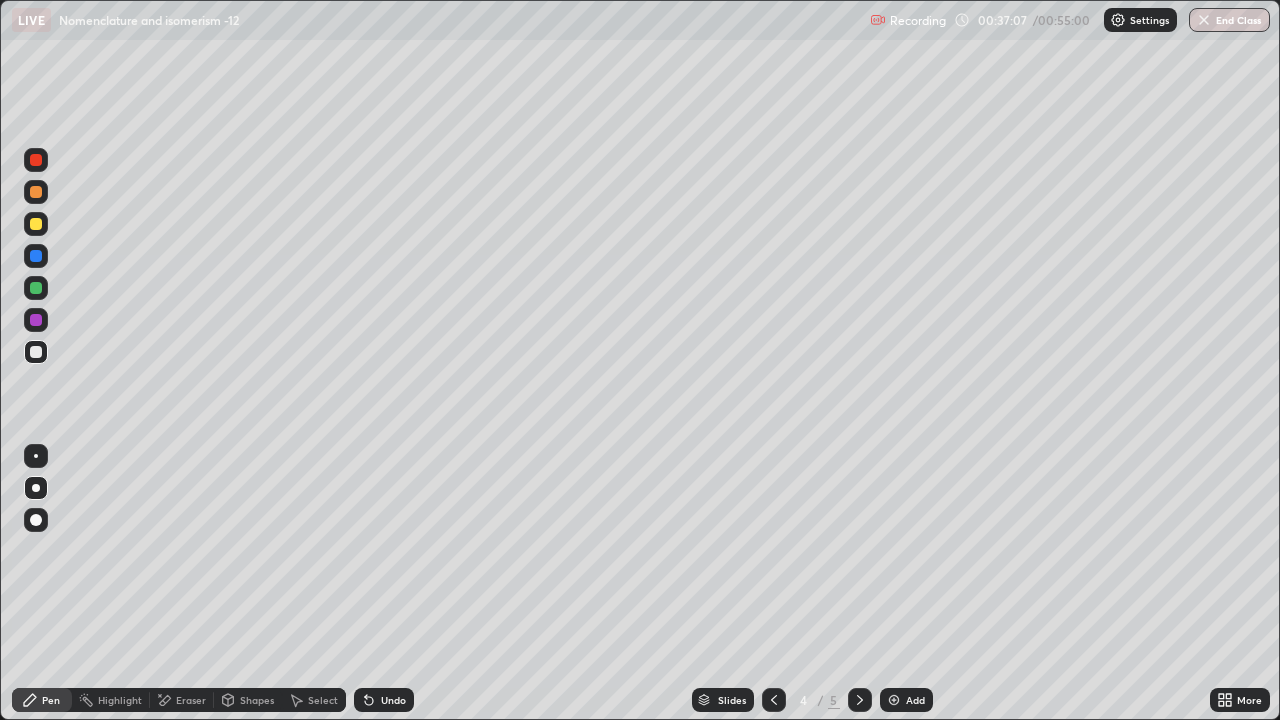 click at bounding box center (36, 224) 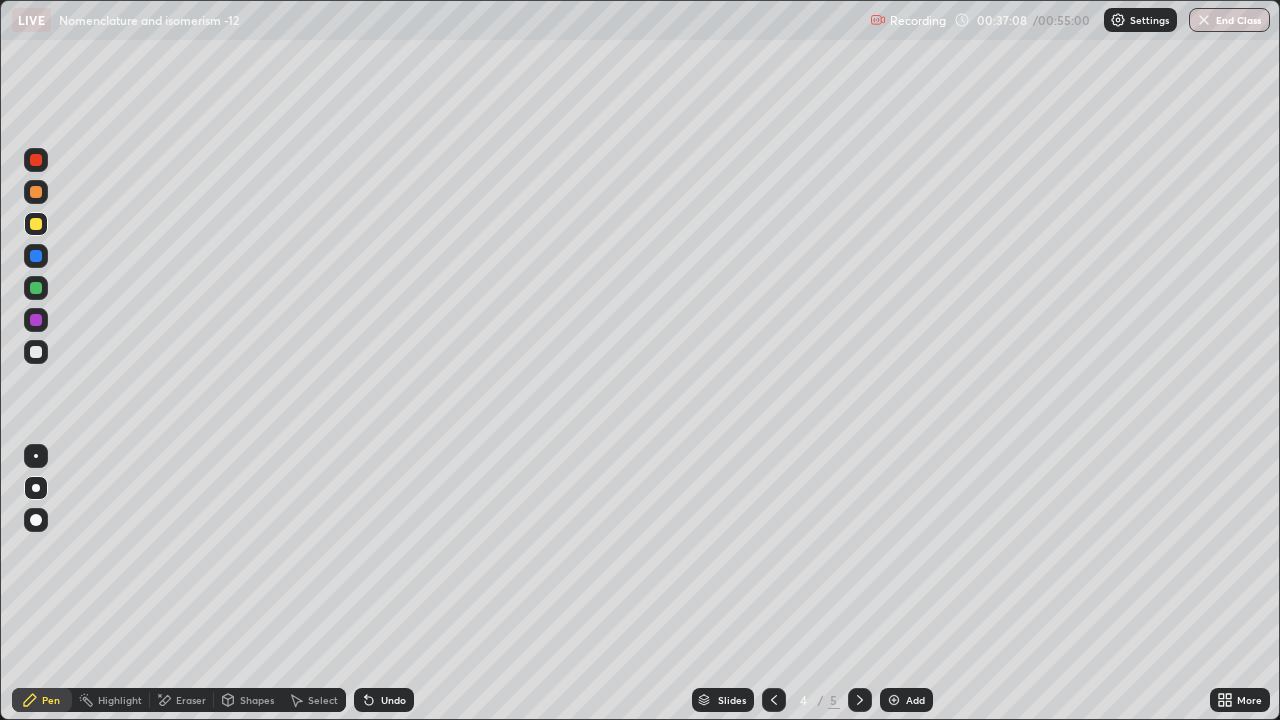 click at bounding box center [36, 224] 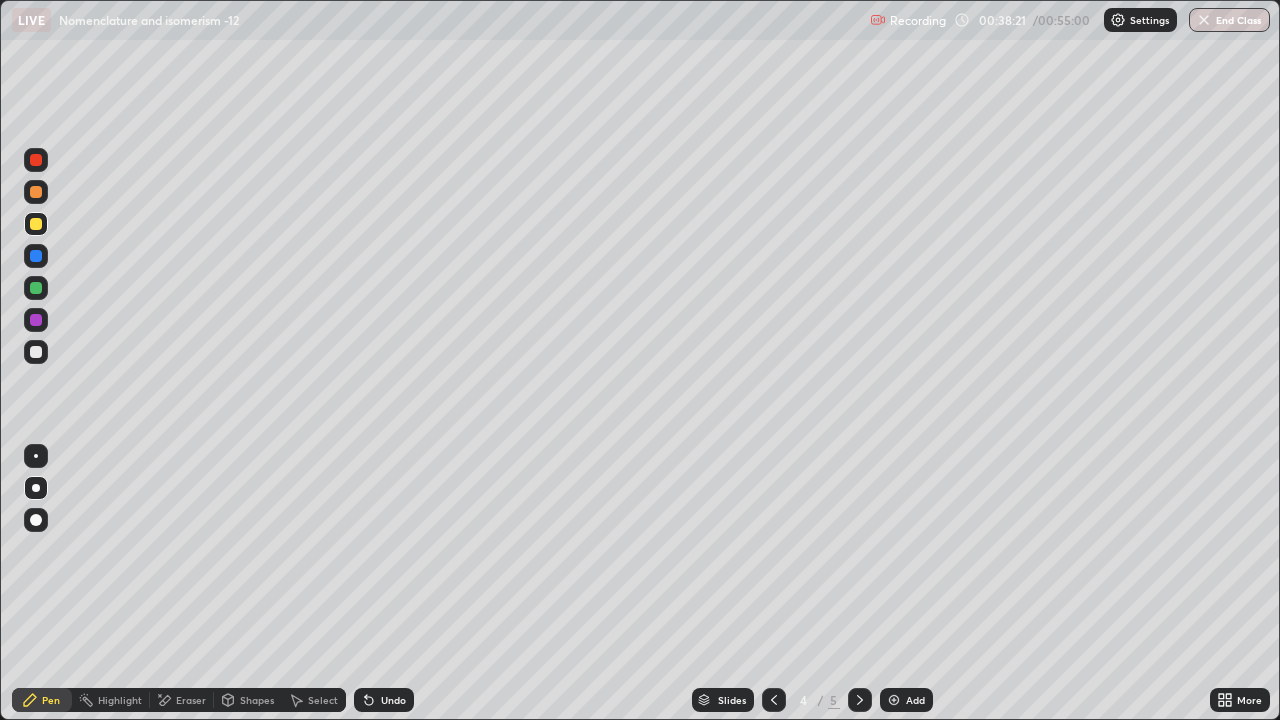 click on "Eraser" at bounding box center (191, 700) 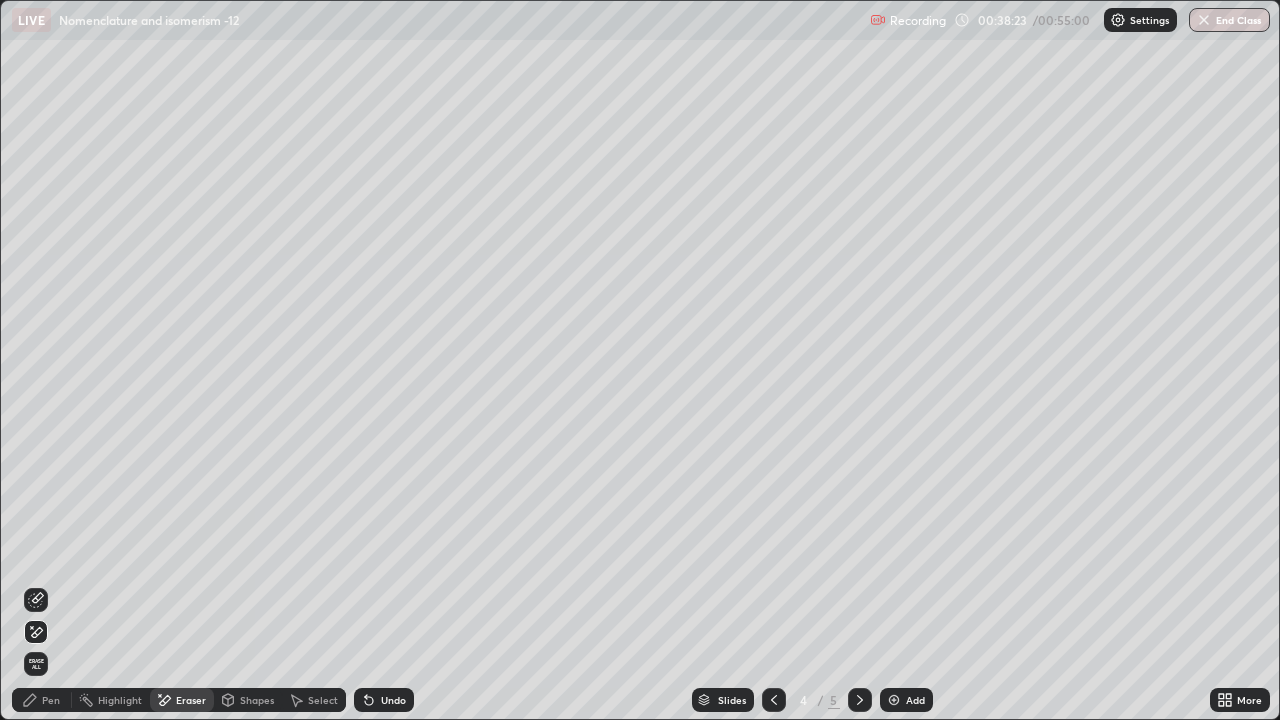 click on "Pen" at bounding box center [51, 700] 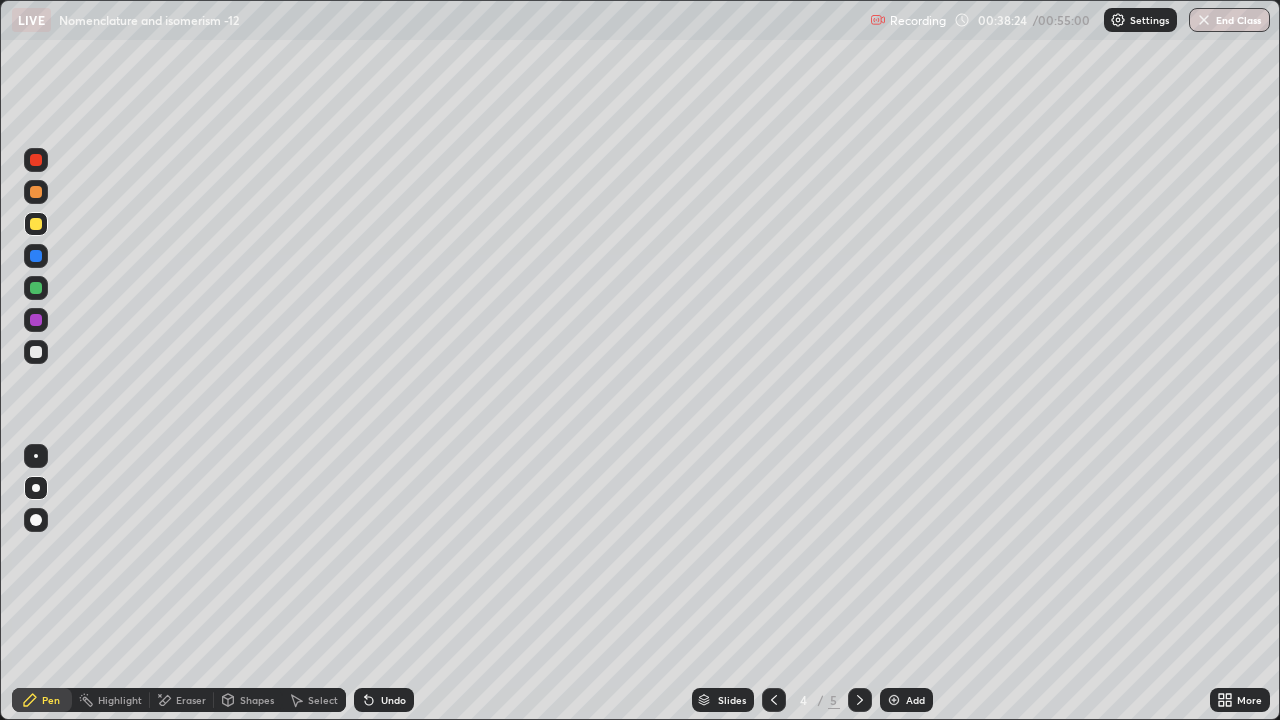 click at bounding box center [36, 520] 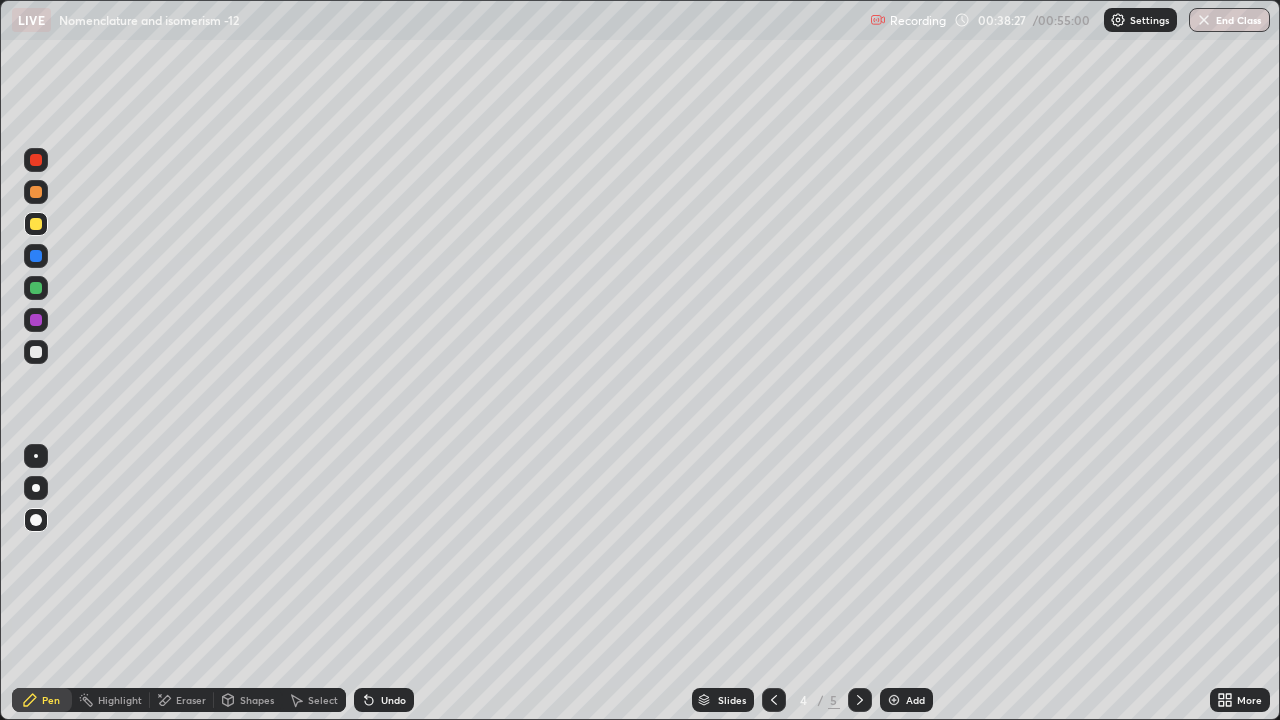 click on "Eraser" at bounding box center [191, 700] 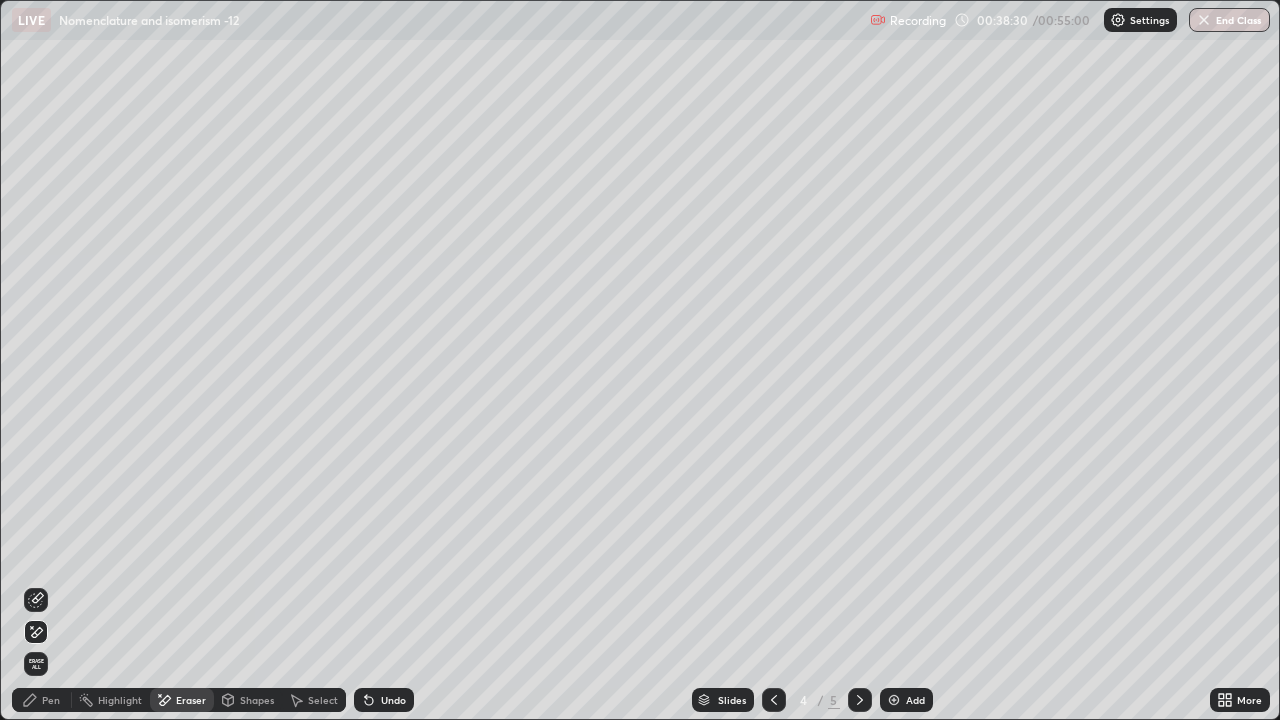 click 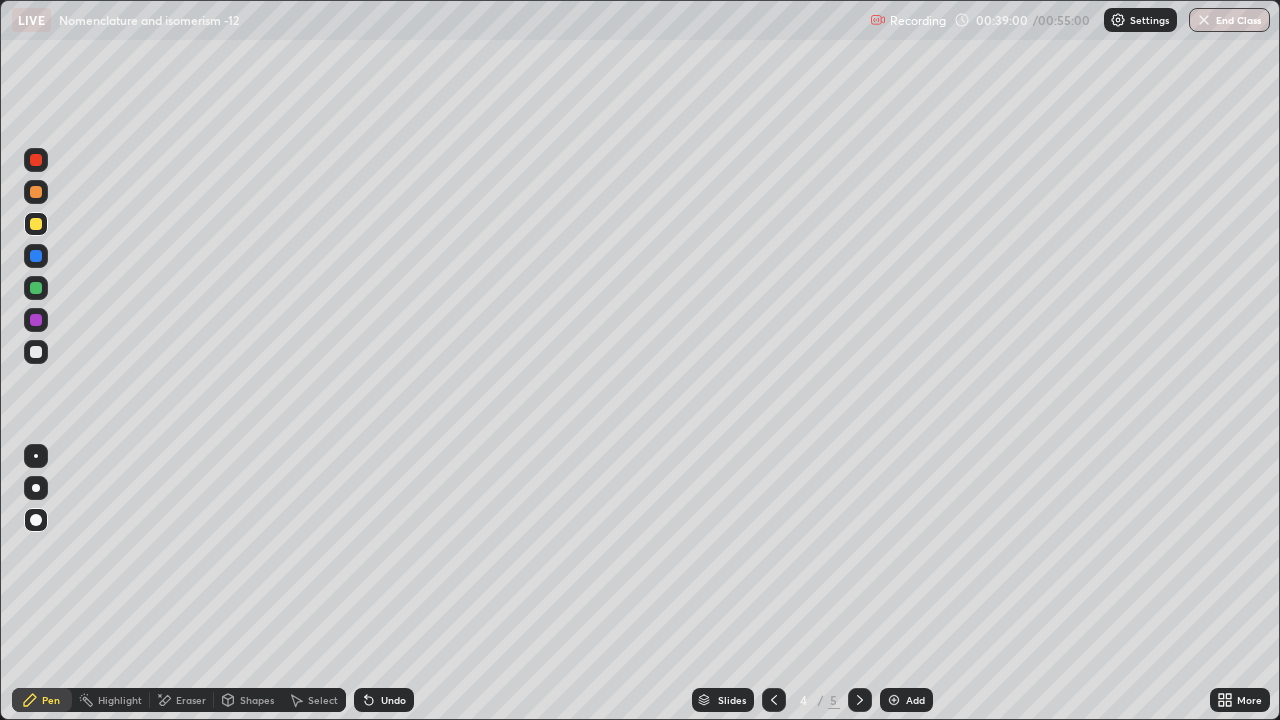 click at bounding box center [36, 352] 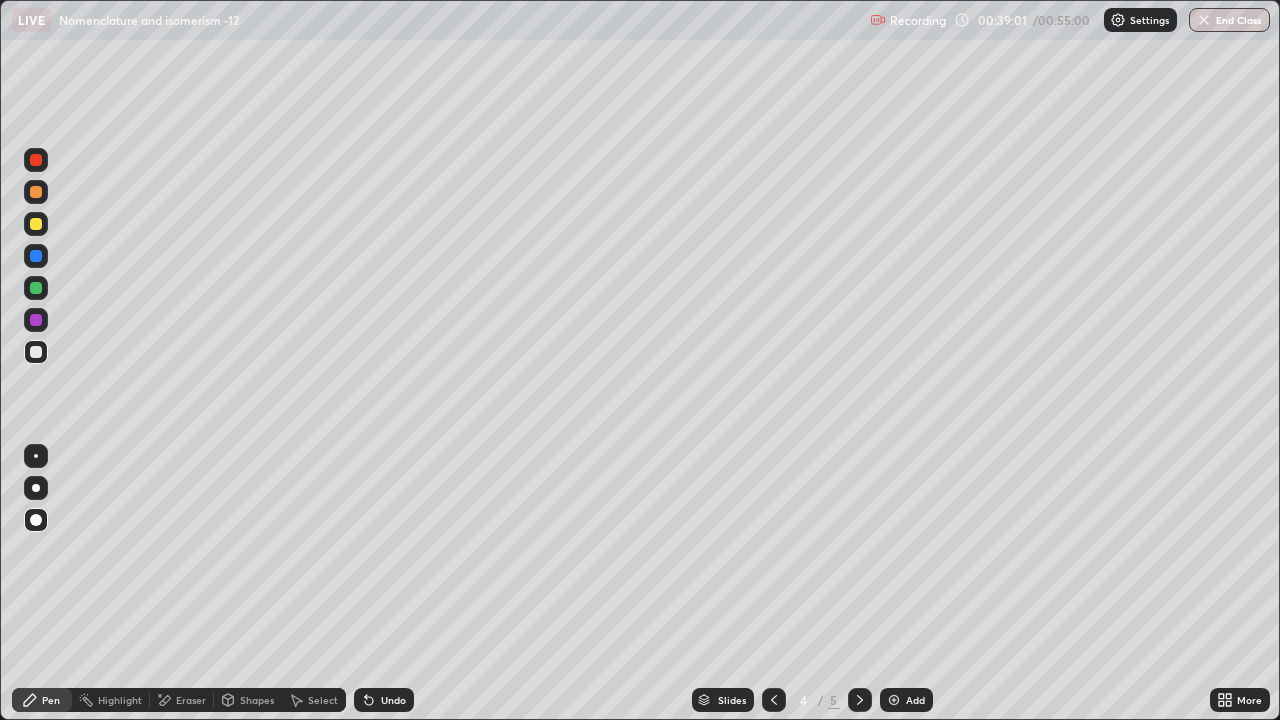 click at bounding box center (36, 488) 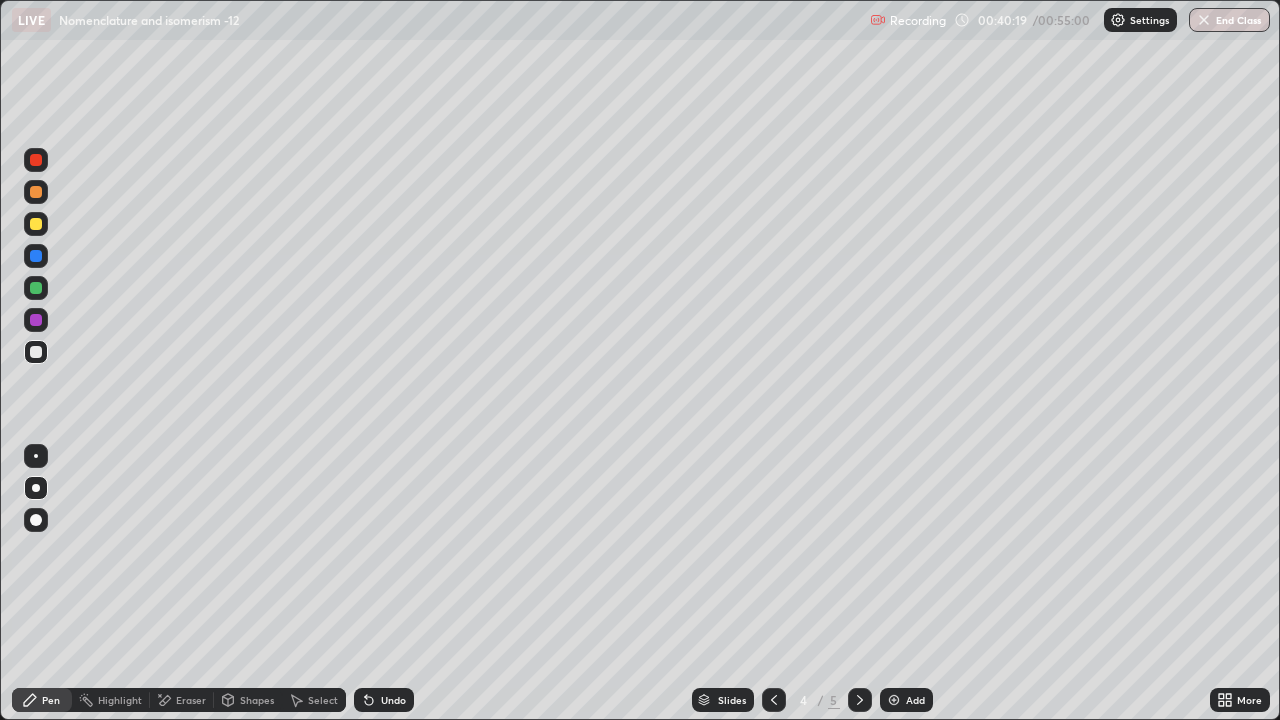 click 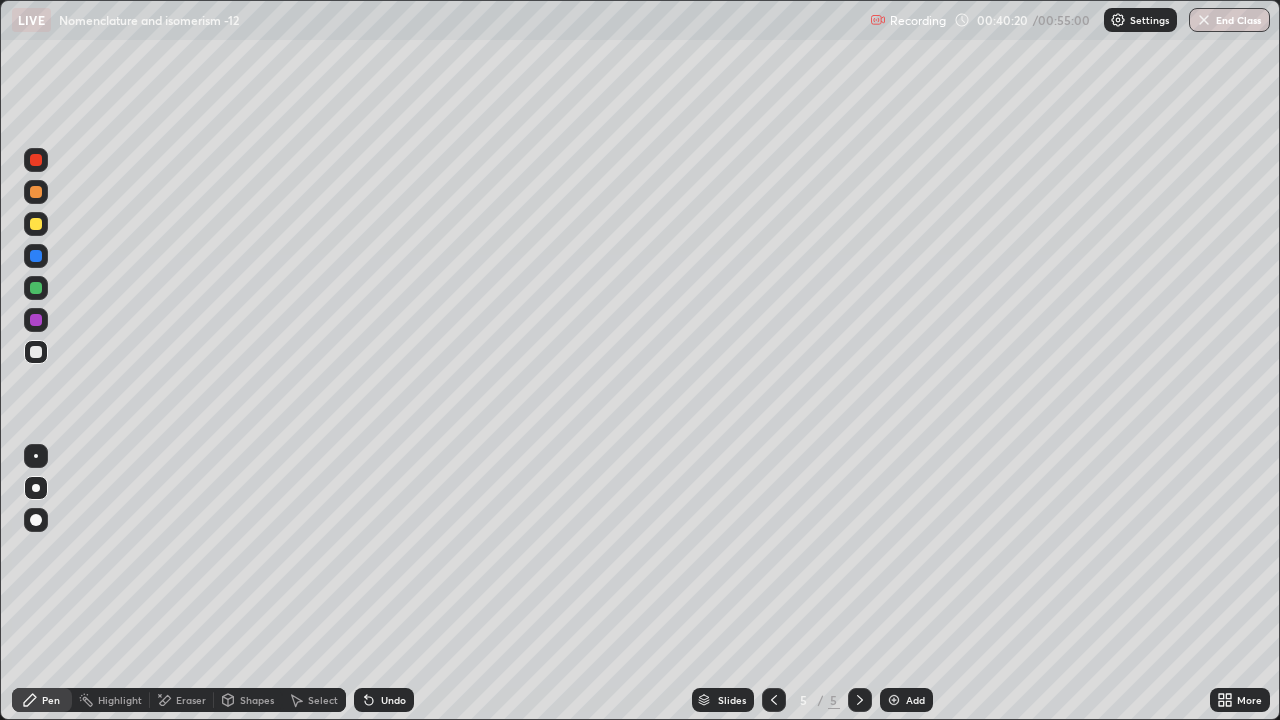 click 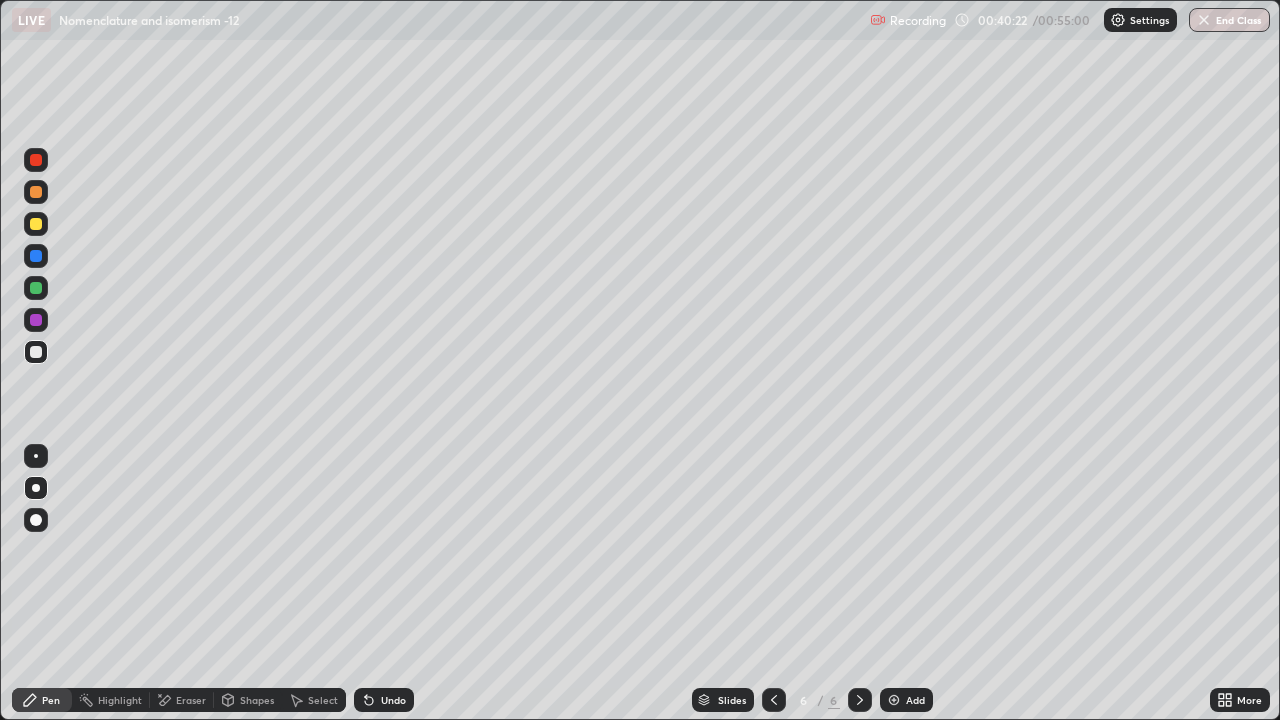 click at bounding box center (36, 520) 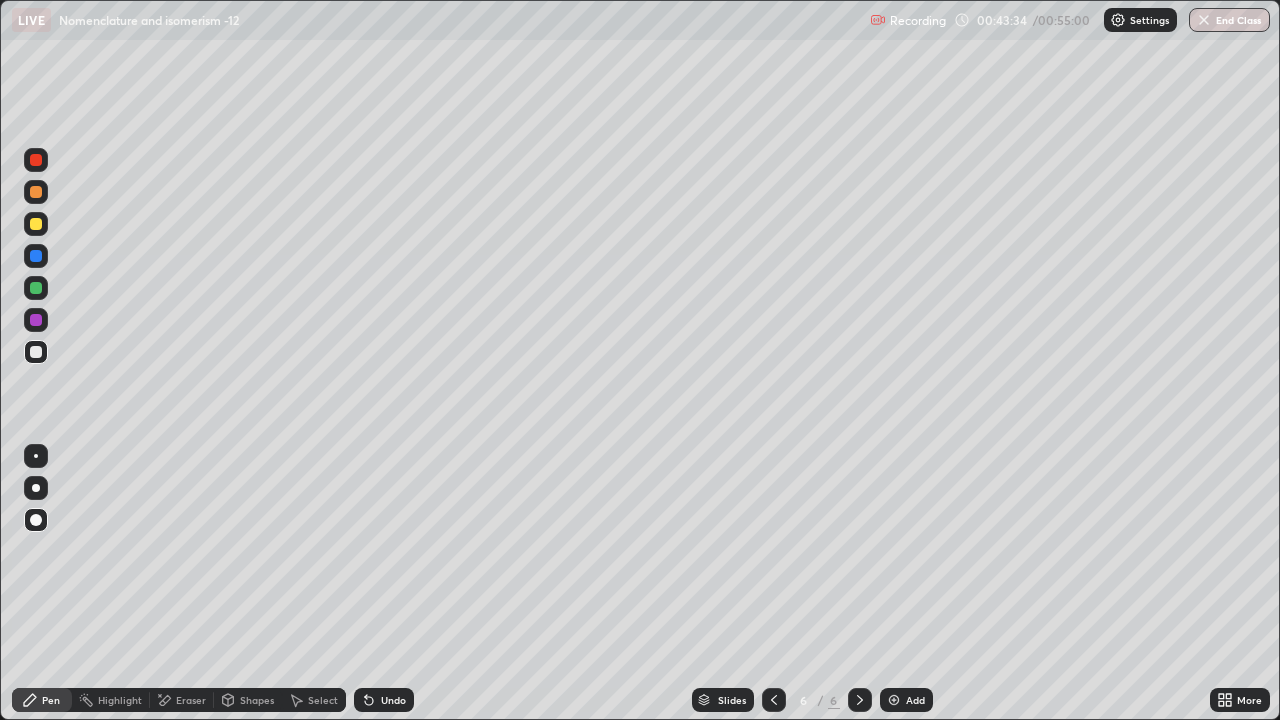 click at bounding box center [894, 700] 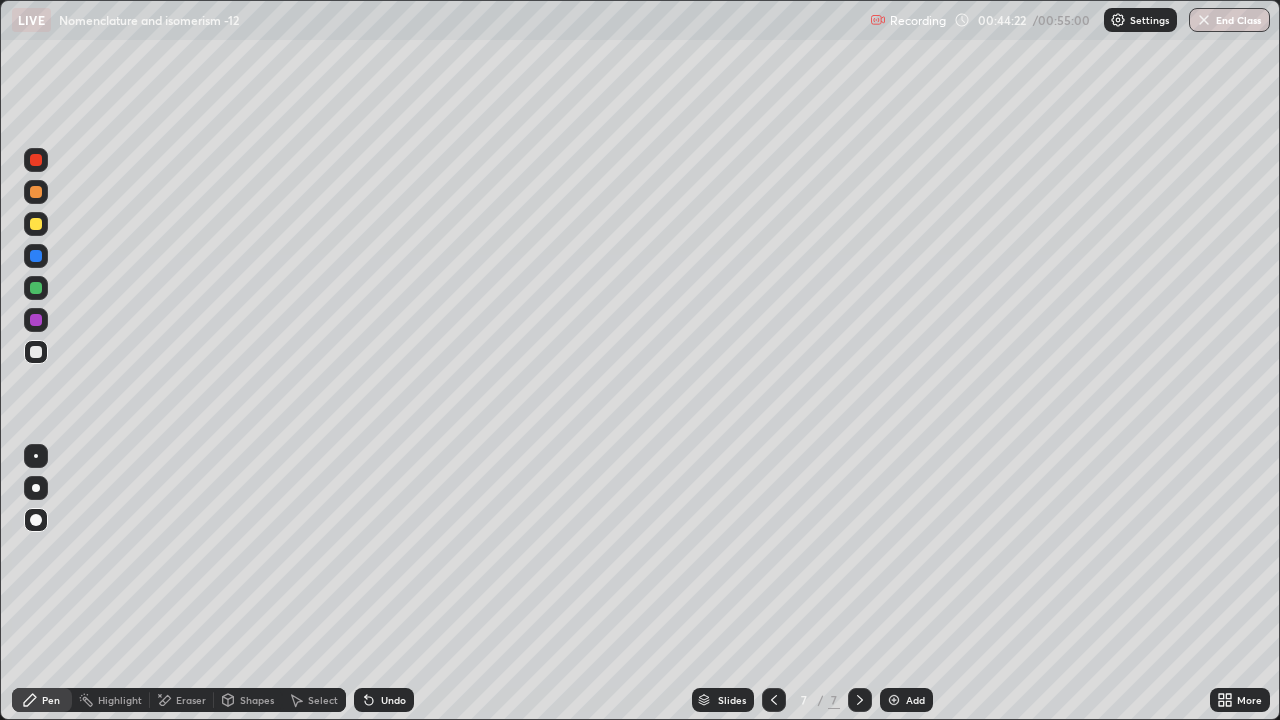 click at bounding box center (36, 224) 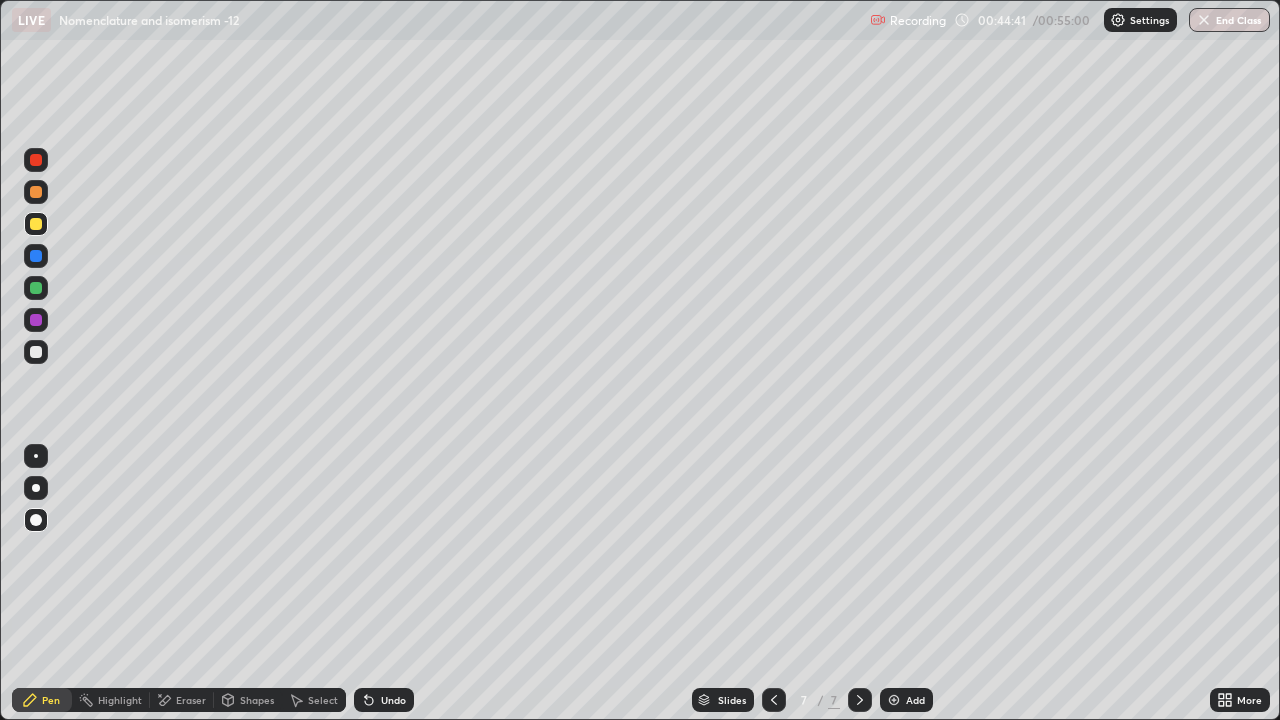 click 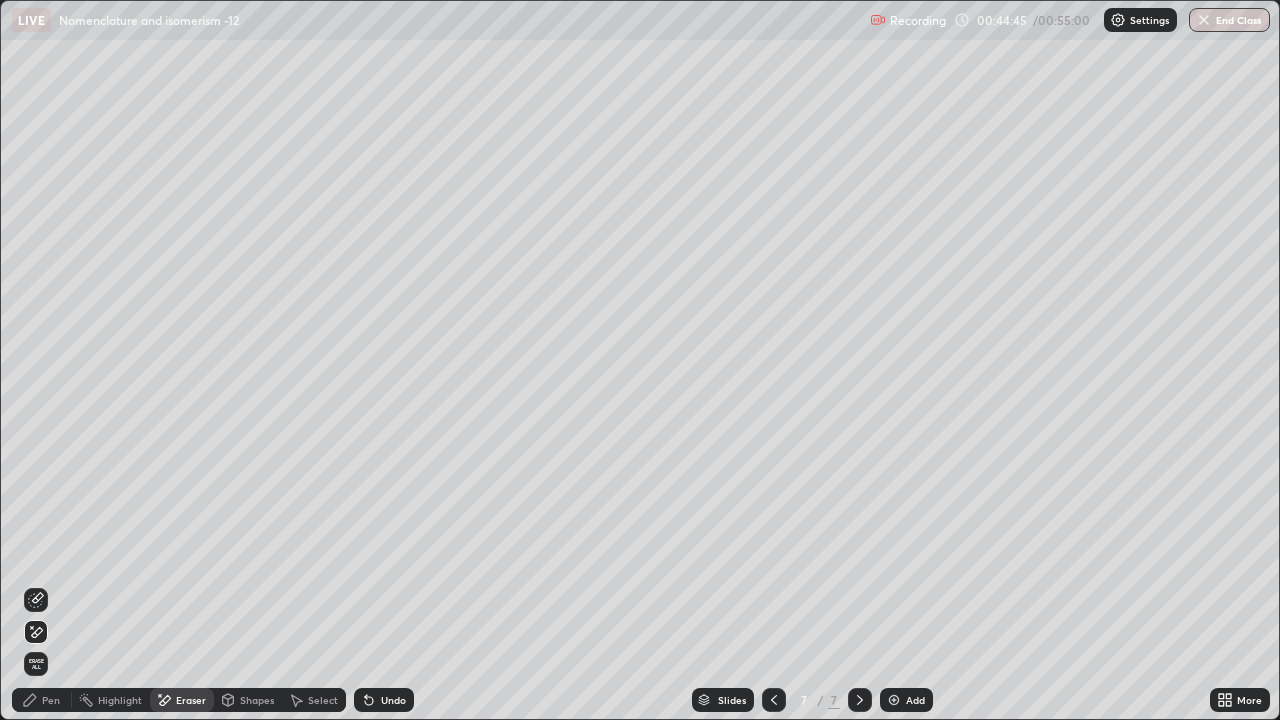 click on "Pen" at bounding box center [51, 700] 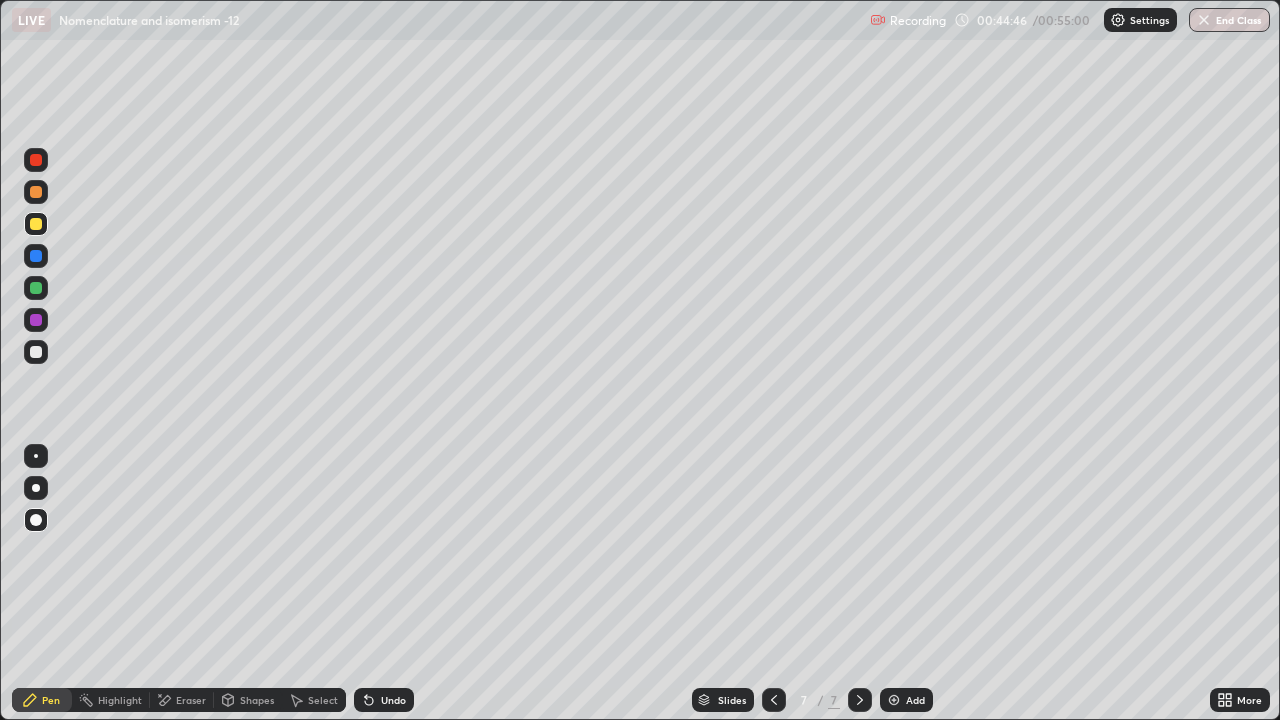 click at bounding box center (36, 352) 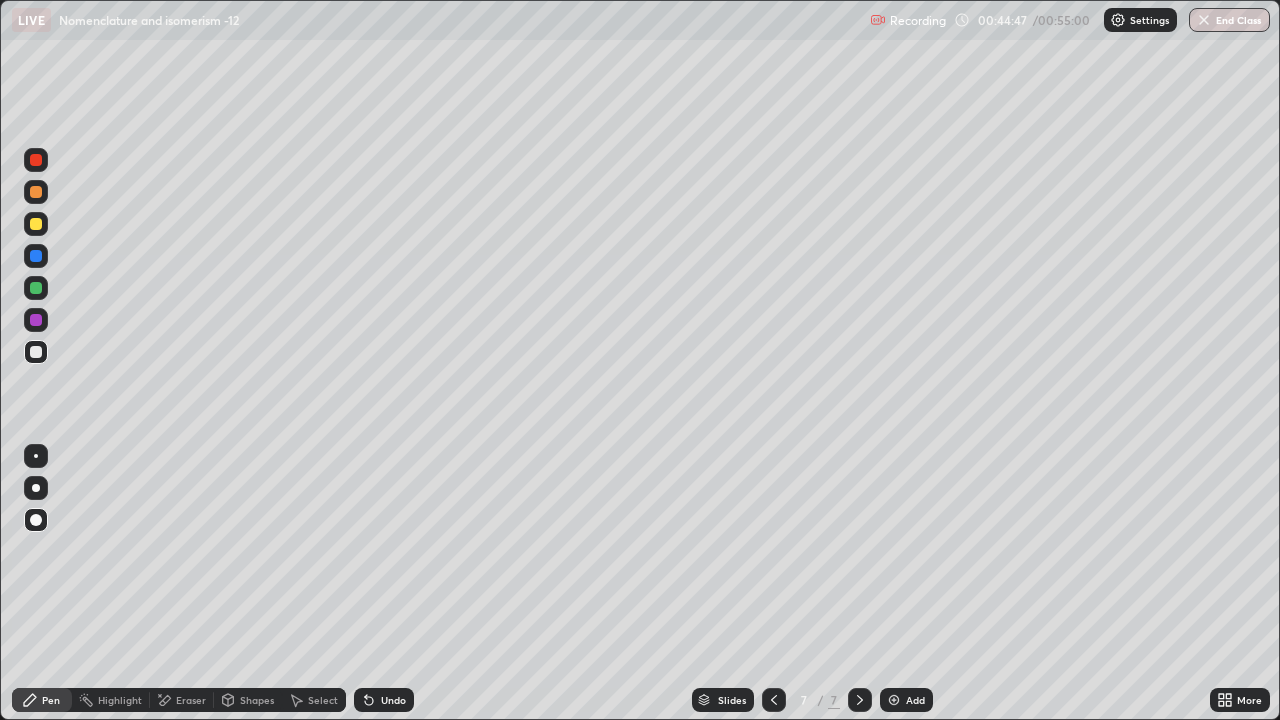 click at bounding box center [36, 488] 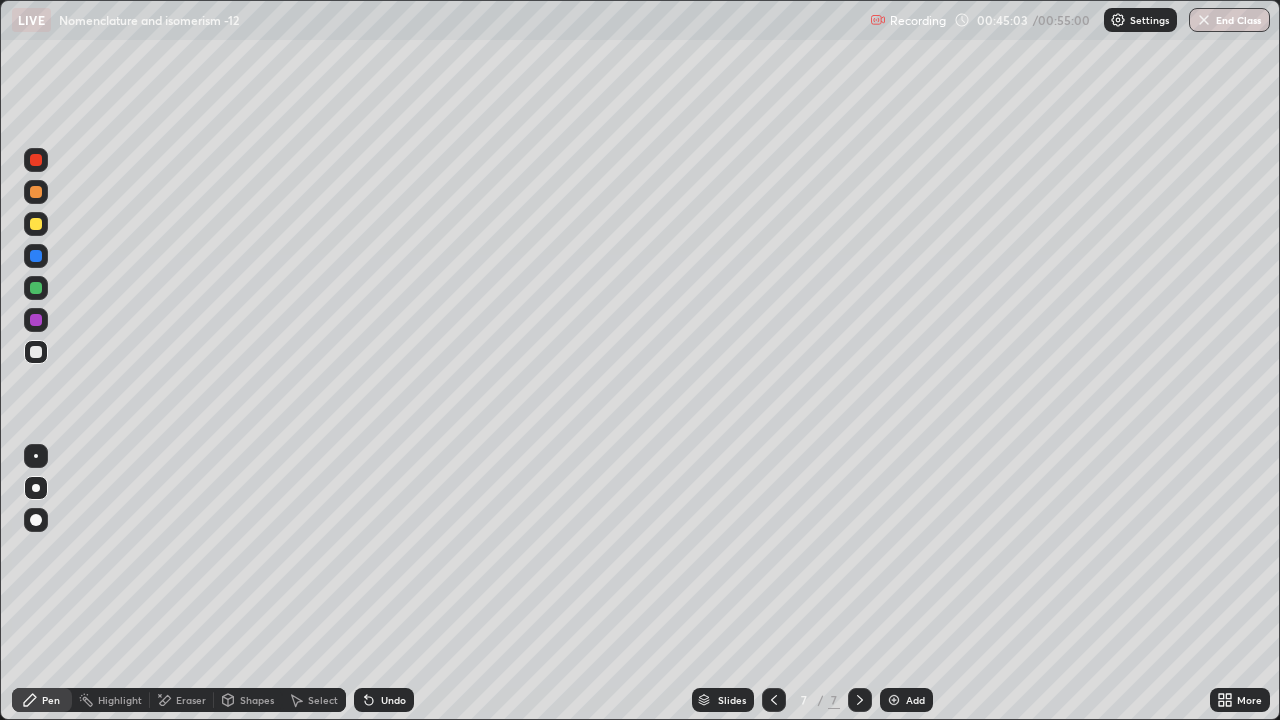 click at bounding box center (36, 224) 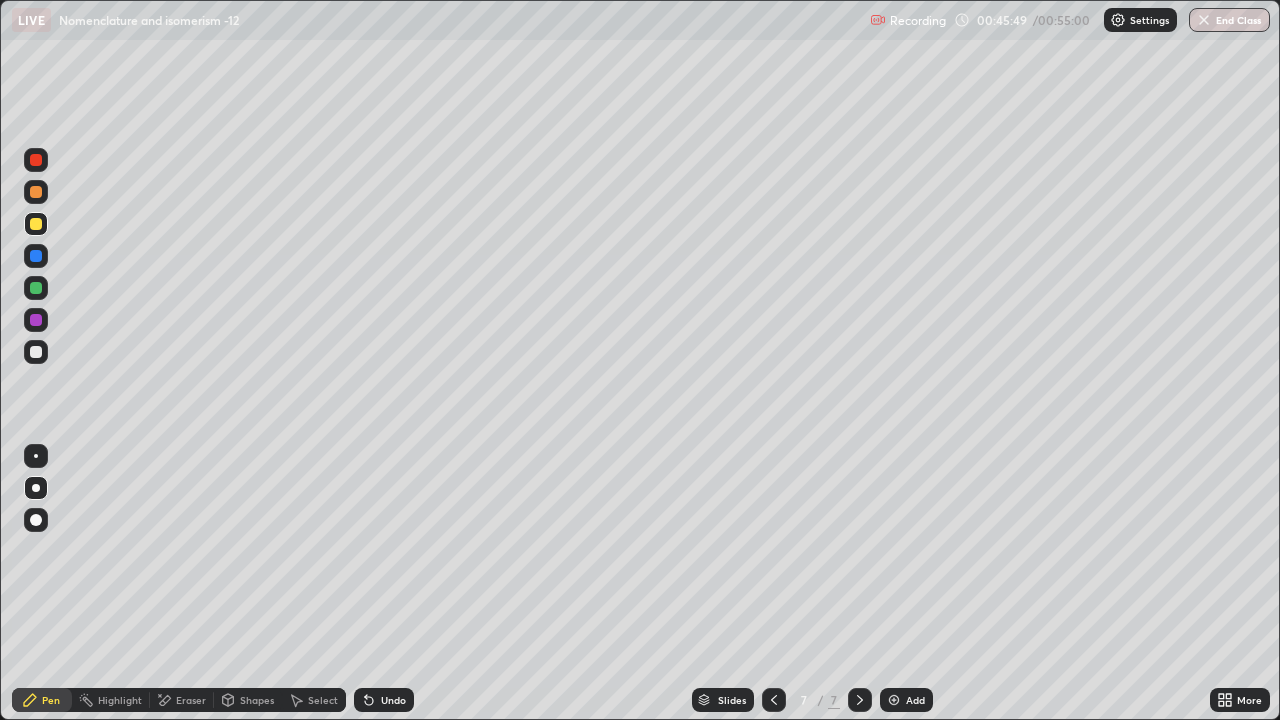 click on "Eraser" at bounding box center (191, 700) 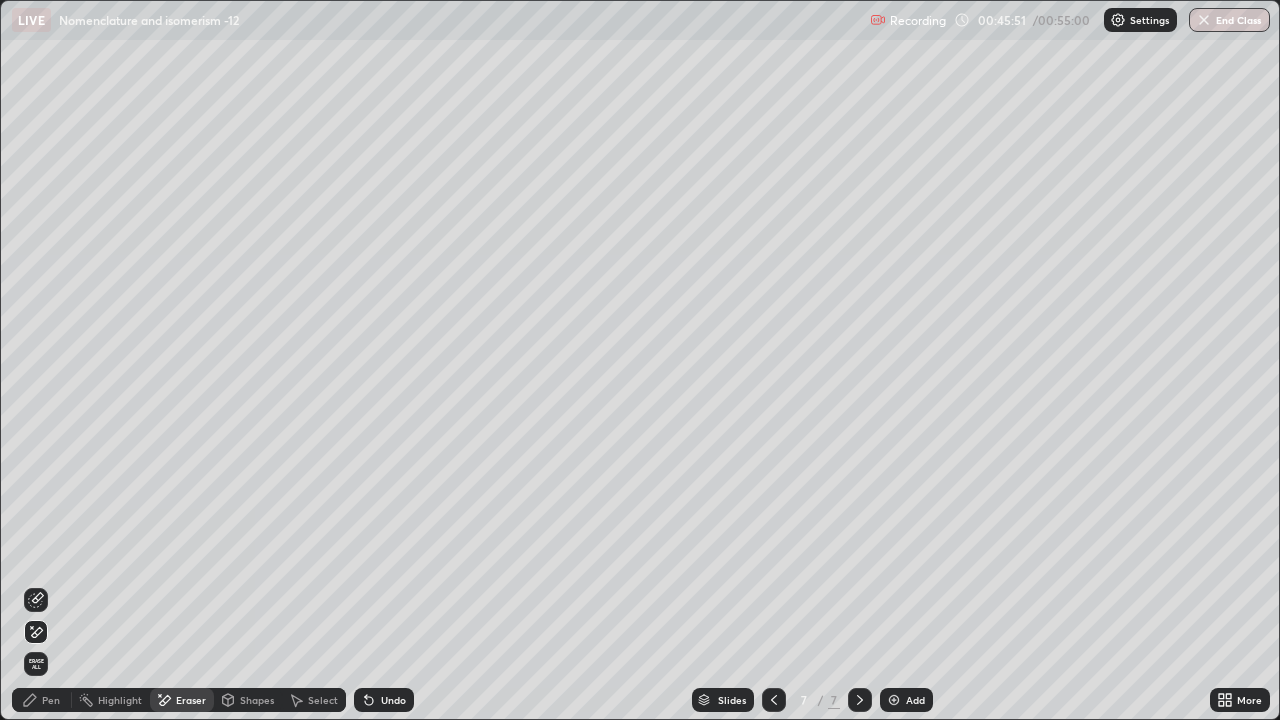 click on "Pen" at bounding box center [51, 700] 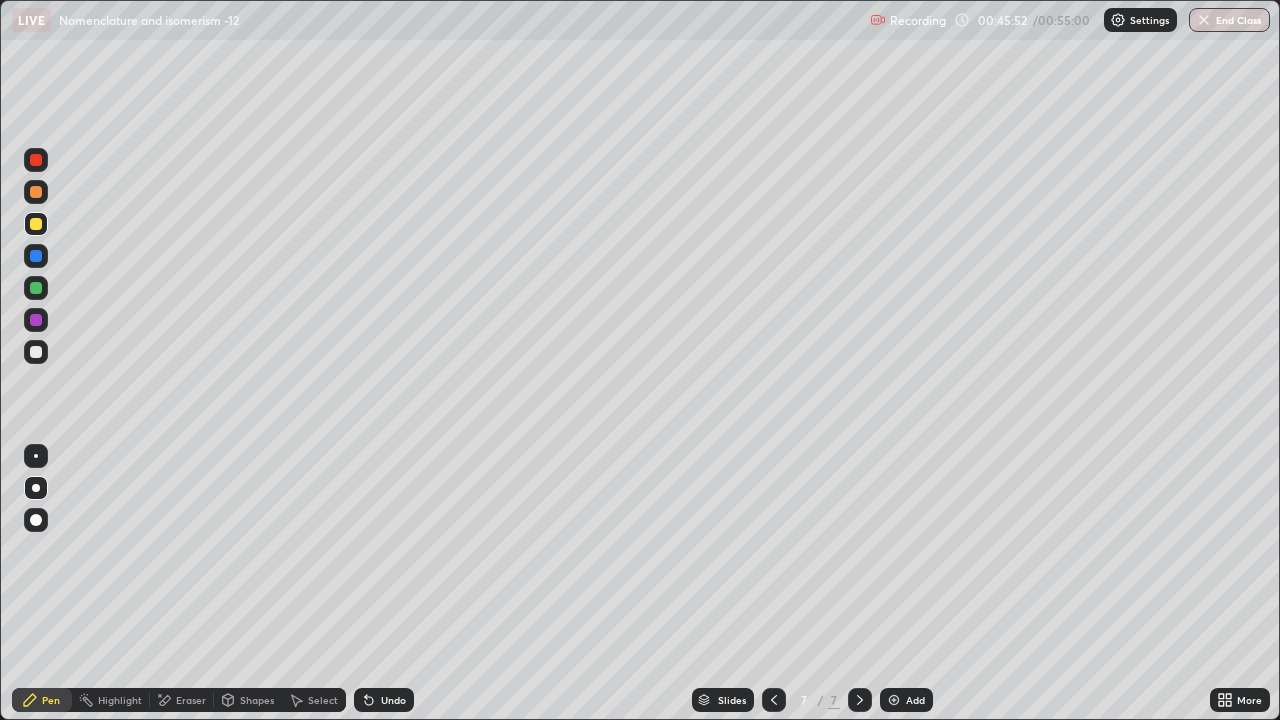 click at bounding box center [36, 352] 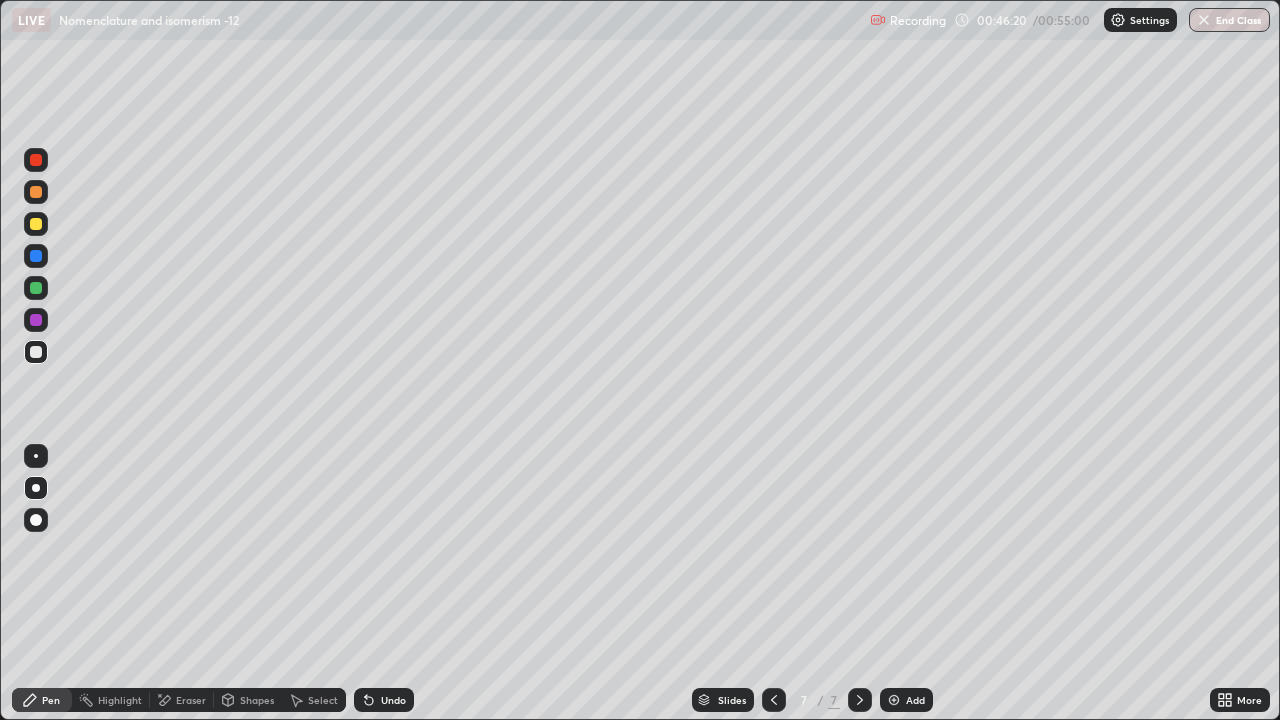 click at bounding box center (36, 224) 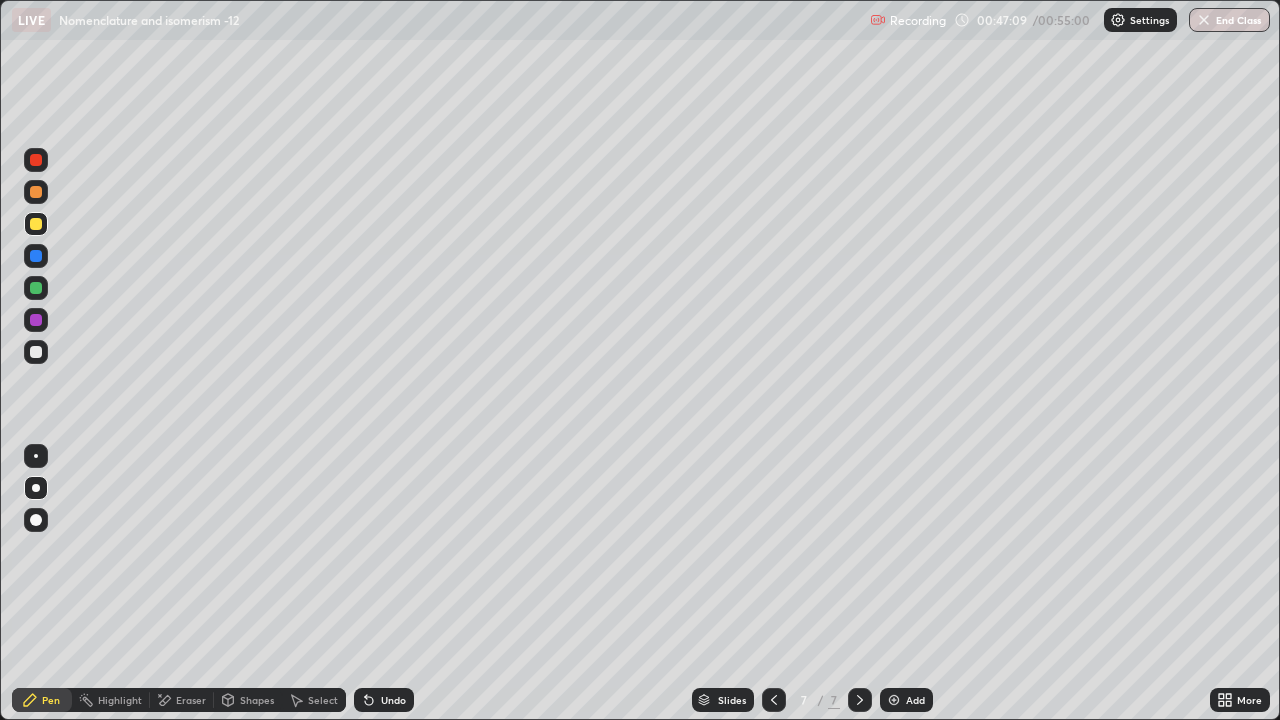 click at bounding box center (36, 352) 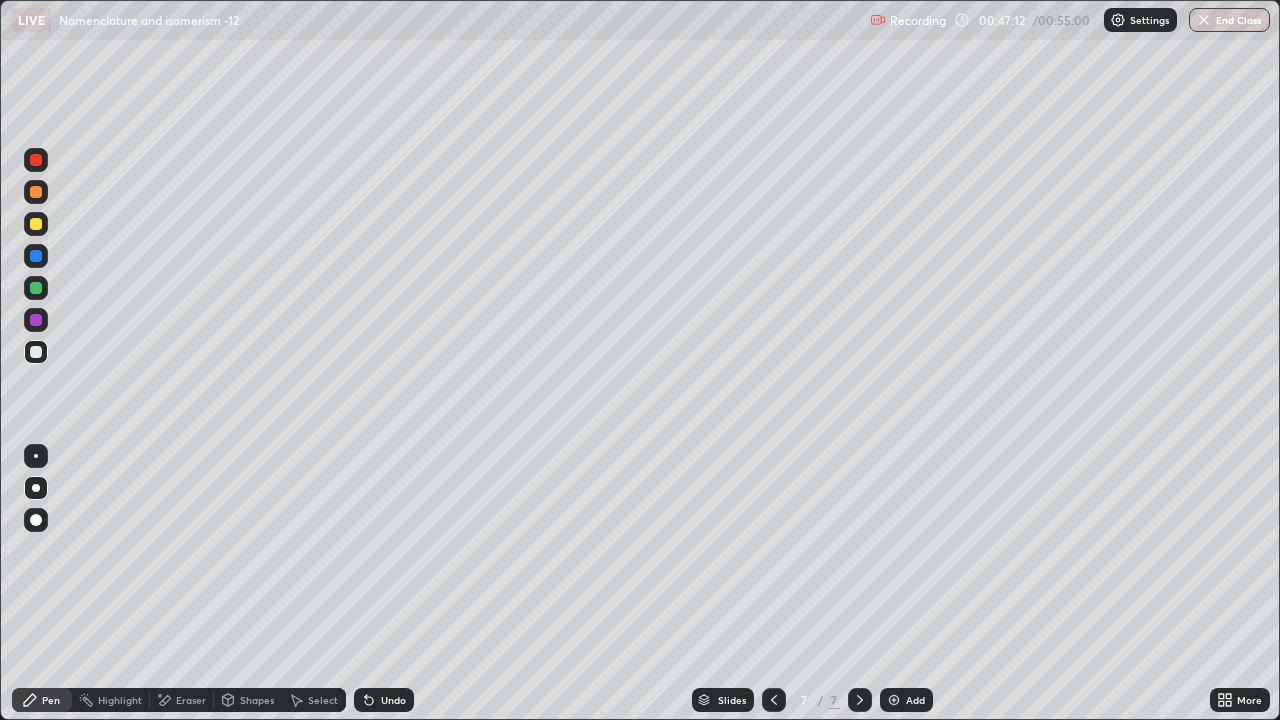 click at bounding box center (894, 700) 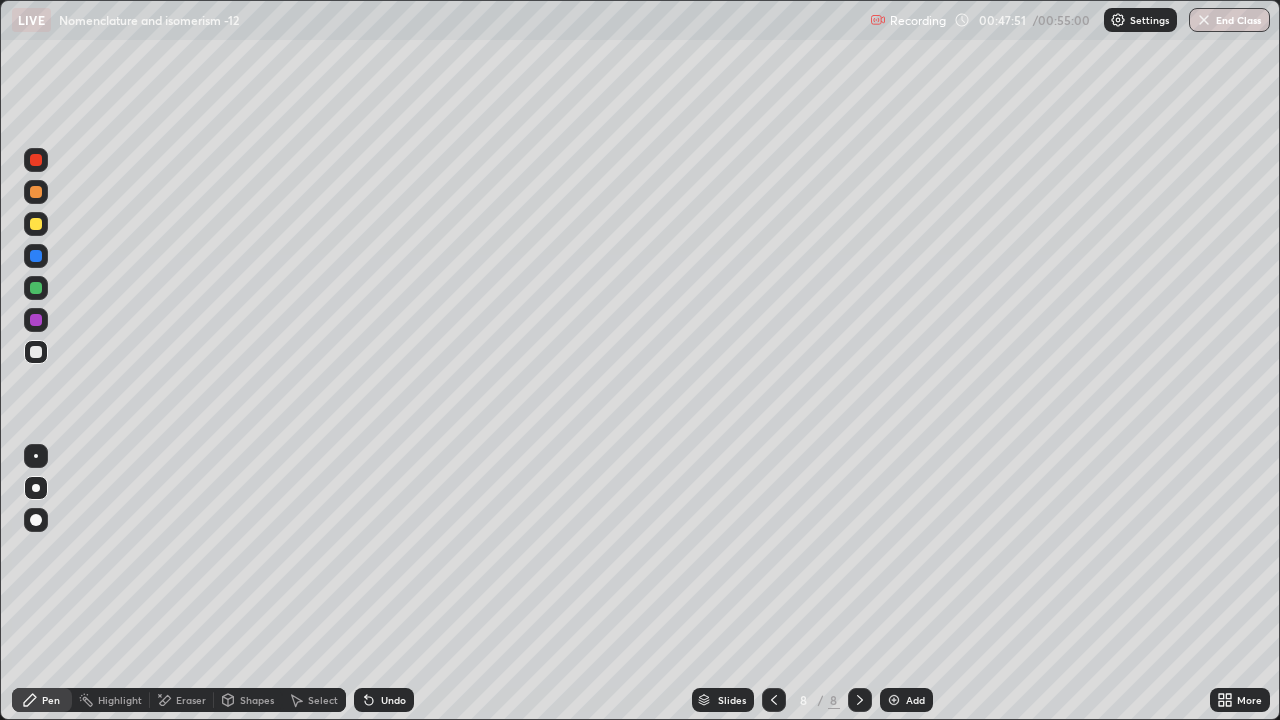 click at bounding box center (774, 700) 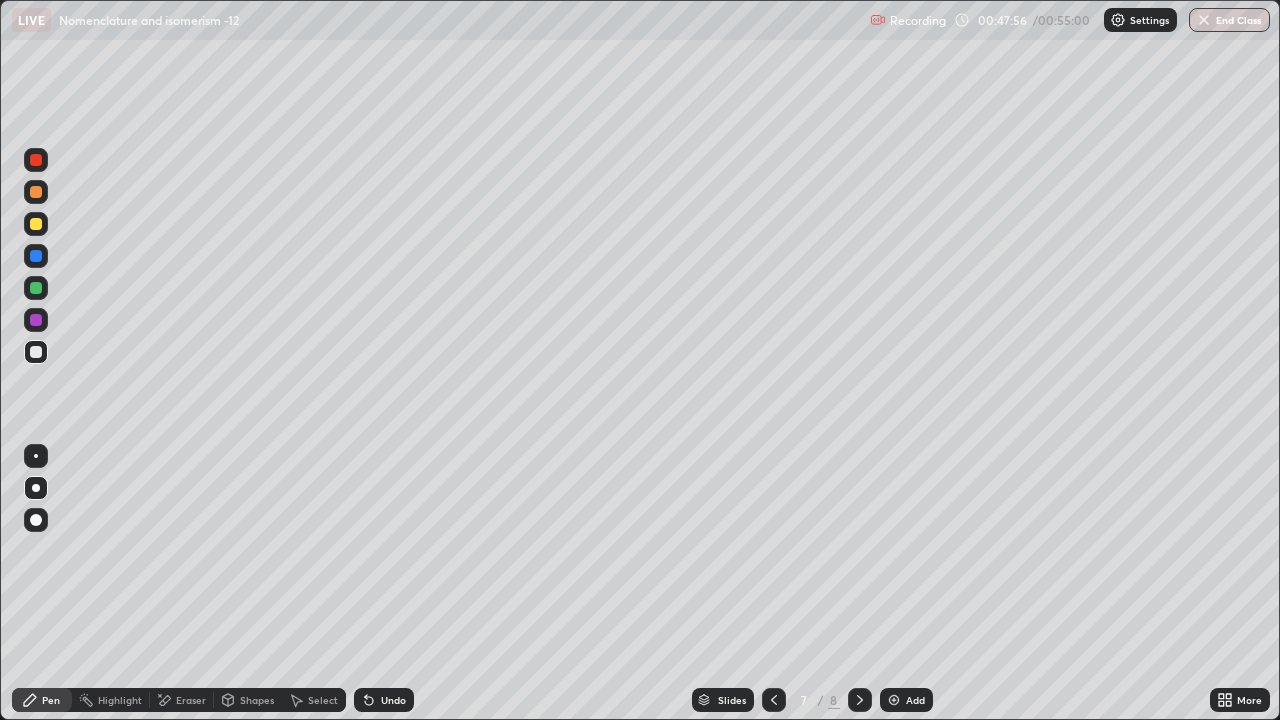 click on "Pen" at bounding box center [42, 700] 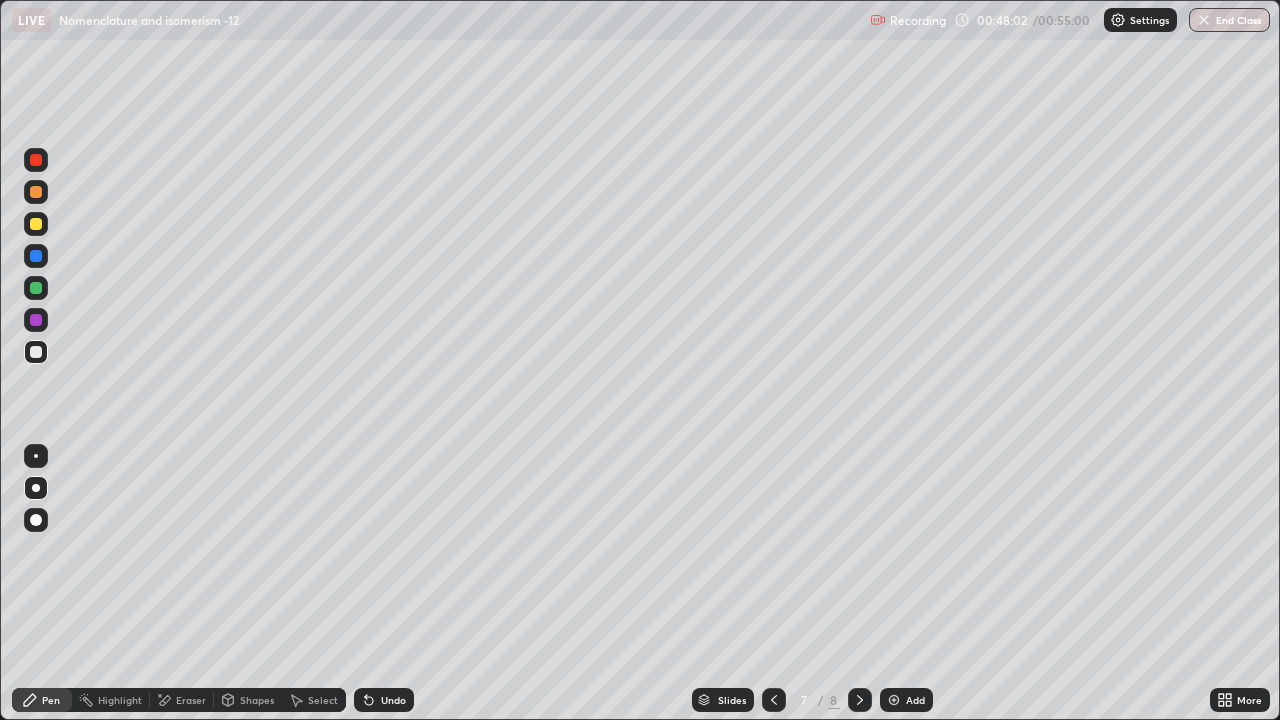 click 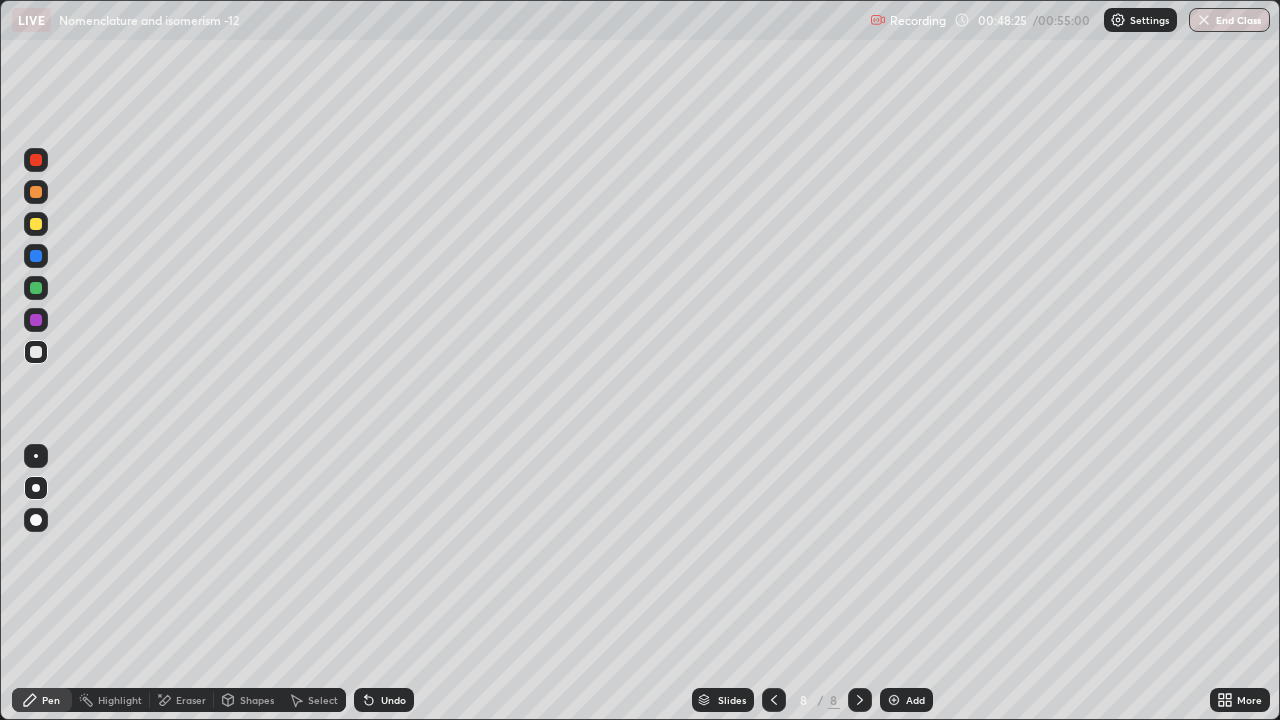 click on "Eraser" at bounding box center (191, 700) 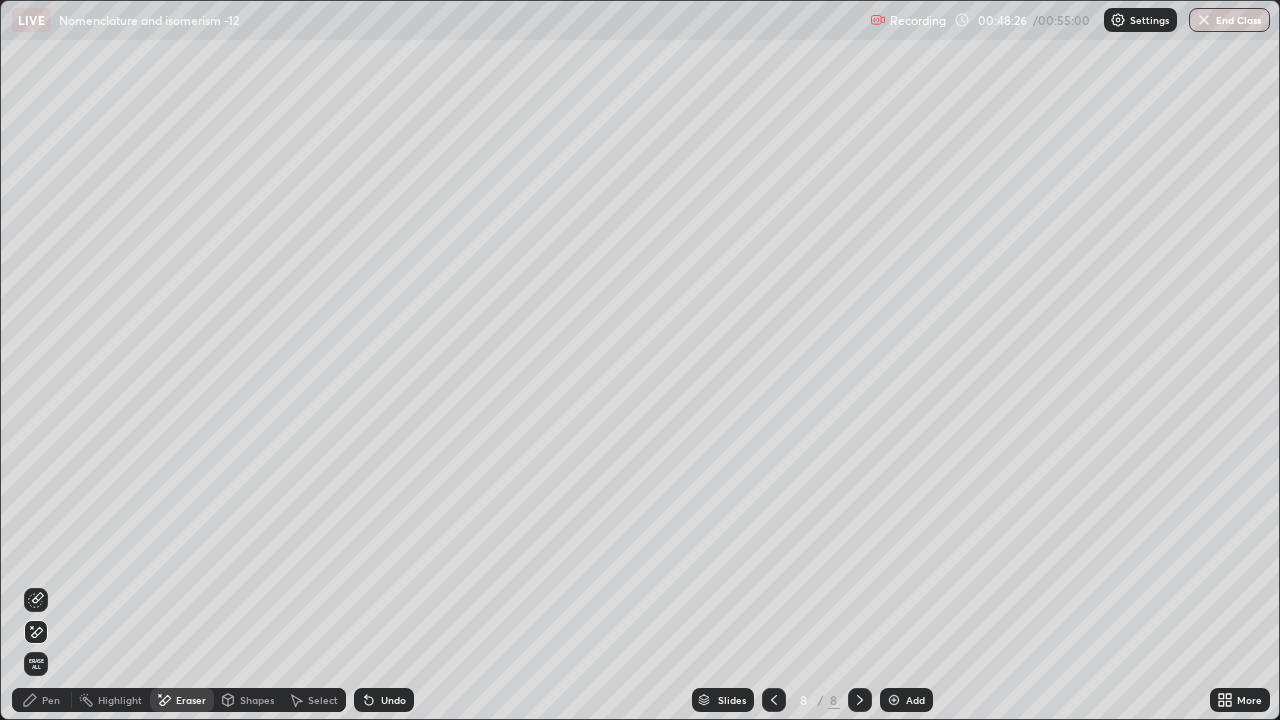 click on "Pen" at bounding box center (42, 700) 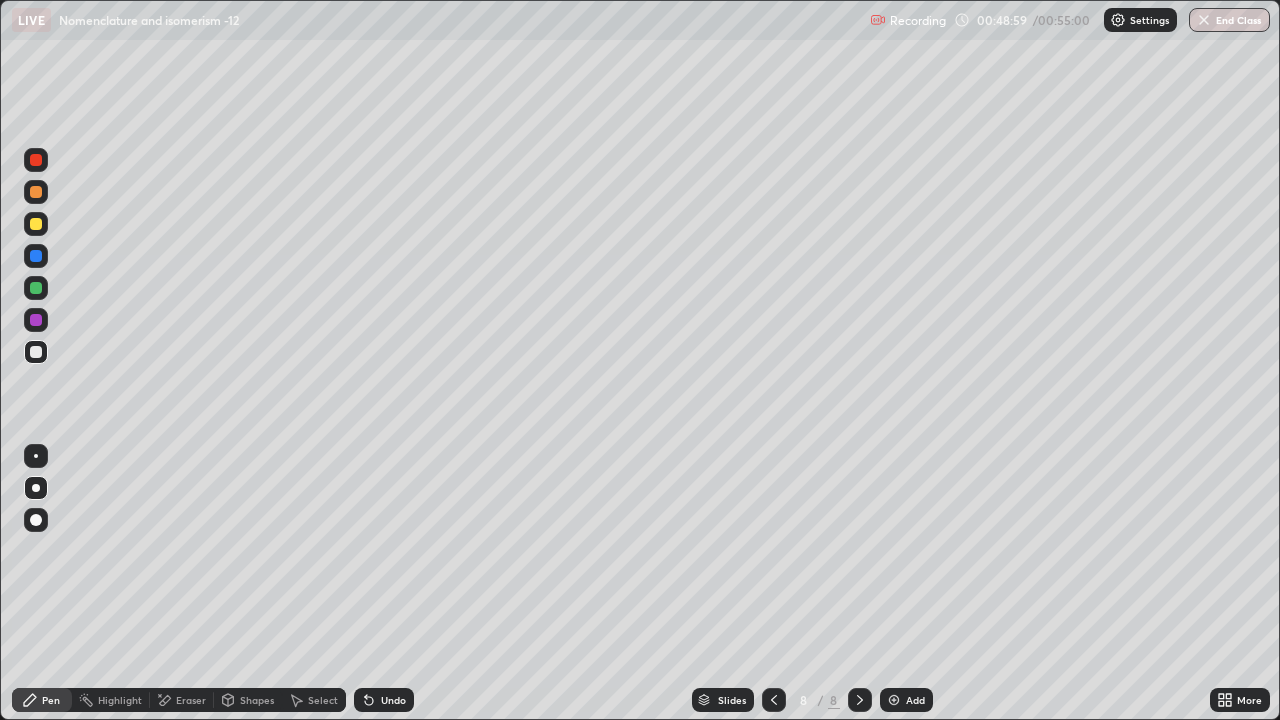 click at bounding box center [774, 700] 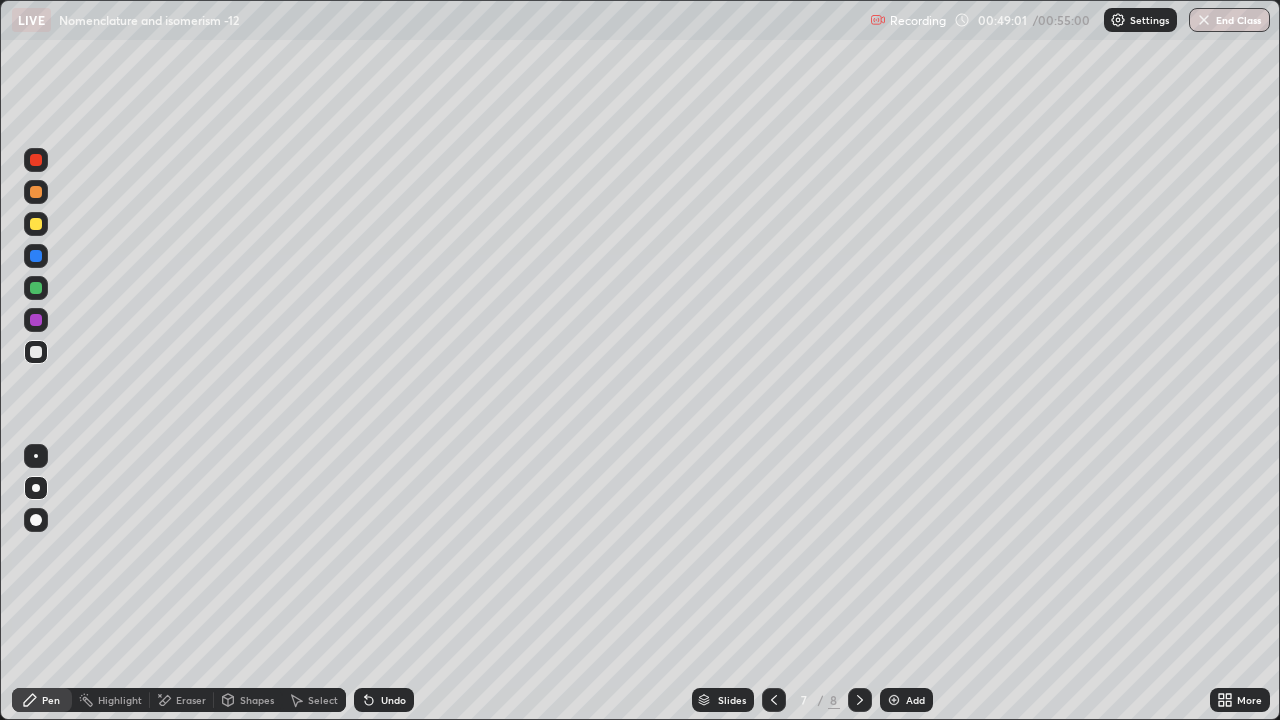 click at bounding box center [36, 224] 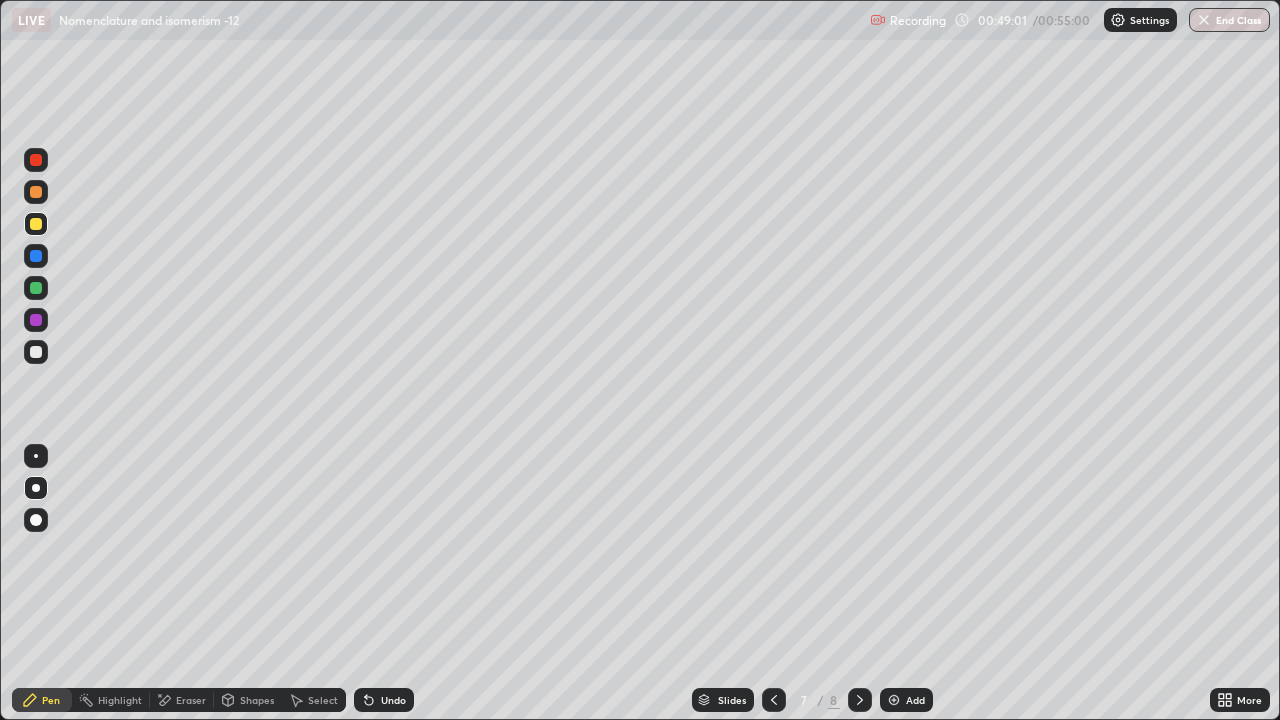click at bounding box center [36, 520] 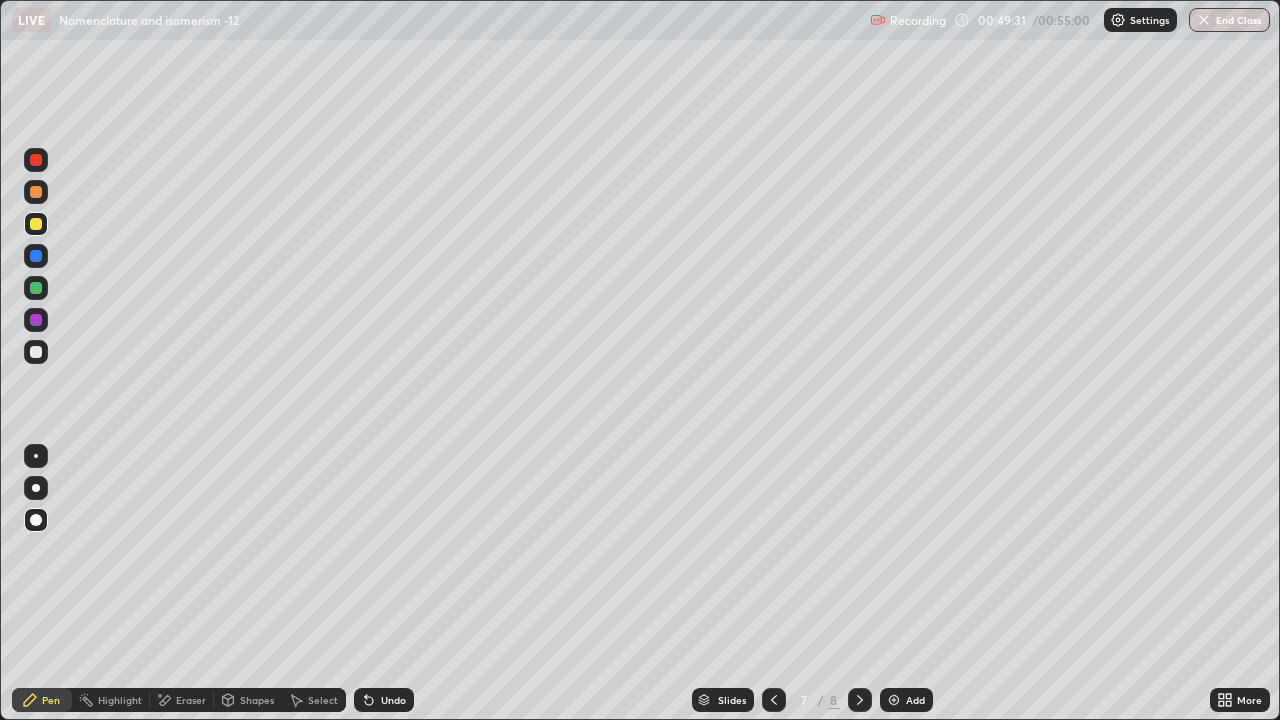 click 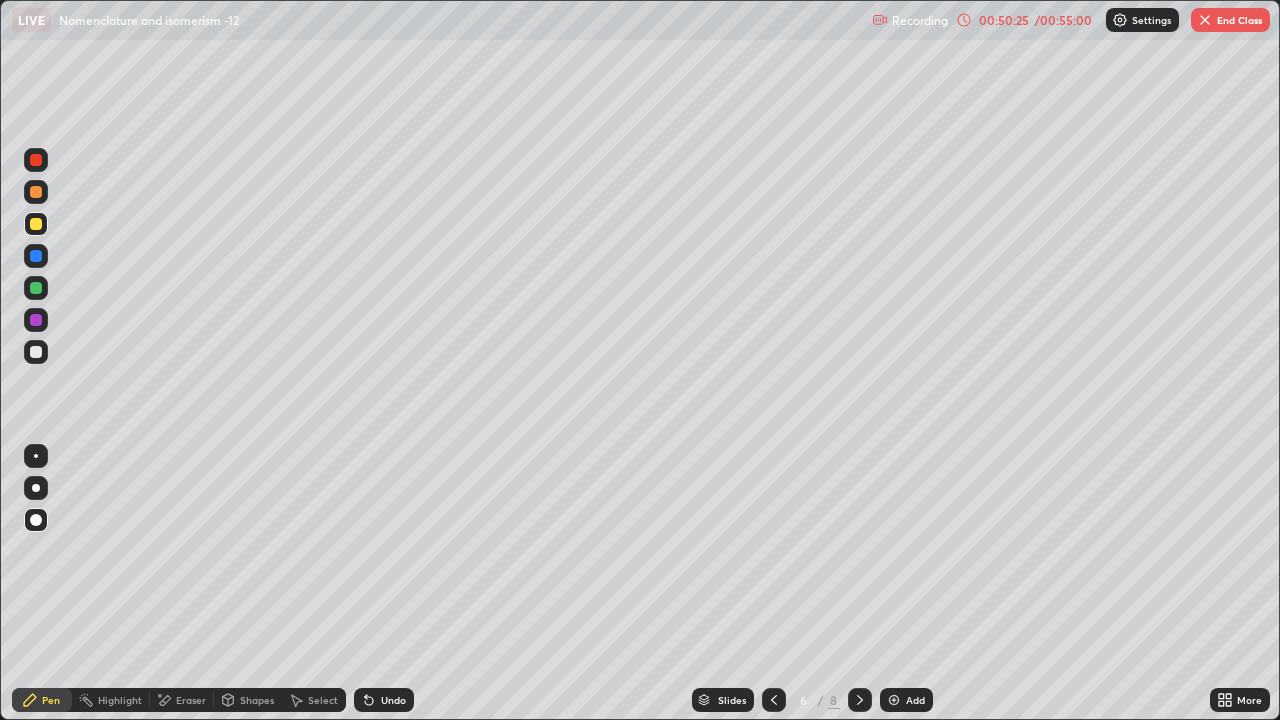 click 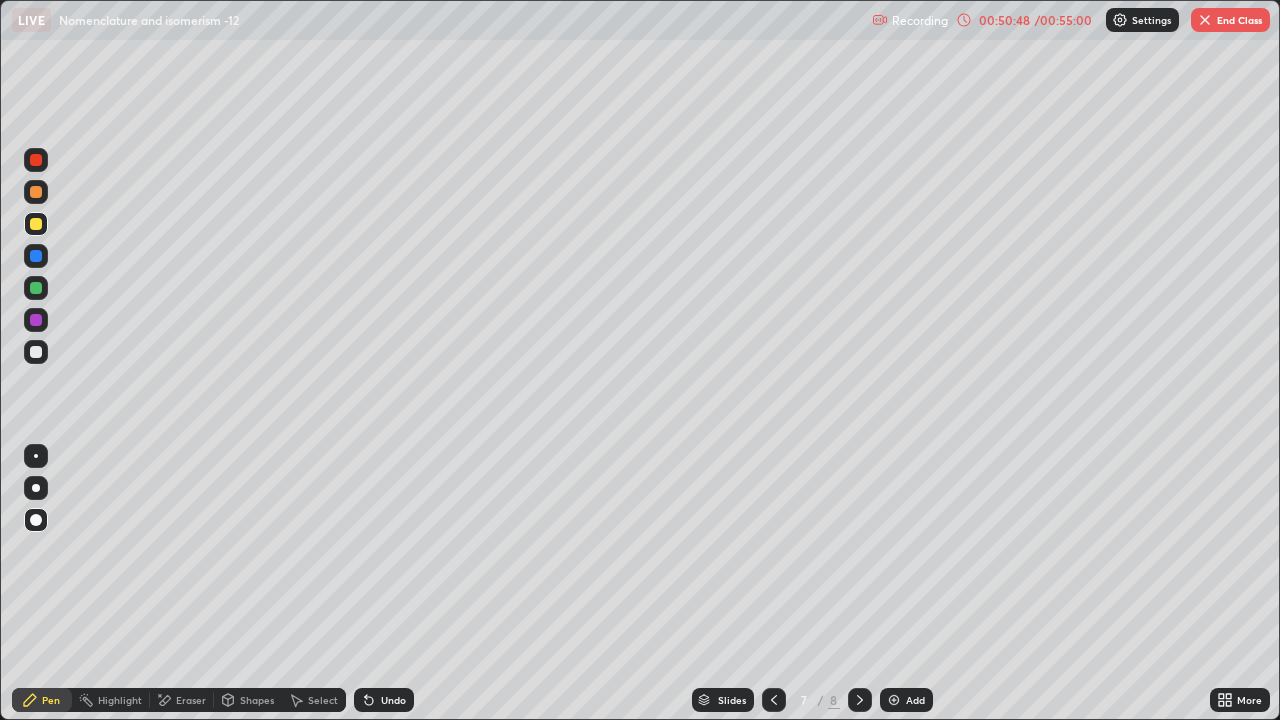 click at bounding box center [36, 352] 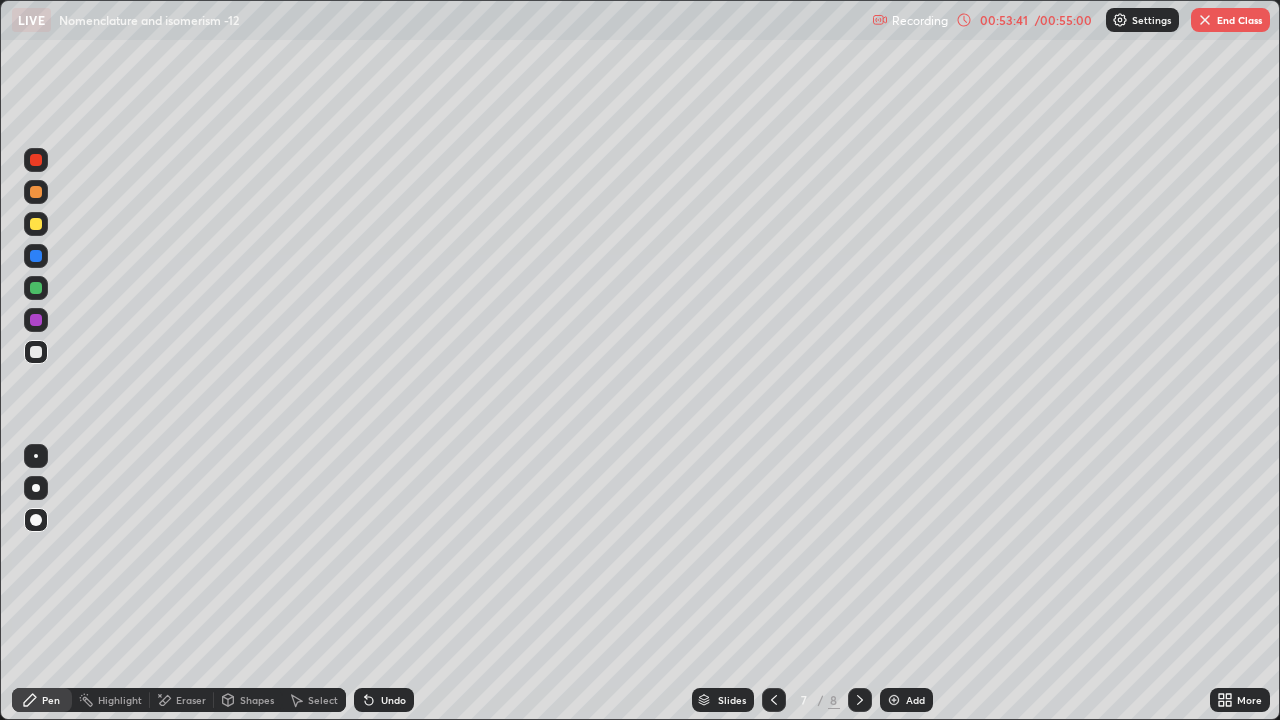 click 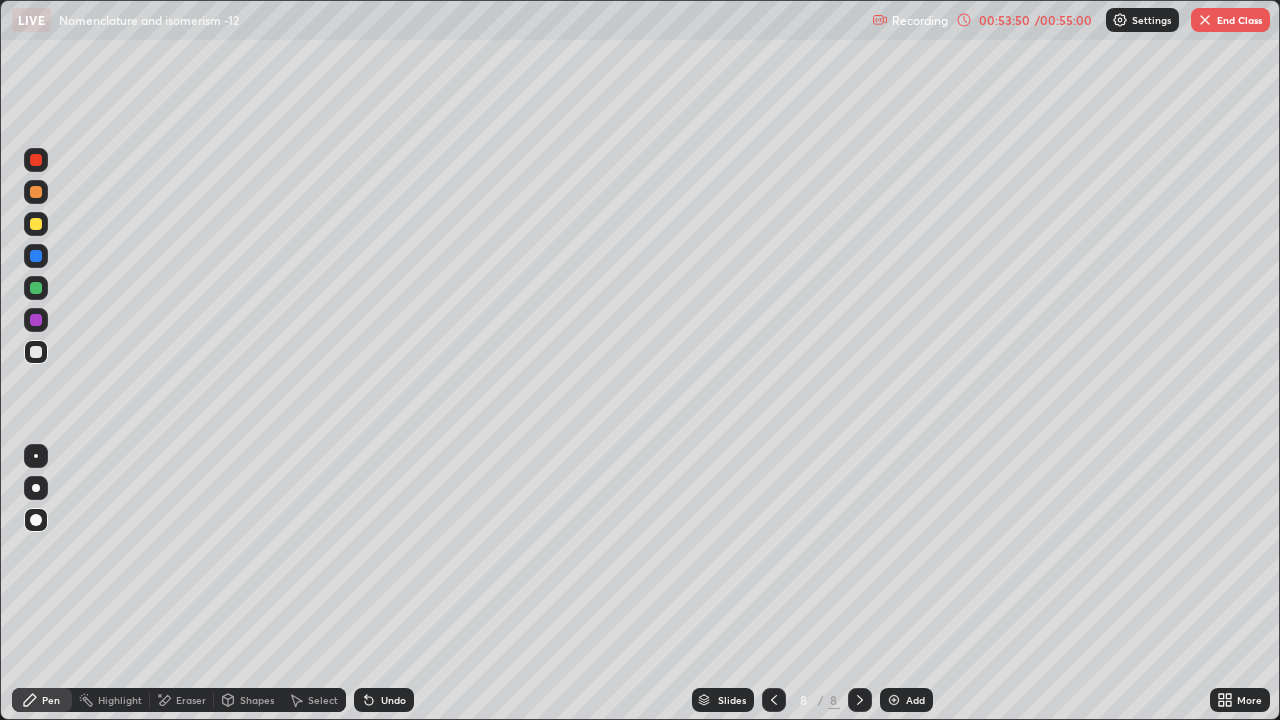 click 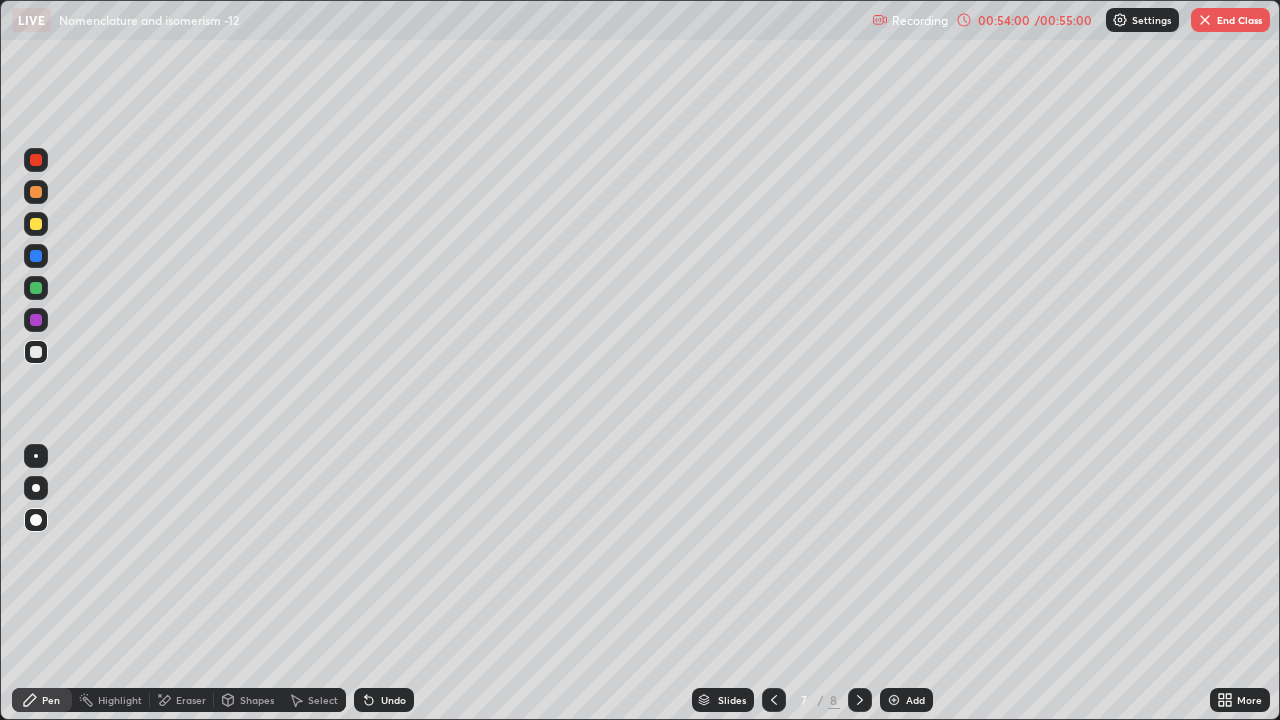 click 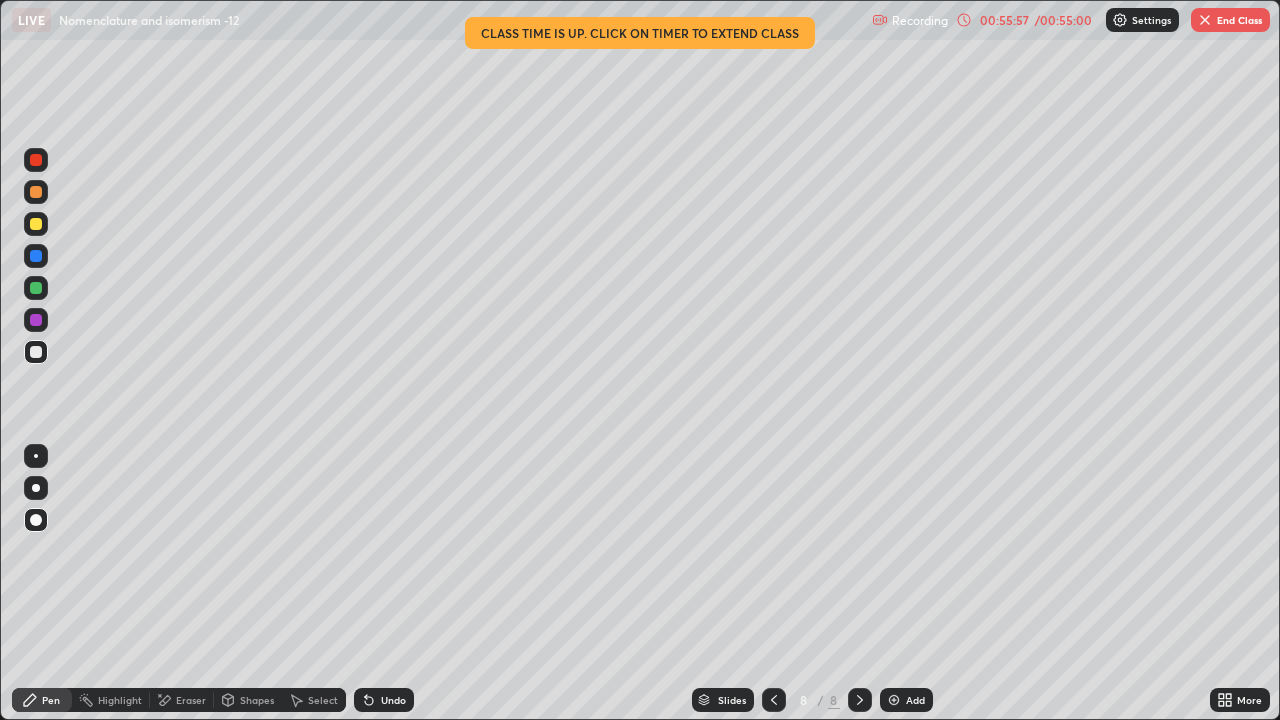 click on "End Class" at bounding box center (1230, 20) 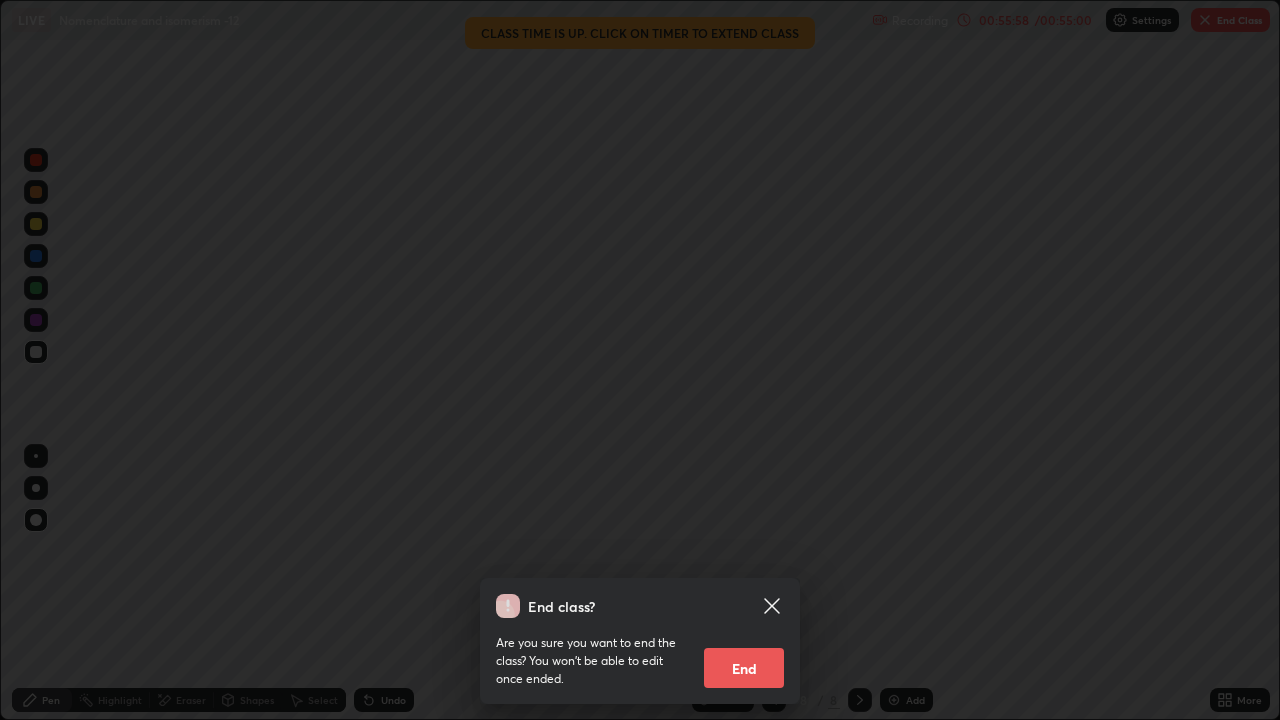 click on "End" at bounding box center [744, 668] 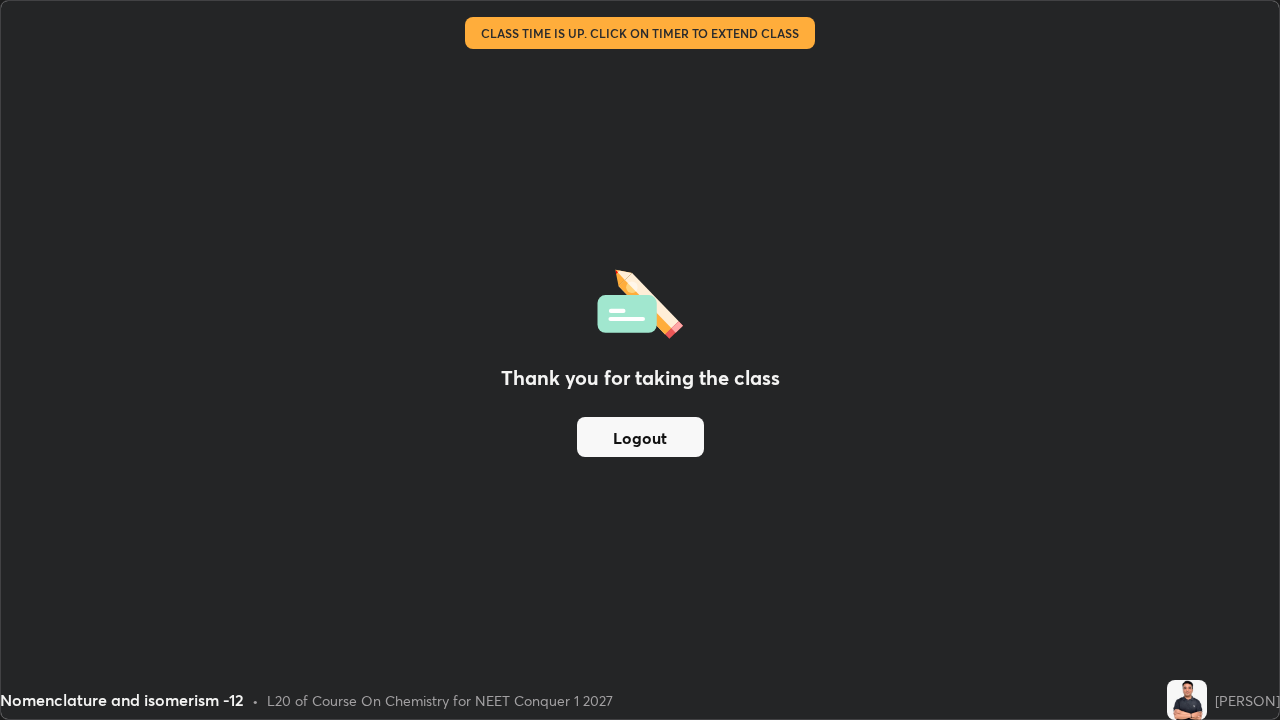click on "Logout" at bounding box center [640, 437] 